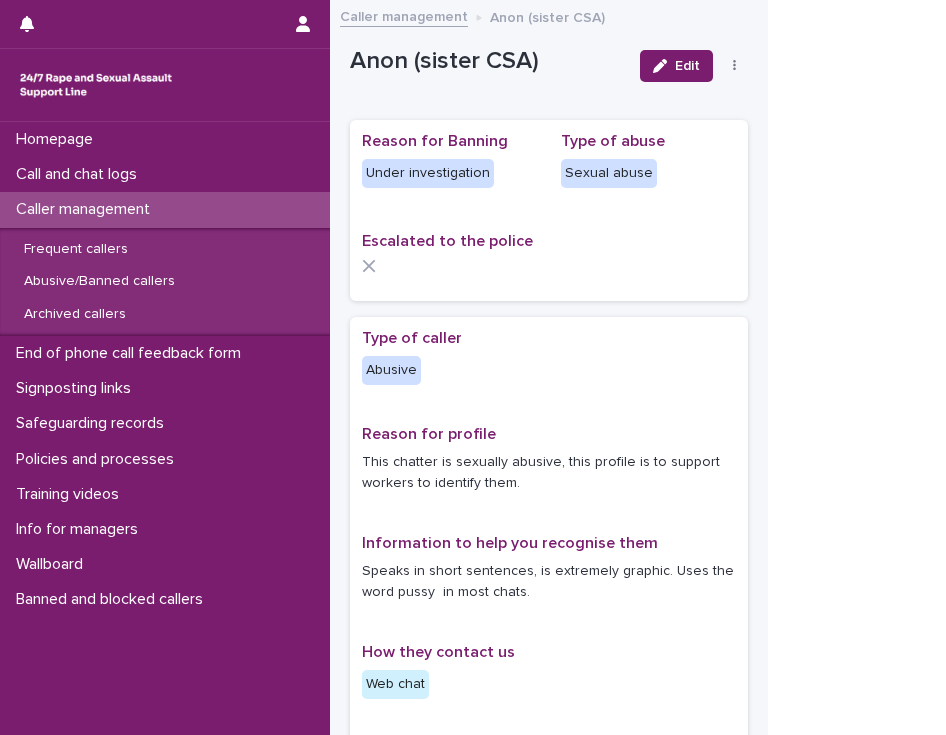 scroll, scrollTop: 0, scrollLeft: 0, axis: both 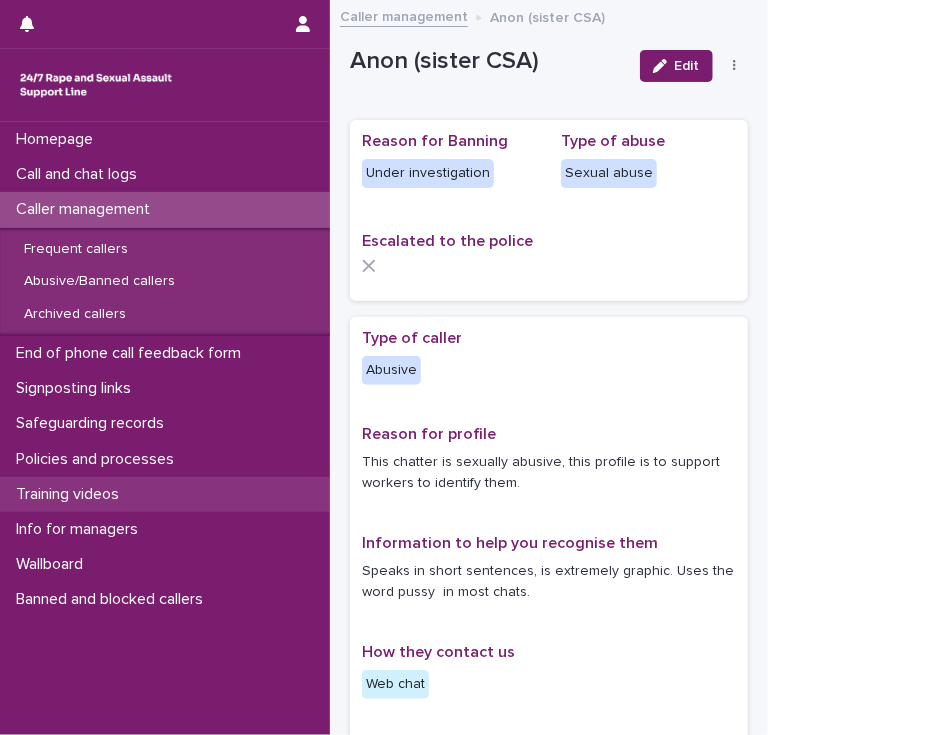 drag, startPoint x: 240, startPoint y: 422, endPoint x: 243, endPoint y: 498, distance: 76.05919 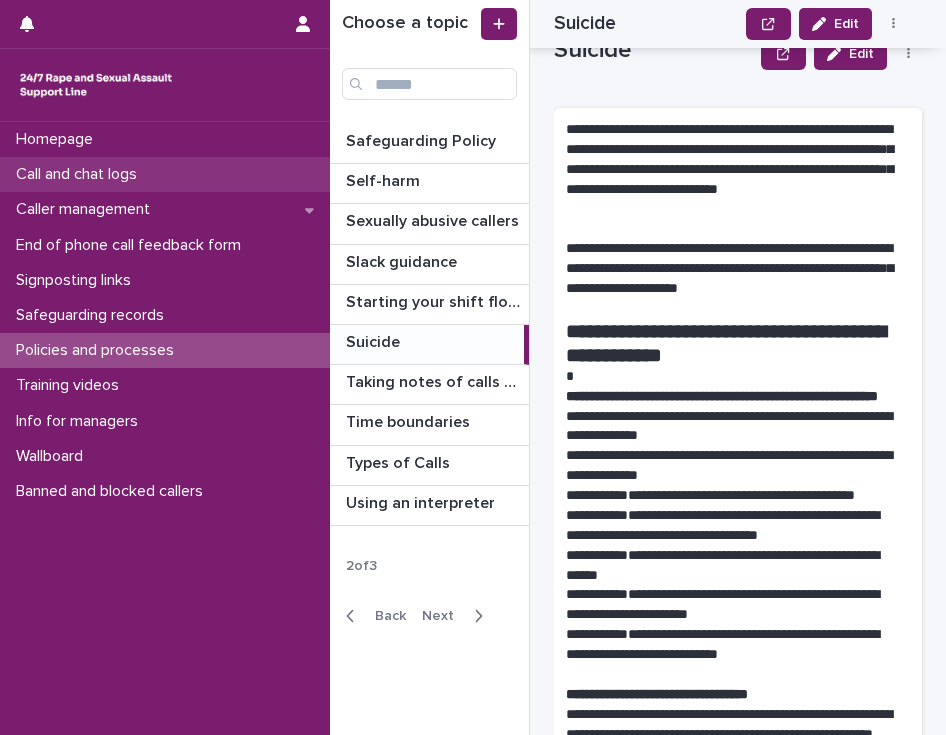 scroll, scrollTop: 0, scrollLeft: 0, axis: both 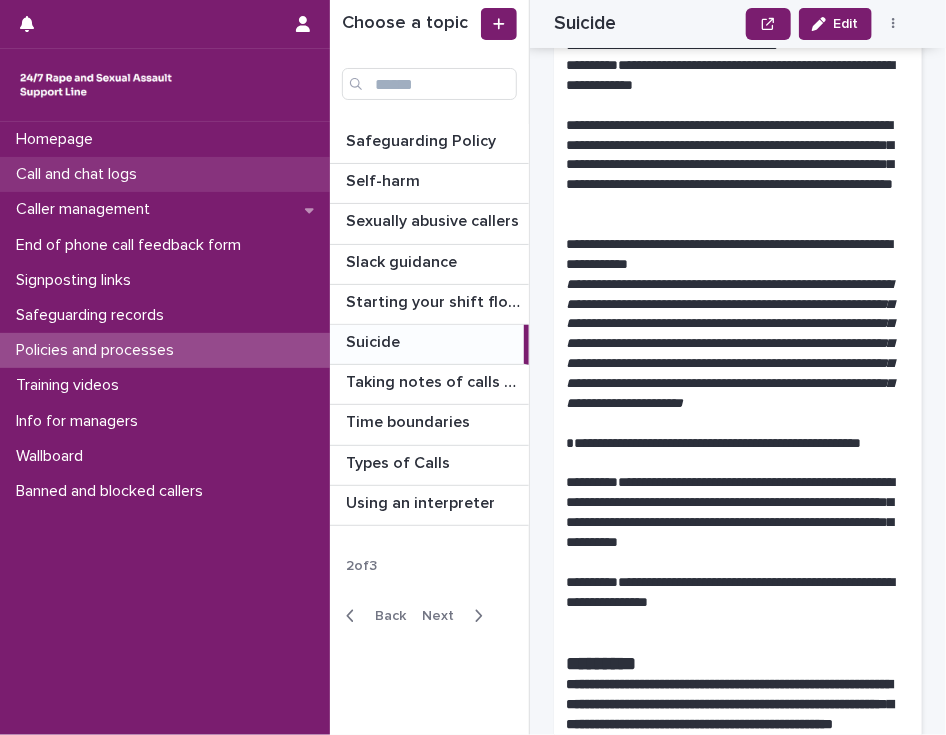 click on "Call and chat logs" at bounding box center [80, 174] 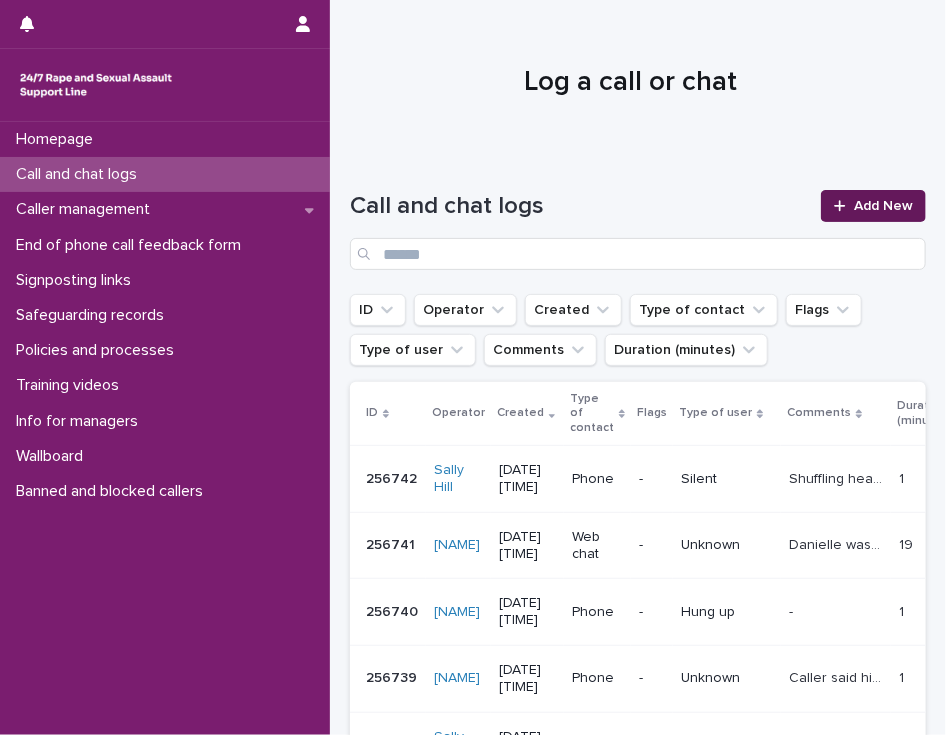 click on "Add New" at bounding box center (883, 206) 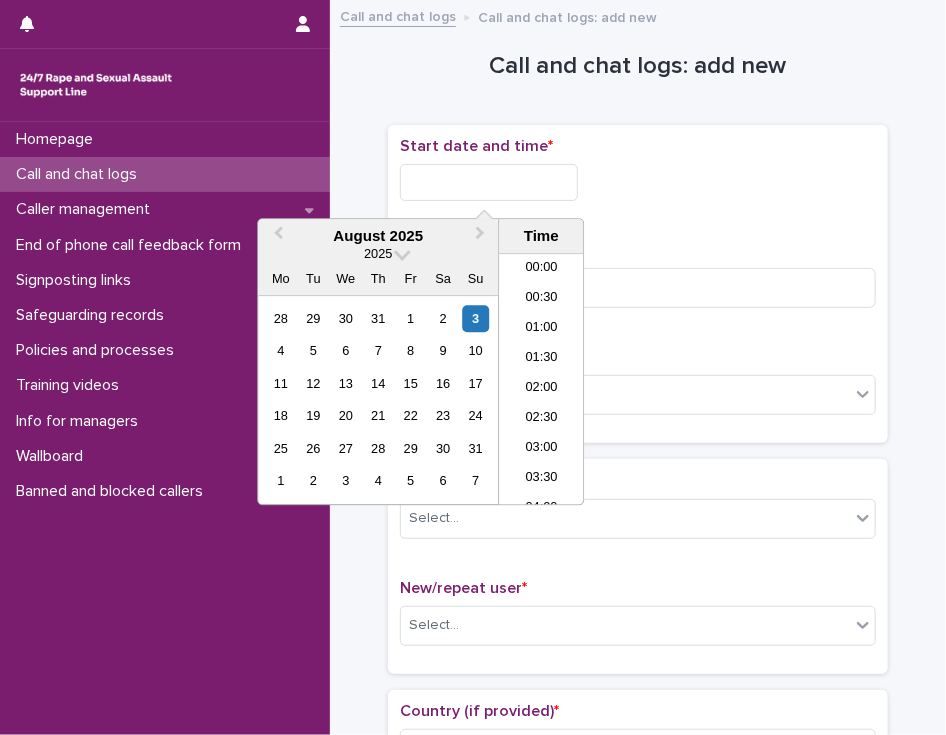 click at bounding box center (489, 182) 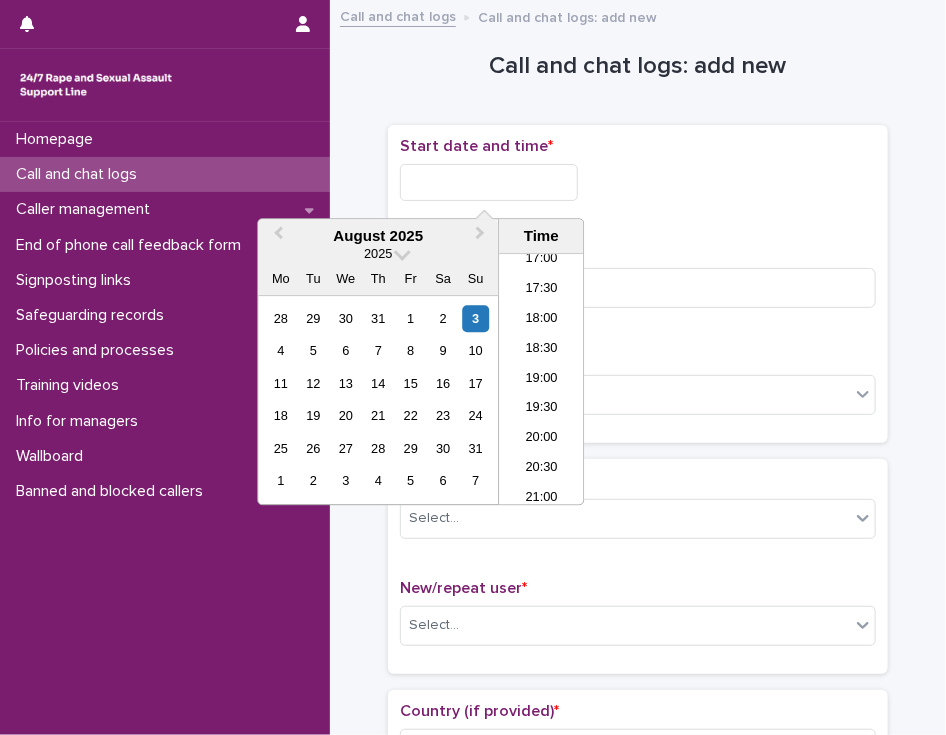 click at bounding box center [489, 182] 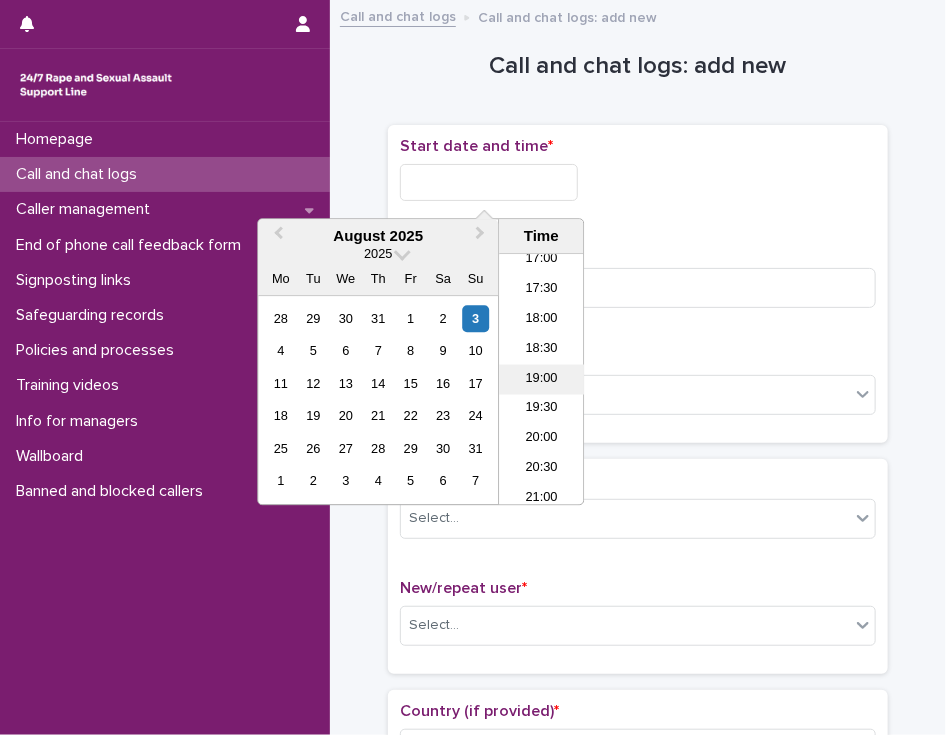 click on "19:00" at bounding box center (541, 380) 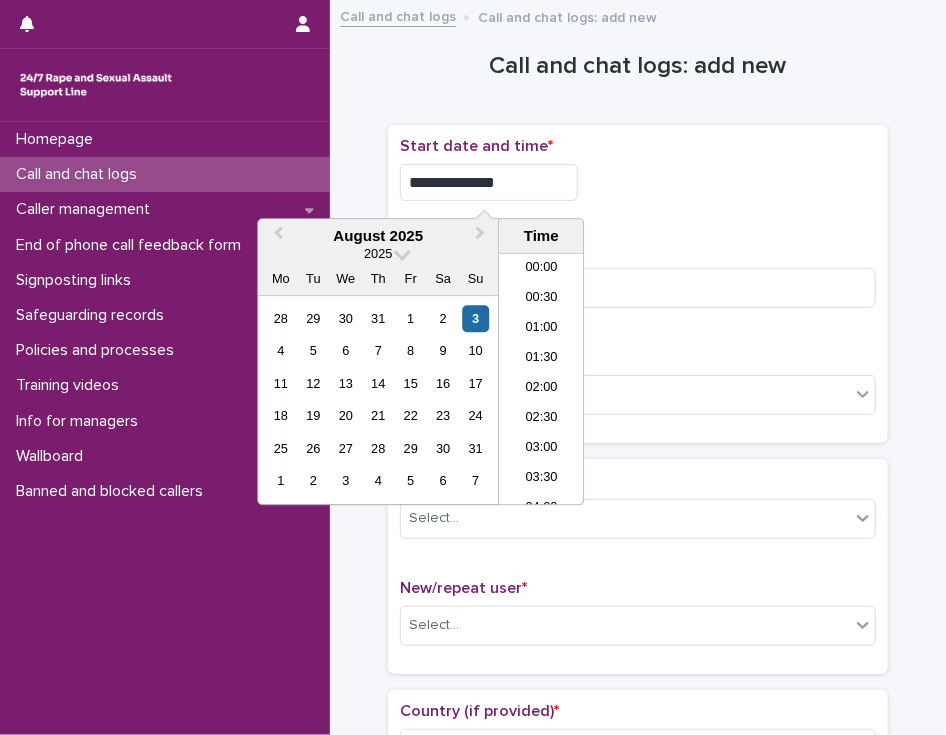 scroll, scrollTop: 1030, scrollLeft: 0, axis: vertical 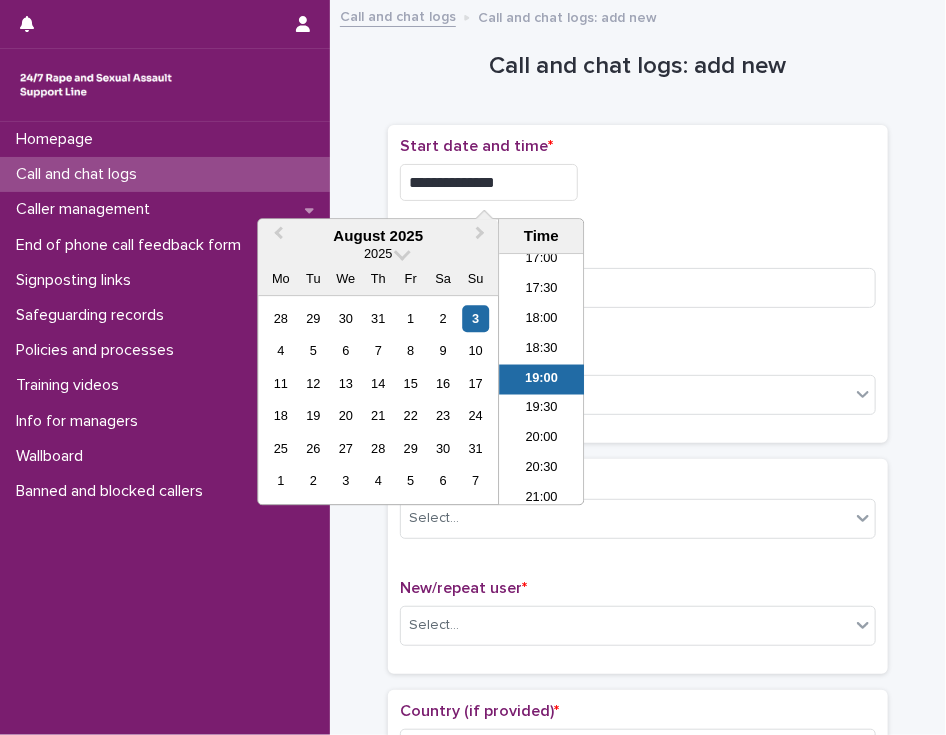 click on "**********" at bounding box center (489, 182) 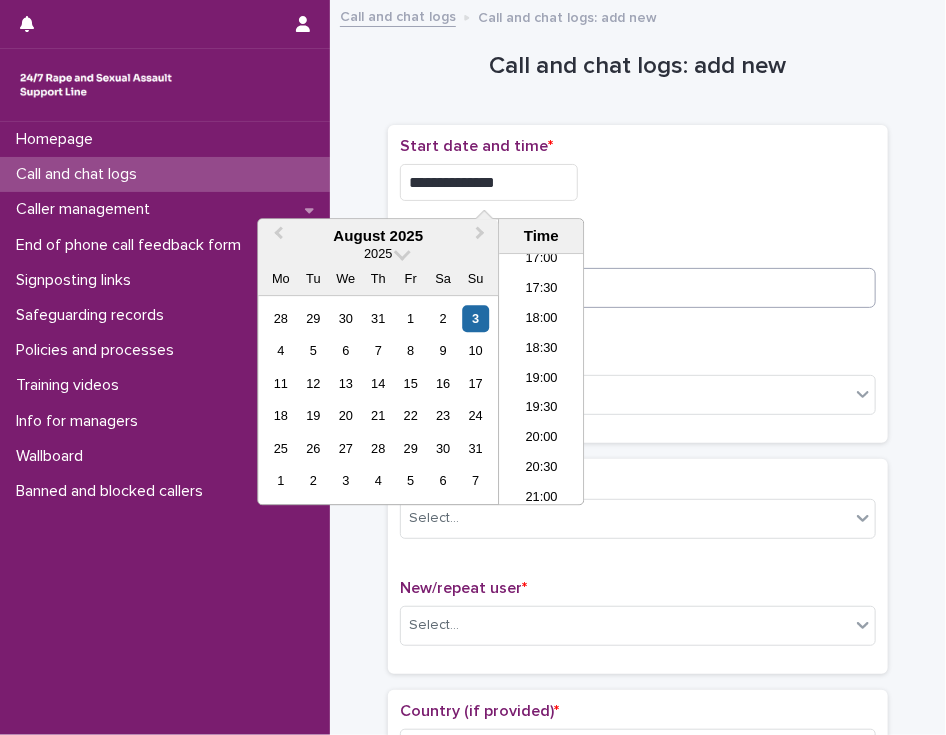 type on "**********" 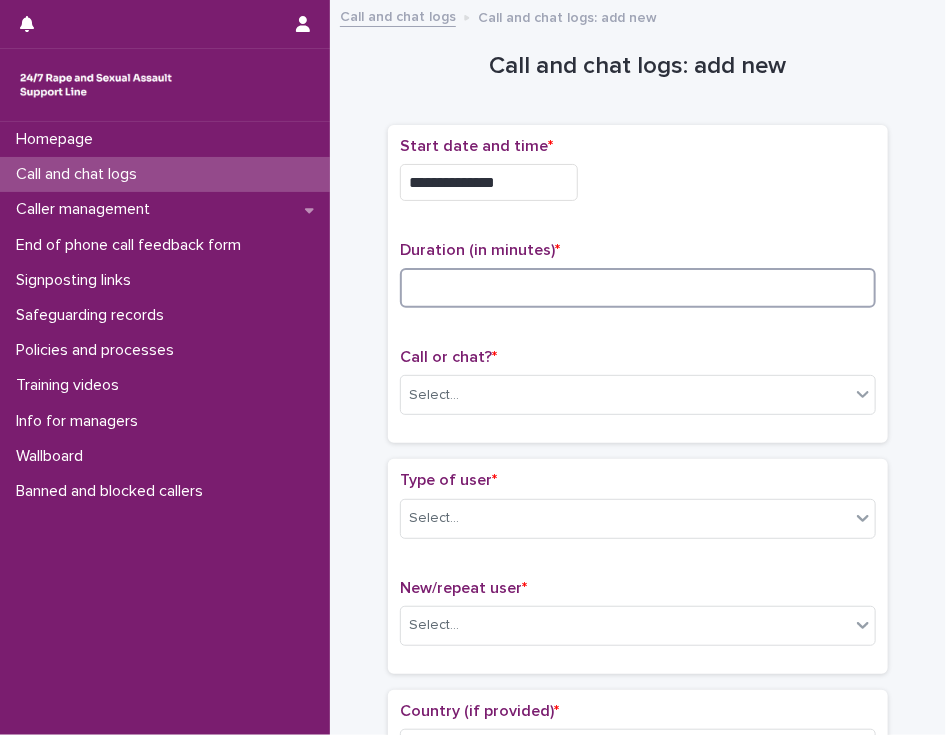 click at bounding box center (638, 288) 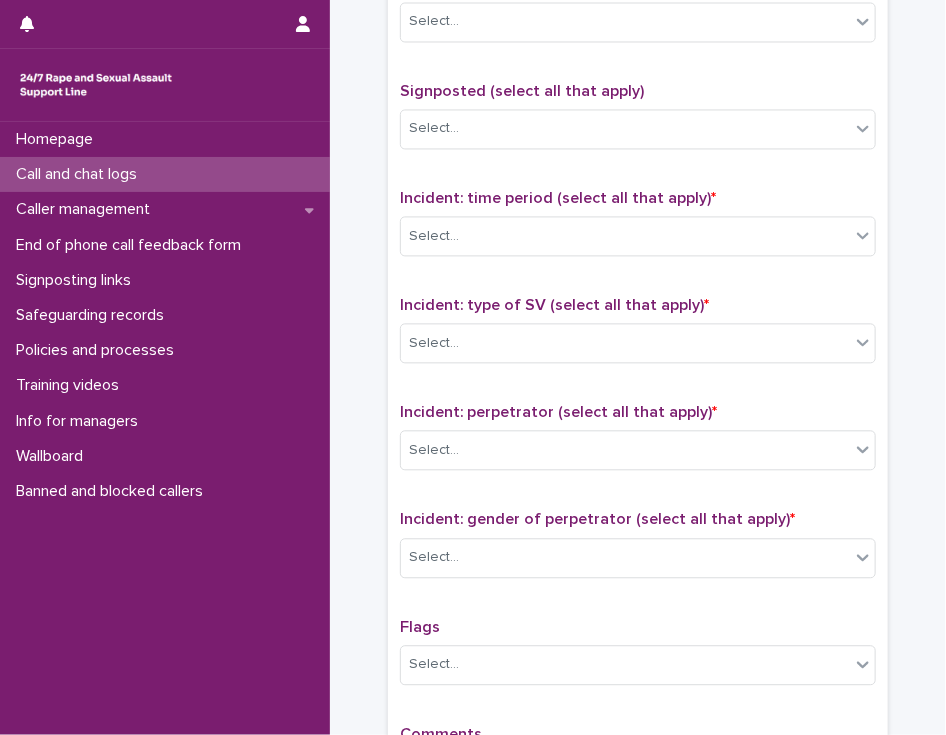 scroll, scrollTop: 1472, scrollLeft: 0, axis: vertical 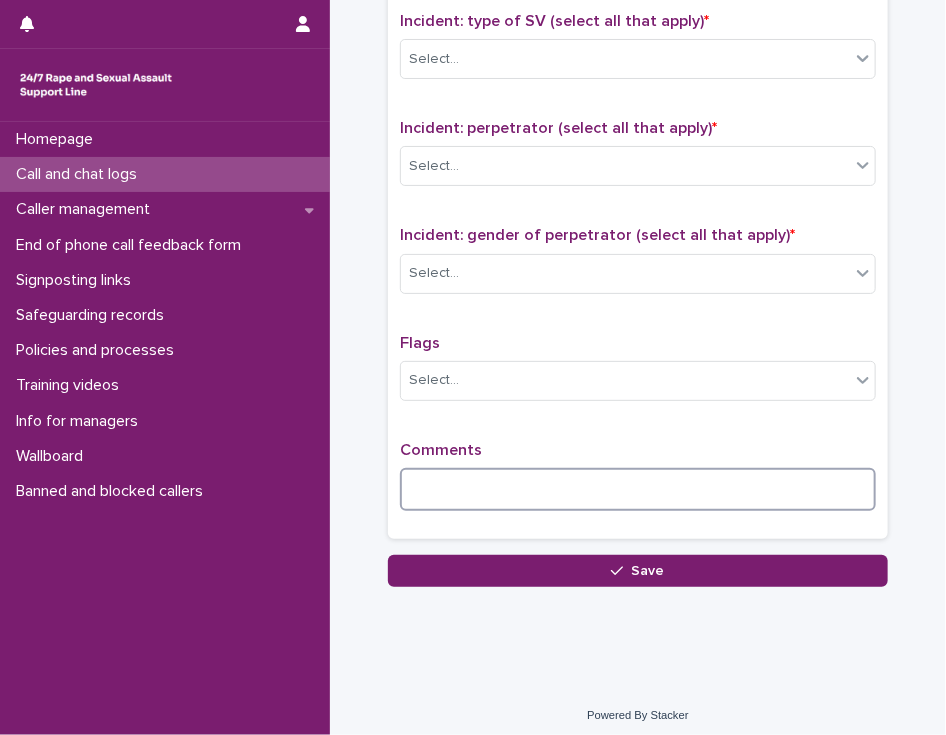 click at bounding box center (638, 489) 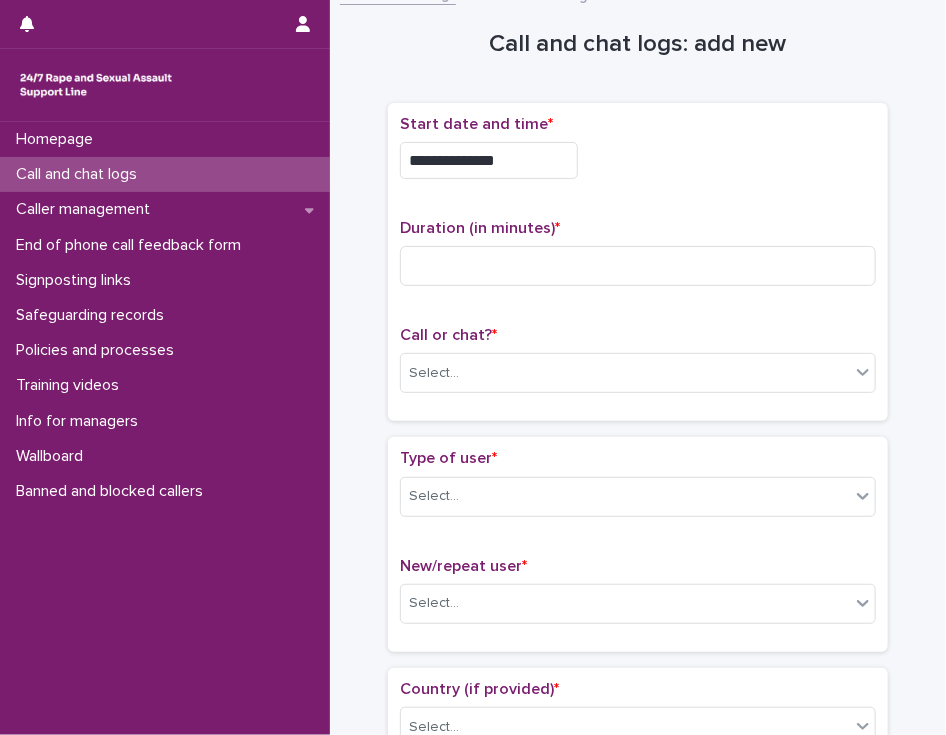 scroll, scrollTop: 0, scrollLeft: 0, axis: both 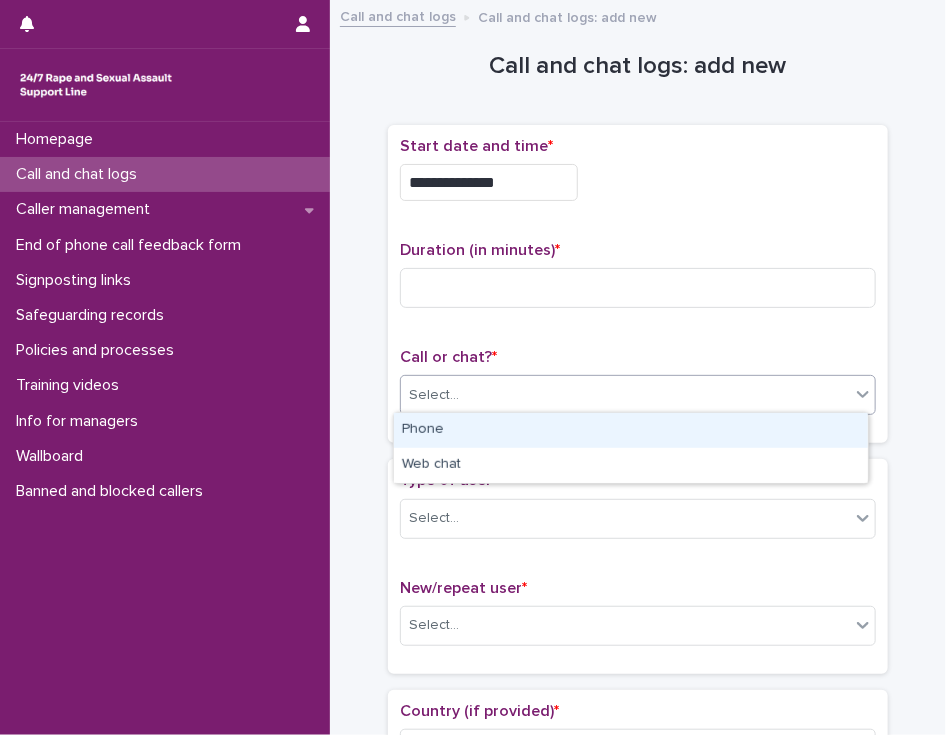click on "Select..." at bounding box center [434, 395] 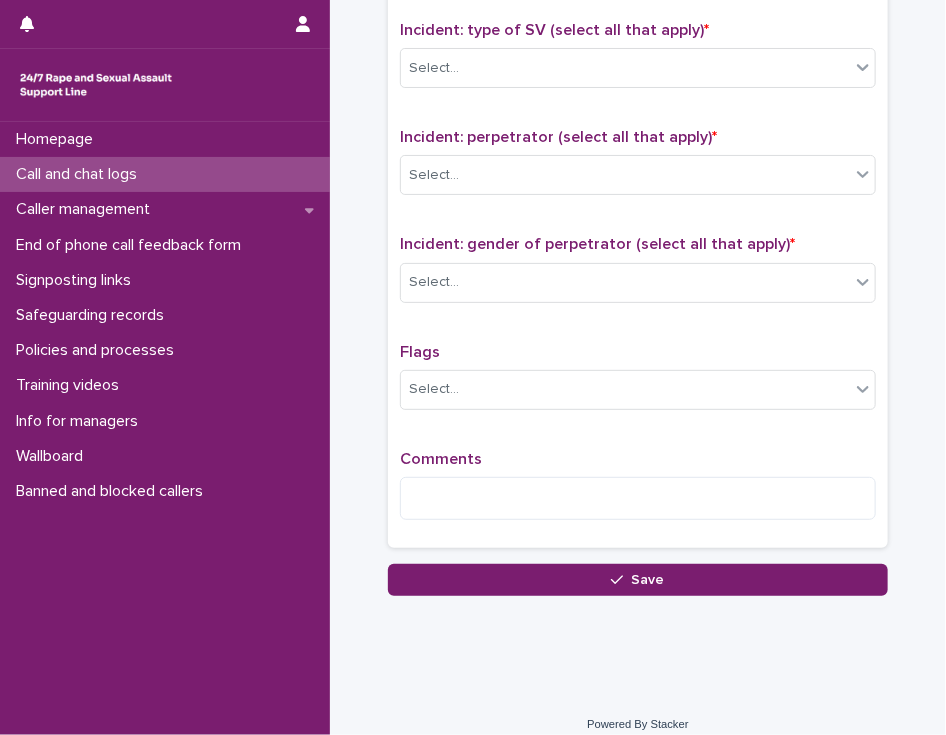 scroll, scrollTop: 1472, scrollLeft: 0, axis: vertical 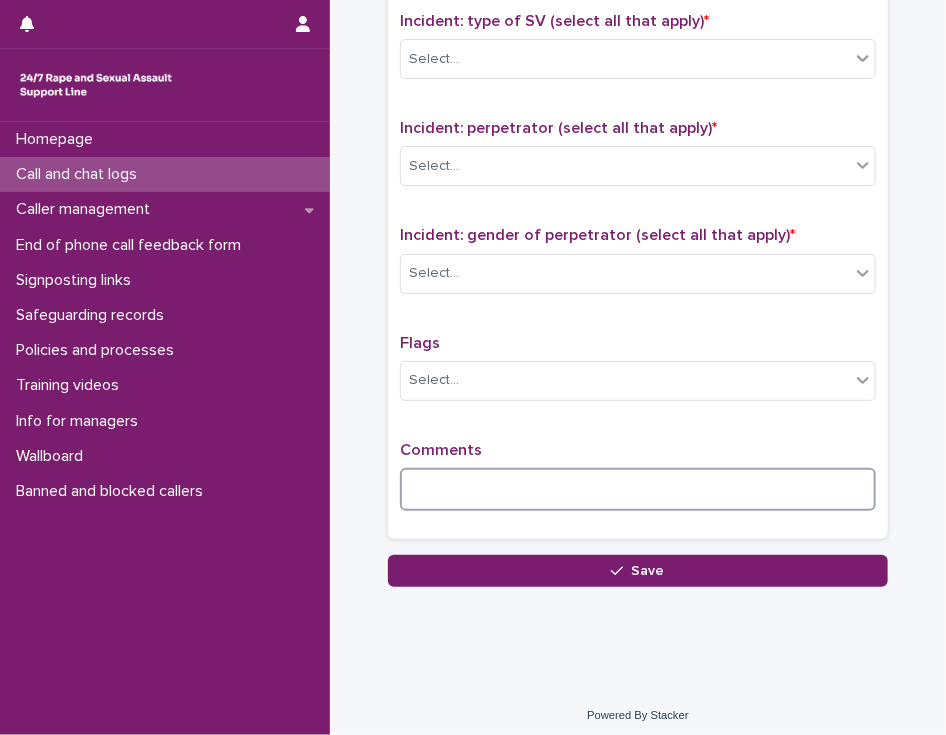 click at bounding box center [638, 489] 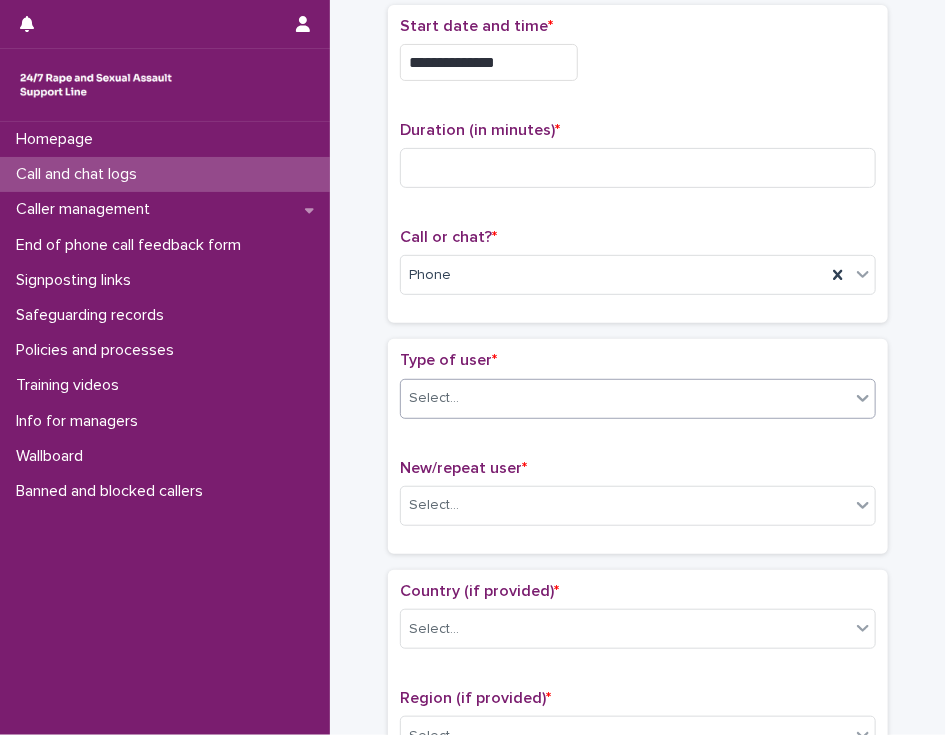 scroll, scrollTop: 123, scrollLeft: 0, axis: vertical 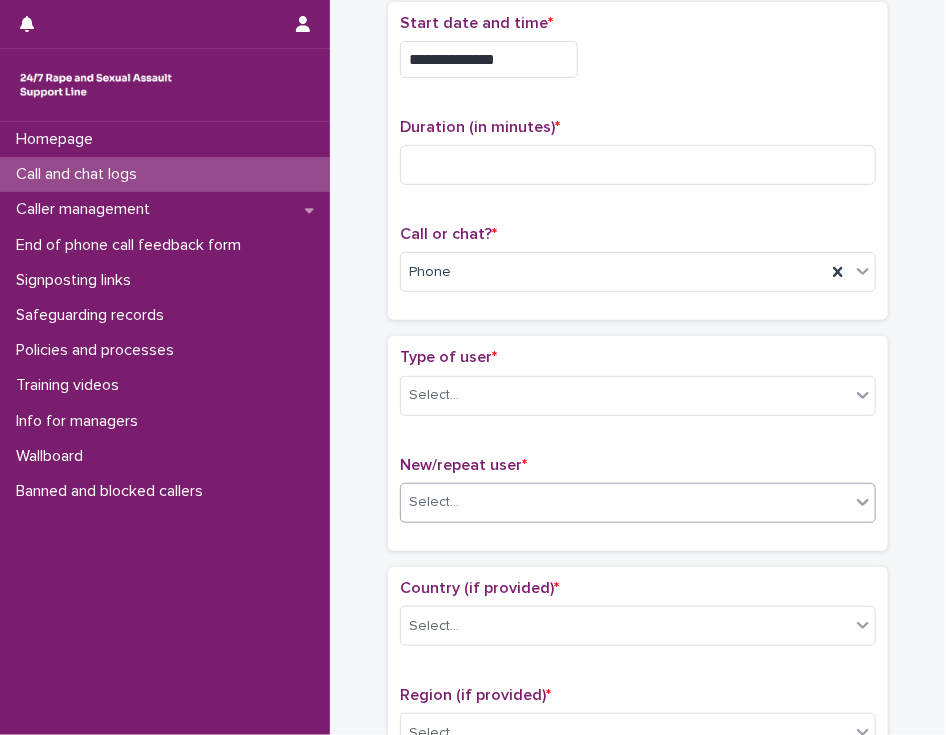 click on "Select..." at bounding box center (625, 502) 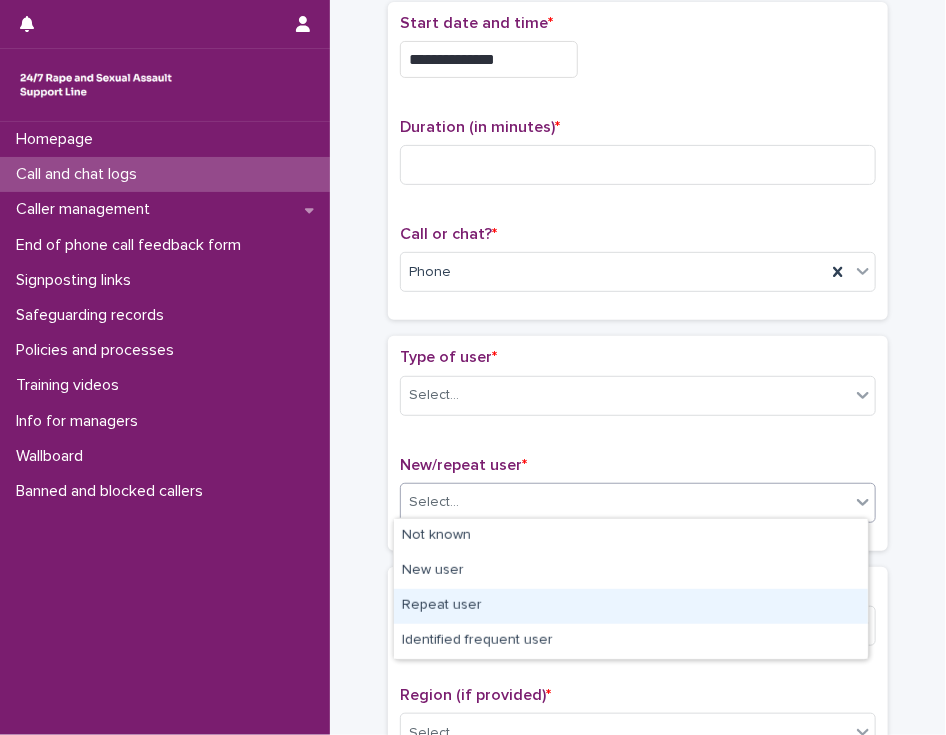 click on "Repeat user" at bounding box center (631, 606) 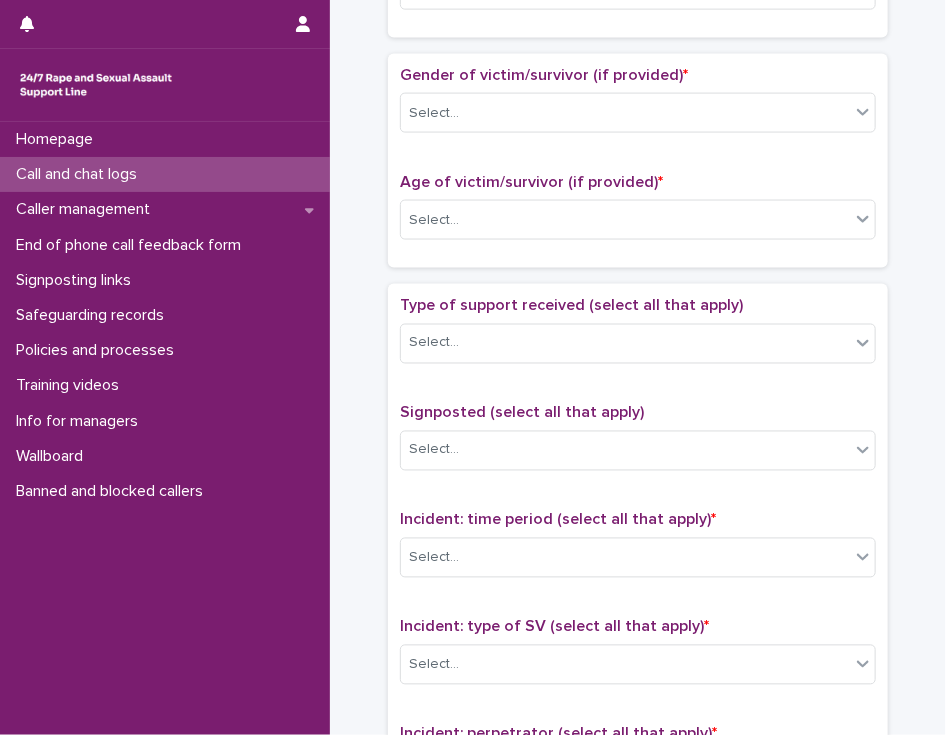 scroll, scrollTop: 1472, scrollLeft: 0, axis: vertical 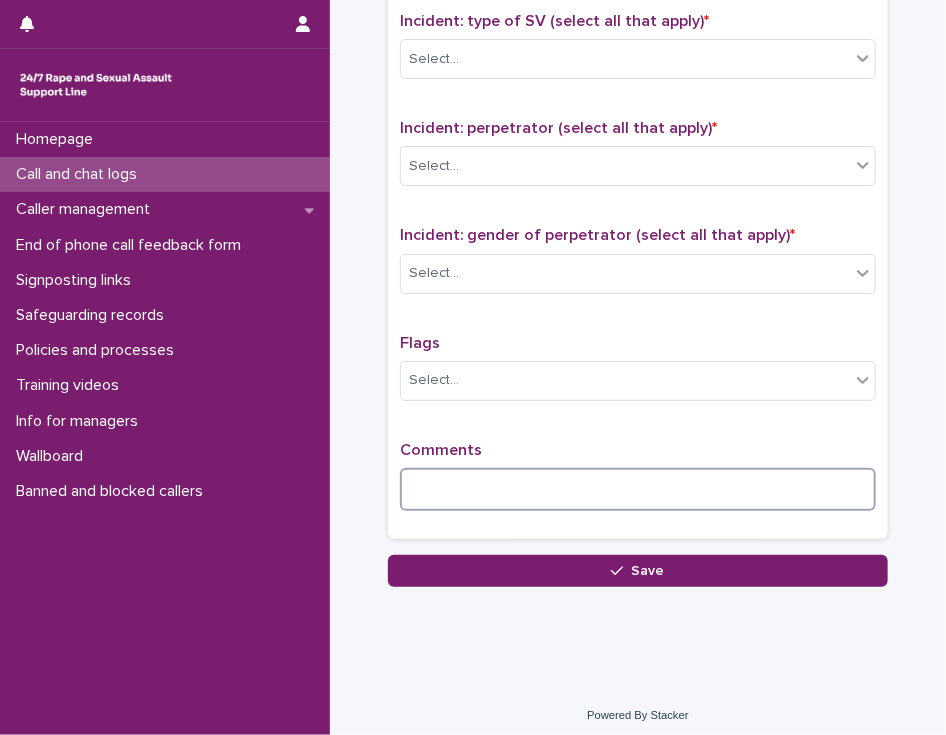 click at bounding box center (638, 489) 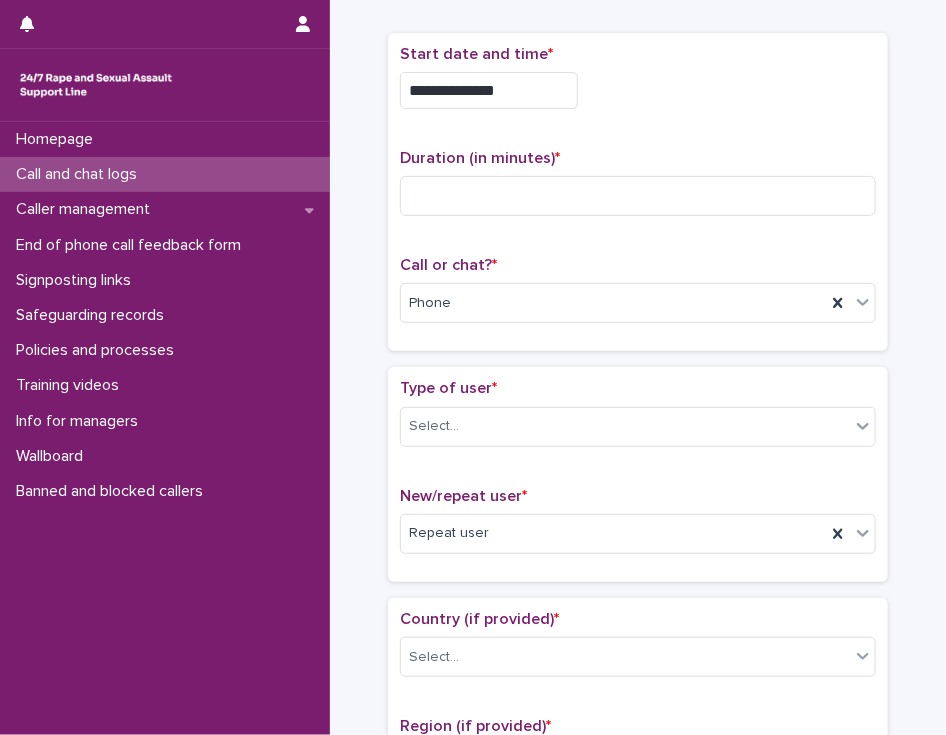 scroll, scrollTop: 0, scrollLeft: 0, axis: both 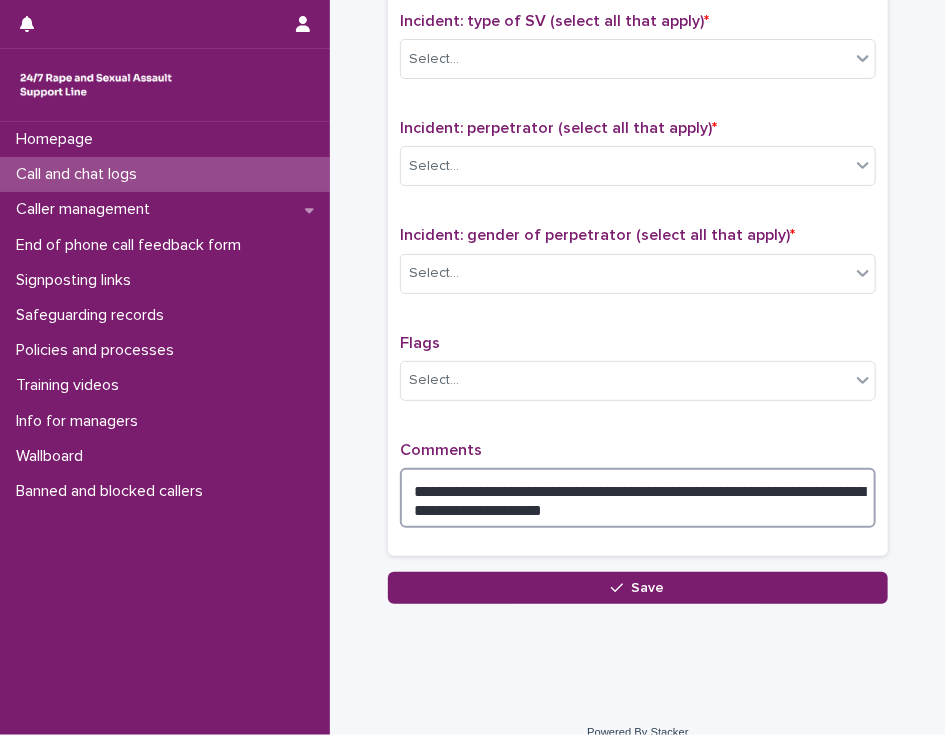 click on "**********" at bounding box center (638, 498) 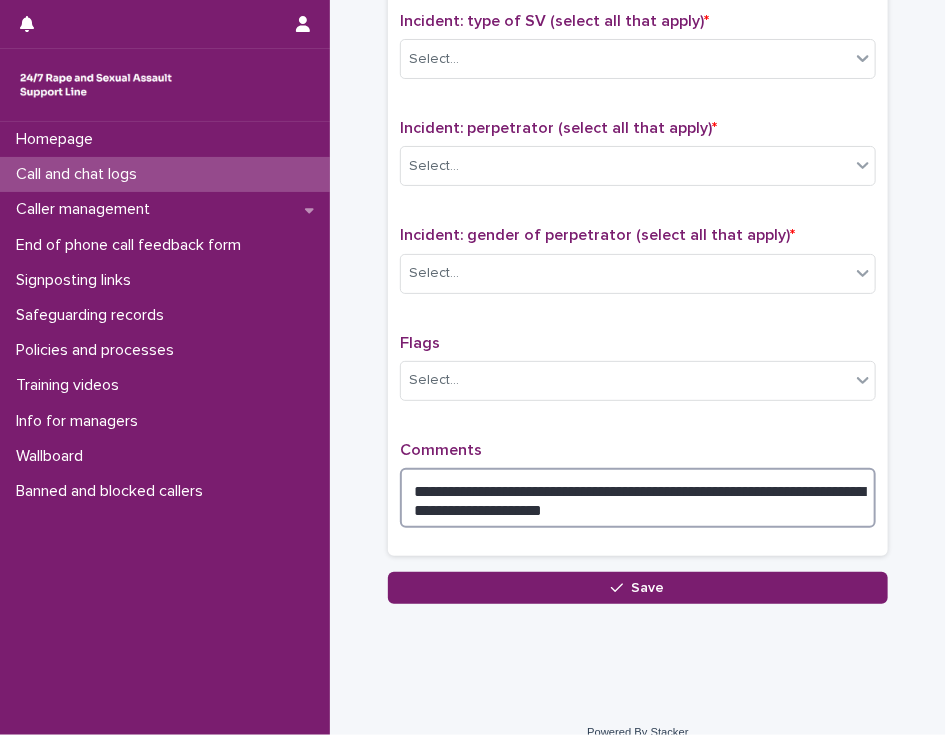 click on "**********" at bounding box center [638, 498] 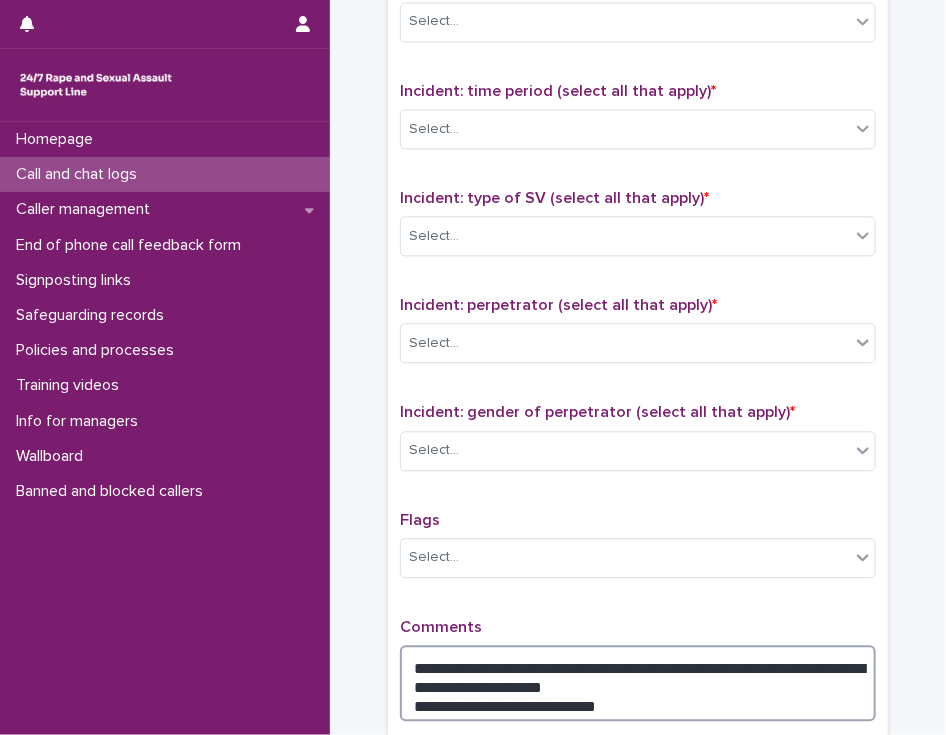 scroll, scrollTop: 1294, scrollLeft: 0, axis: vertical 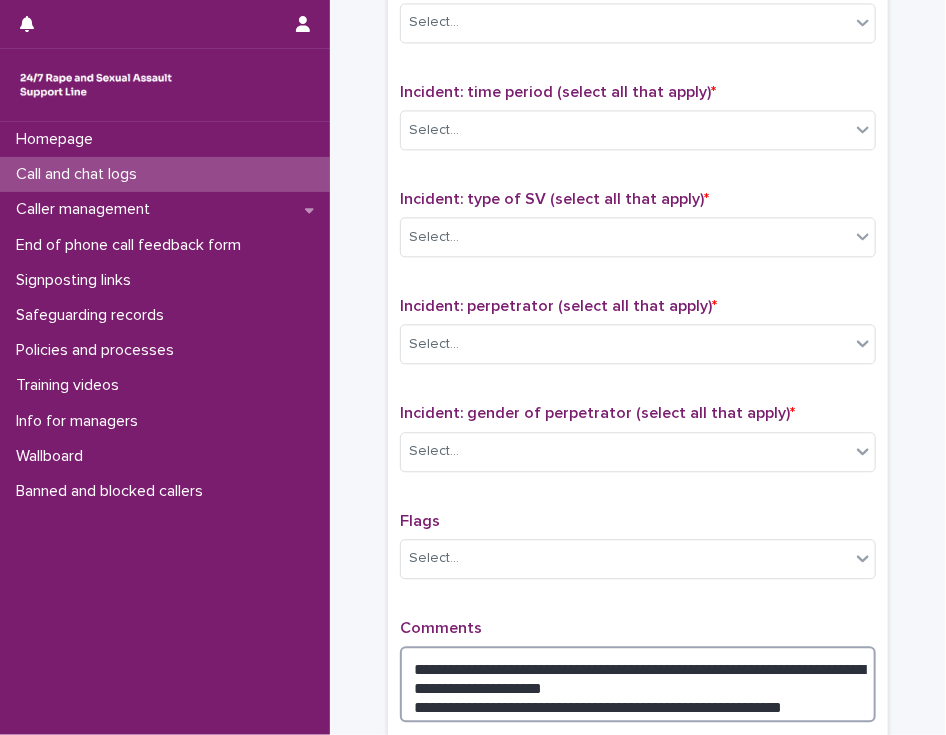 click on "**********" at bounding box center [638, 684] 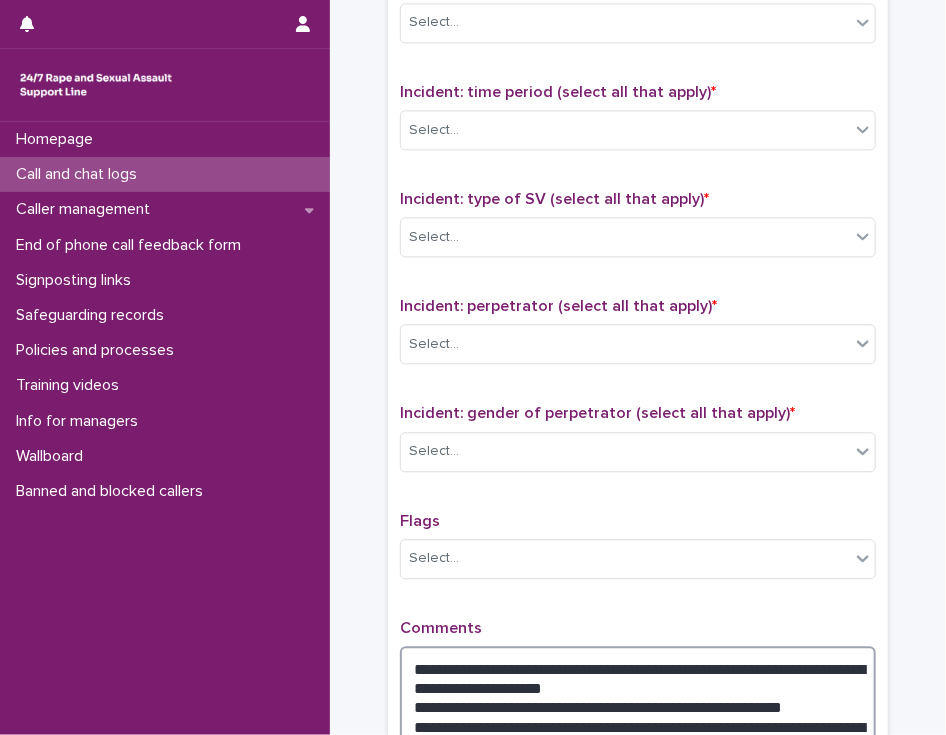 scroll, scrollTop: 1309, scrollLeft: 0, axis: vertical 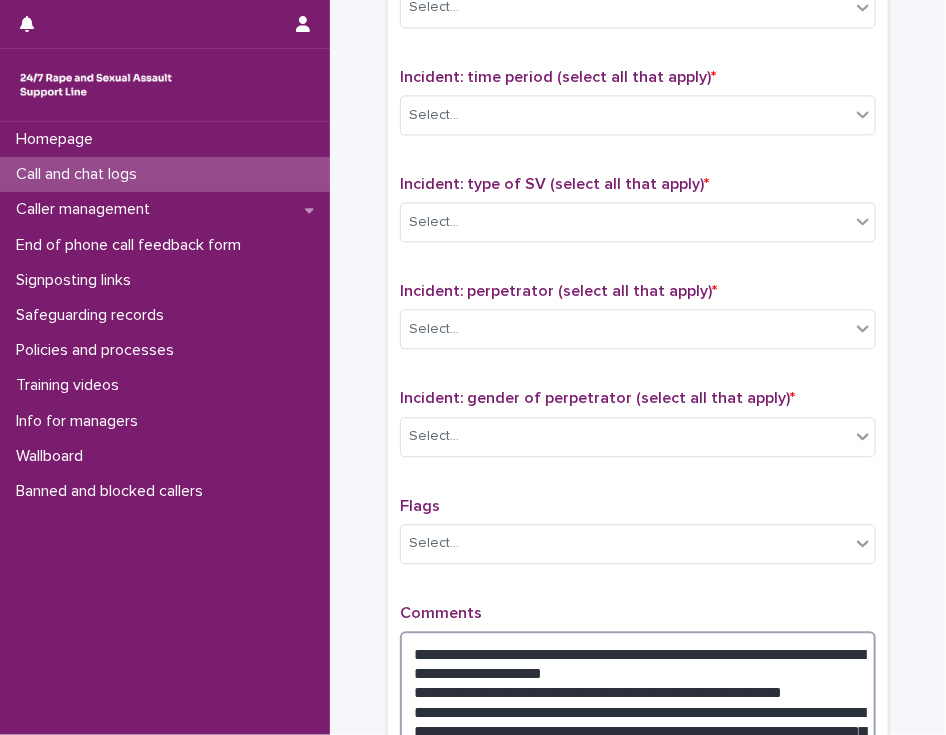 type on "**********" 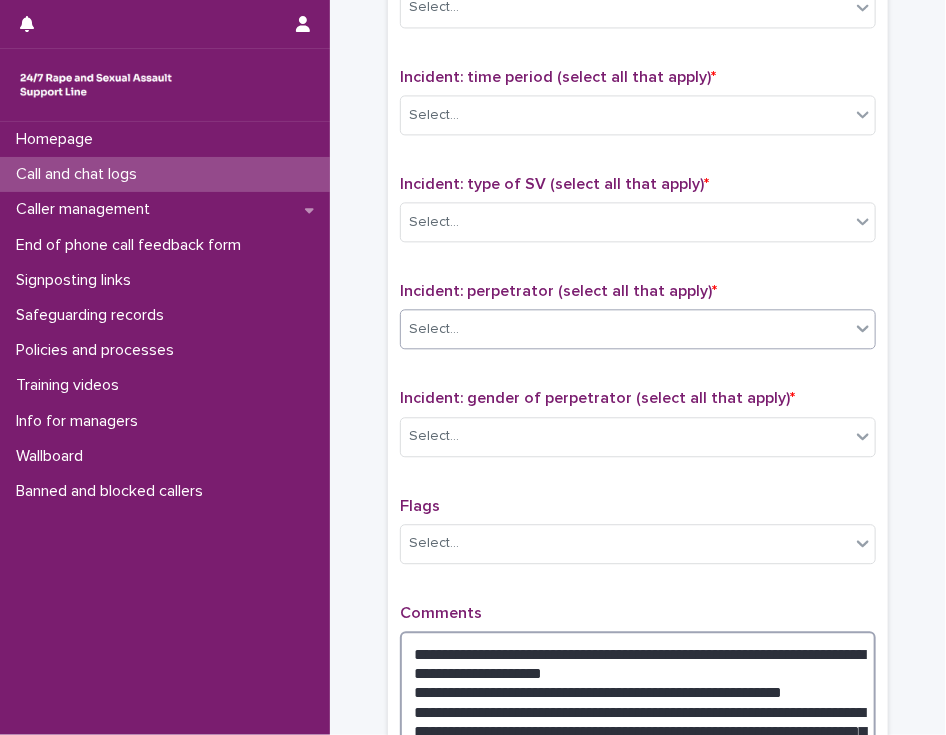 scroll, scrollTop: 0, scrollLeft: 0, axis: both 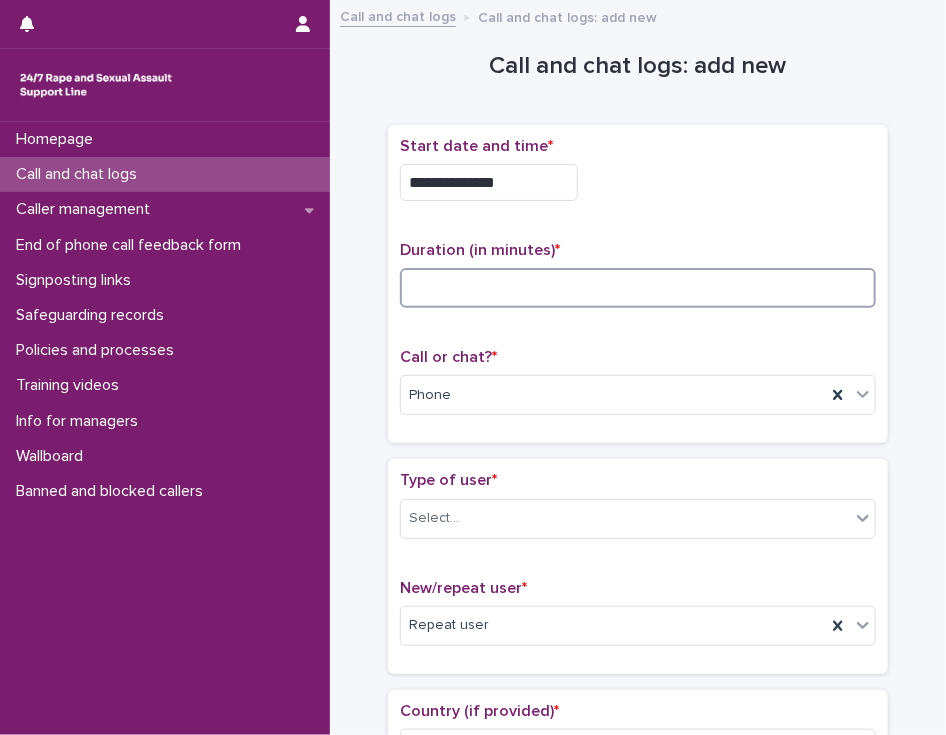 click at bounding box center [638, 288] 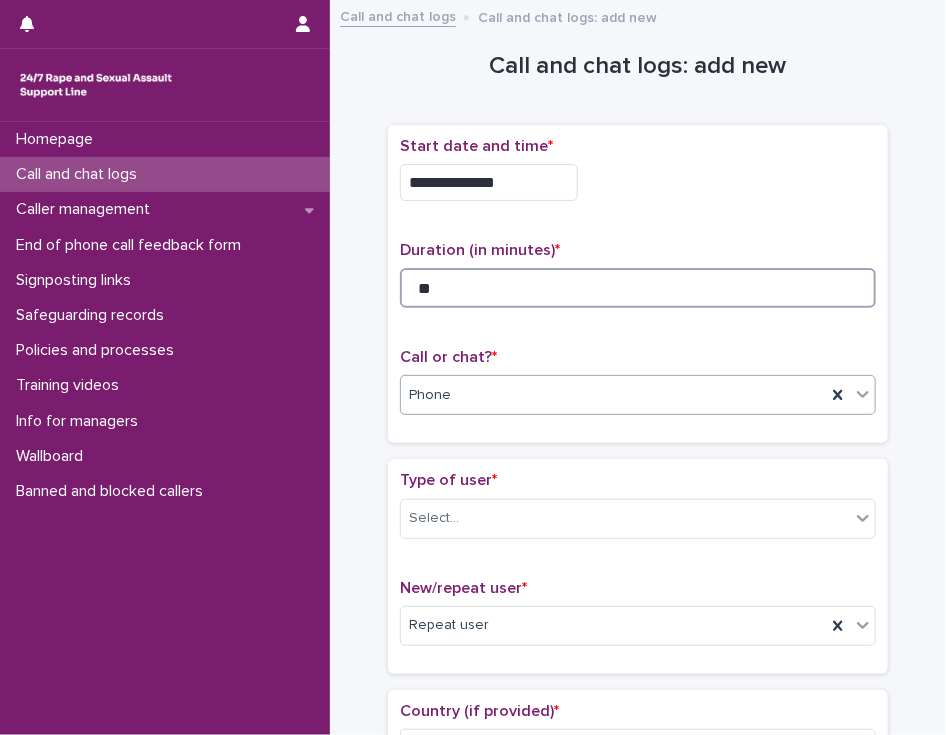 type on "**" 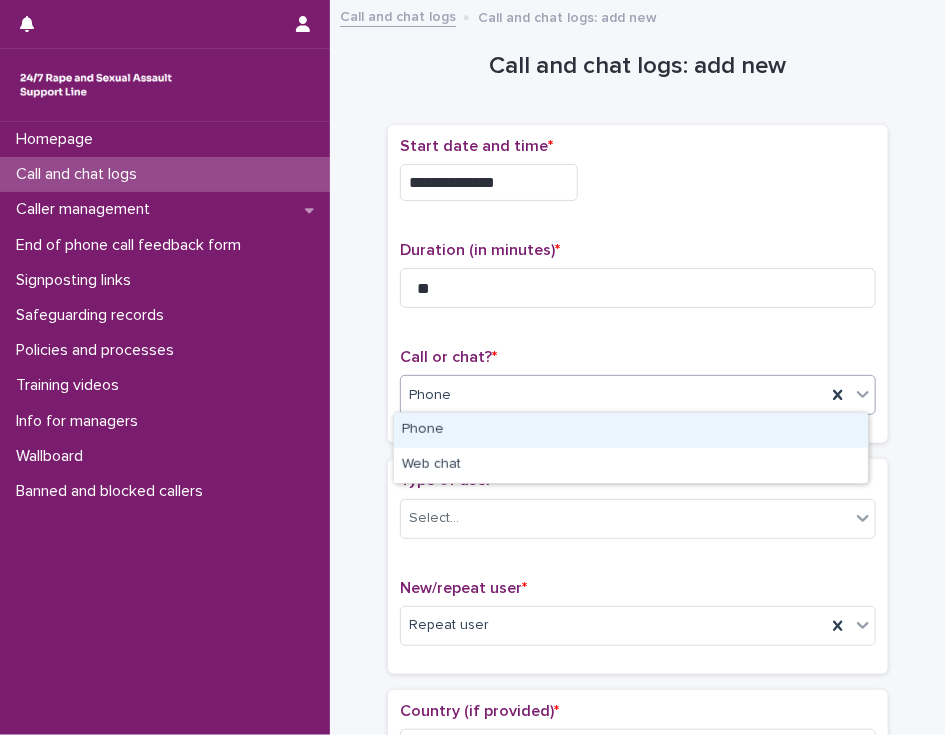 click on "Phone" at bounding box center (613, 395) 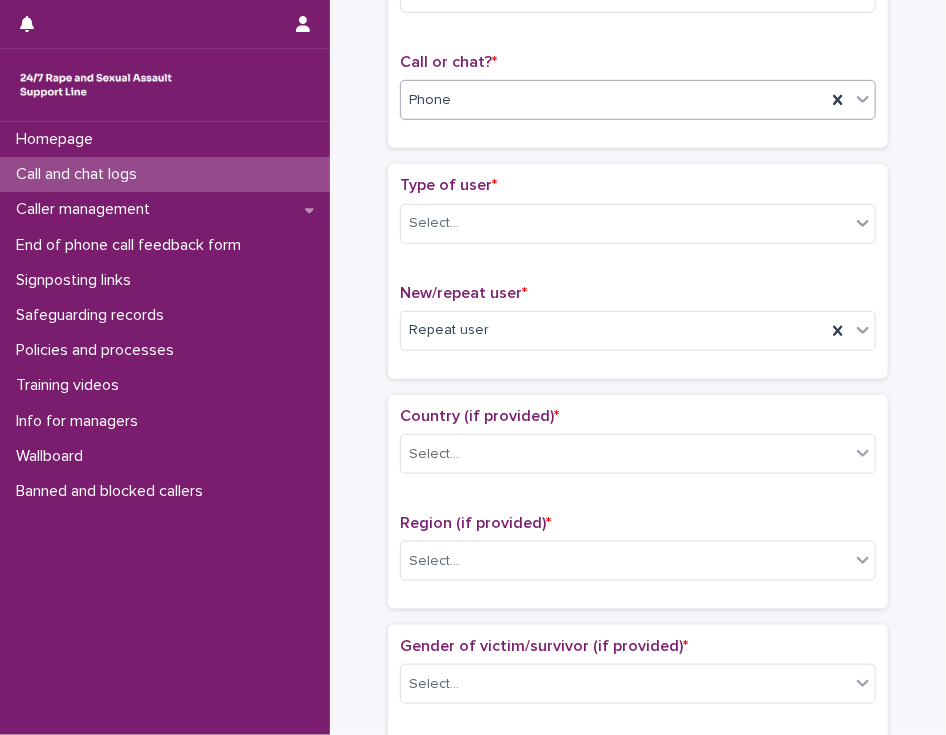 scroll, scrollTop: 300, scrollLeft: 0, axis: vertical 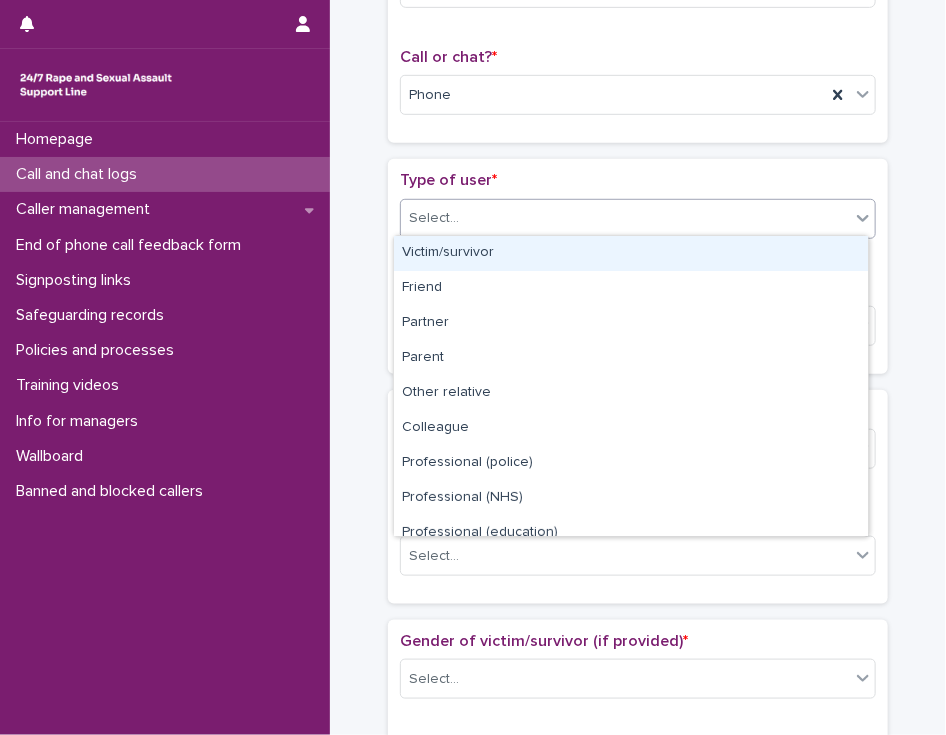click on "Select..." at bounding box center (625, 218) 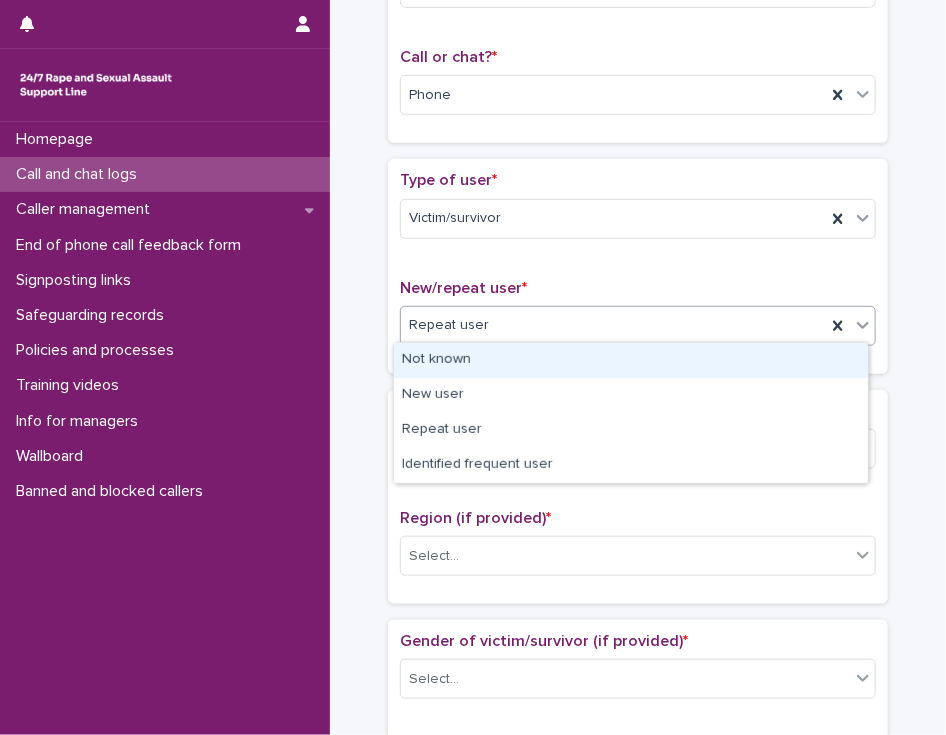 click at bounding box center [492, 324] 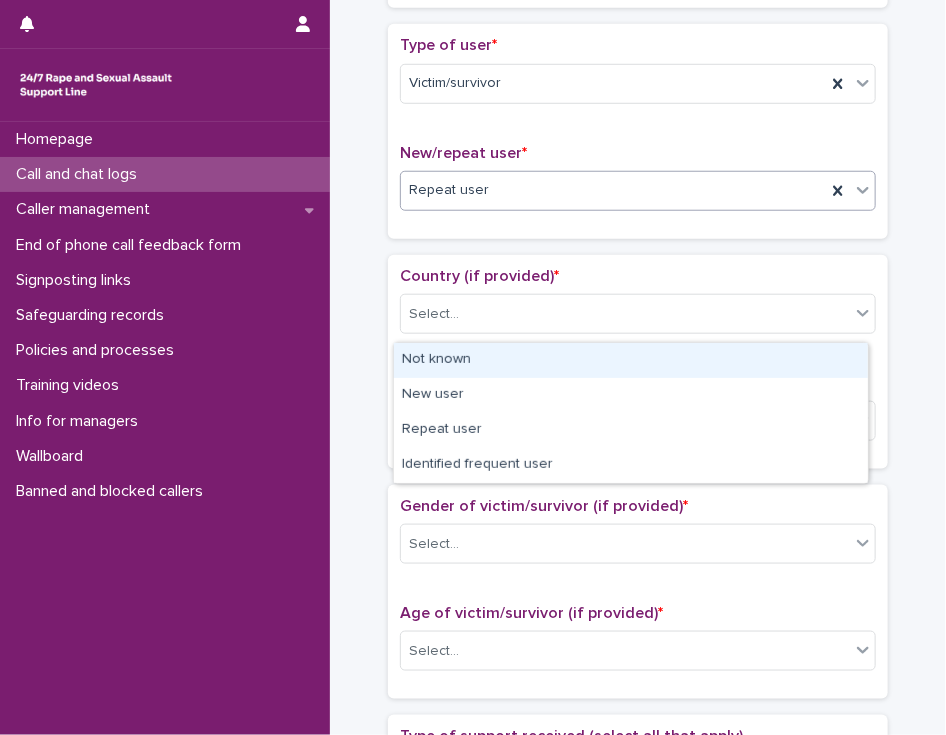 scroll, scrollTop: 438, scrollLeft: 0, axis: vertical 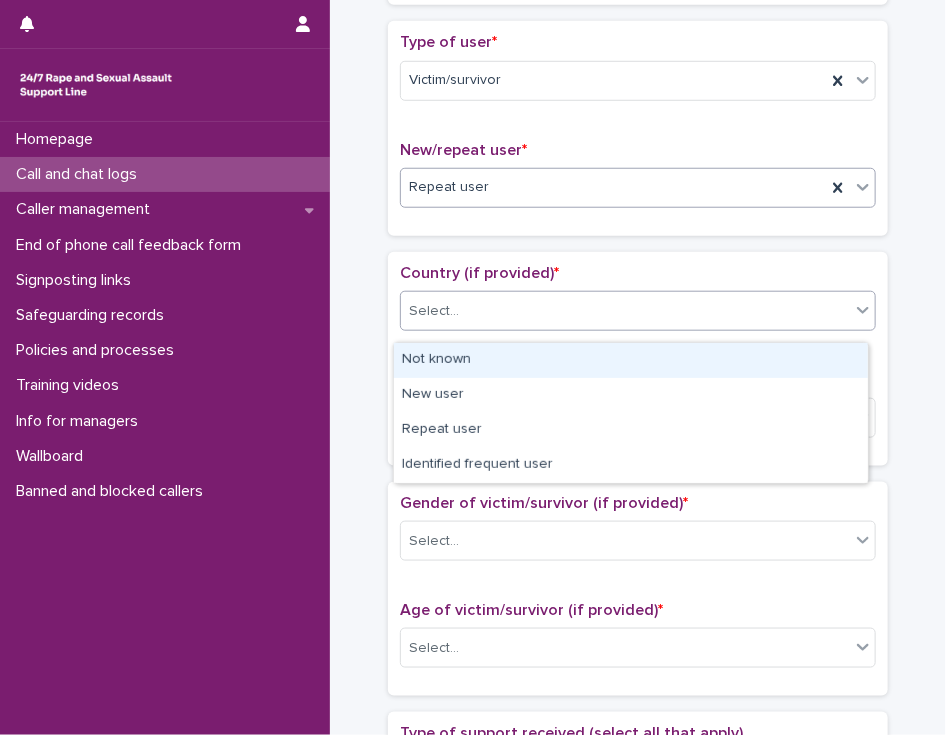 click on "Select..." at bounding box center [625, 311] 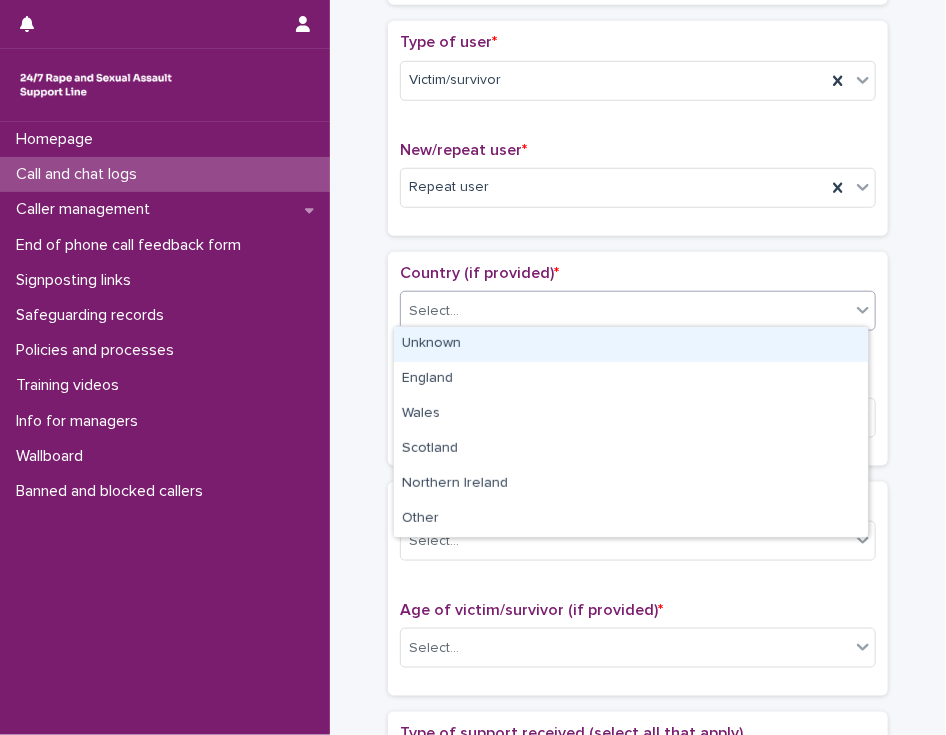 click on "Unknown" at bounding box center [631, 344] 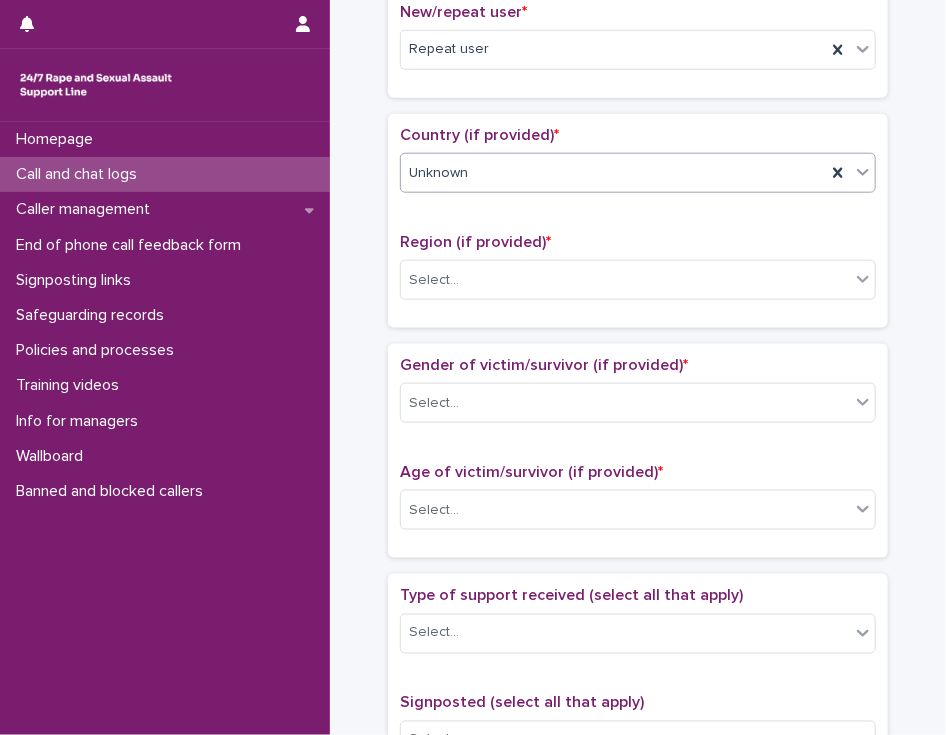scroll, scrollTop: 578, scrollLeft: 0, axis: vertical 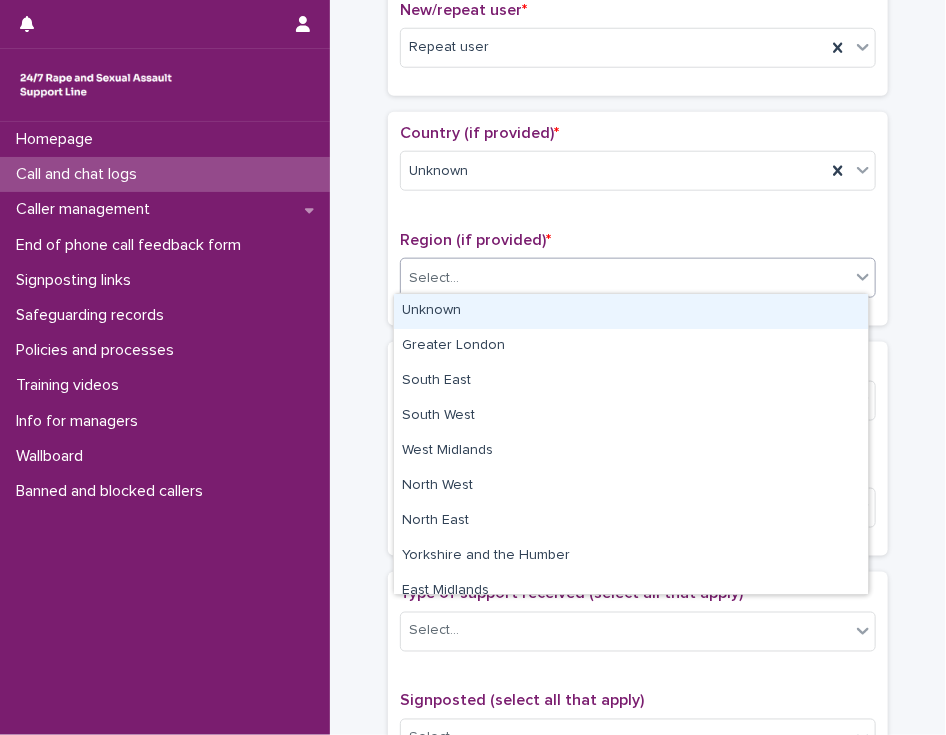 drag, startPoint x: 468, startPoint y: 267, endPoint x: 472, endPoint y: 313, distance: 46.173584 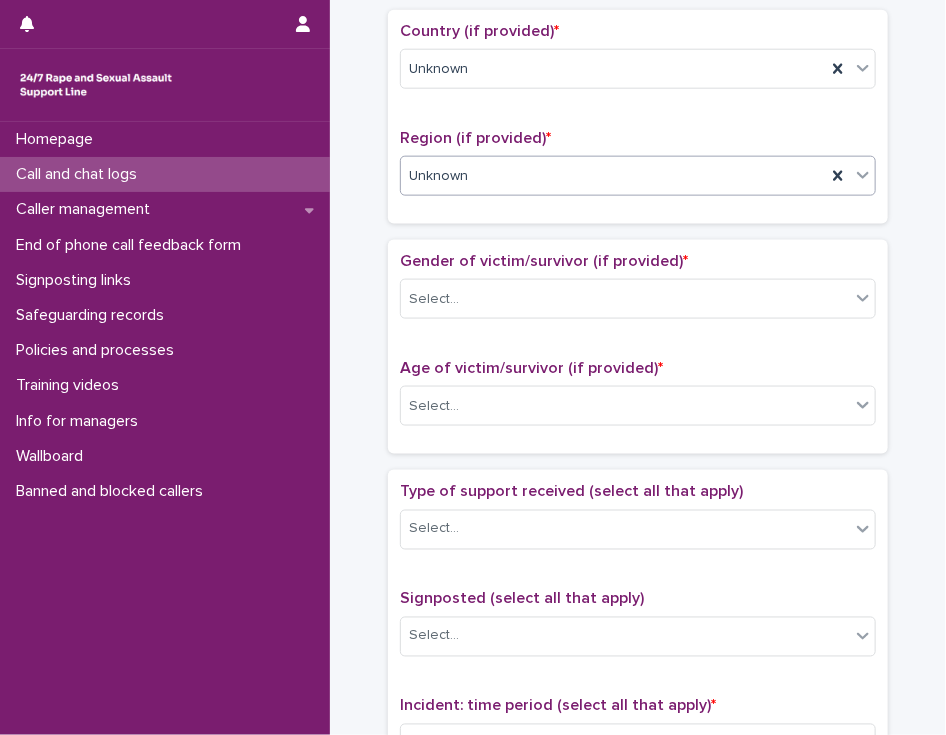 scroll, scrollTop: 775, scrollLeft: 0, axis: vertical 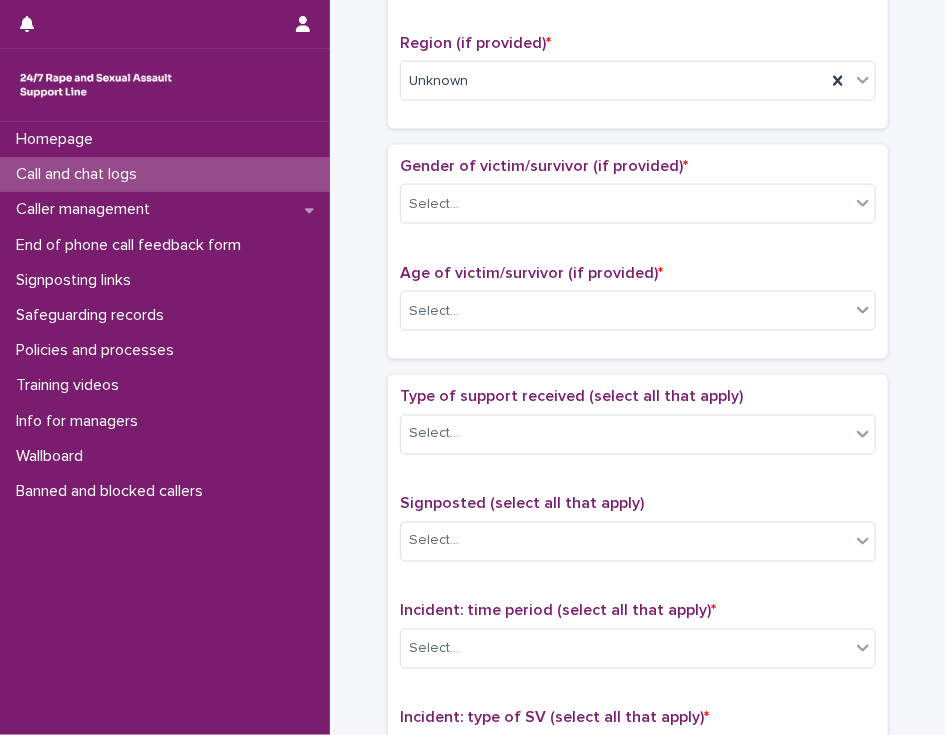 click on "Gender of victim/survivor (if provided) * Select..." at bounding box center [638, 198] 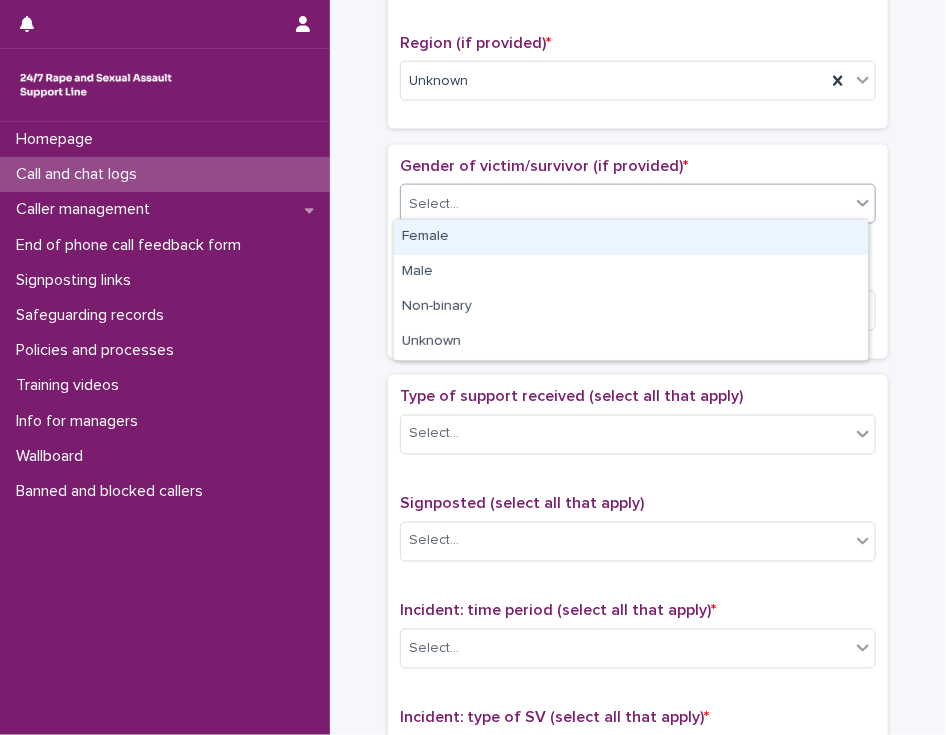 click on "Select..." at bounding box center (625, 204) 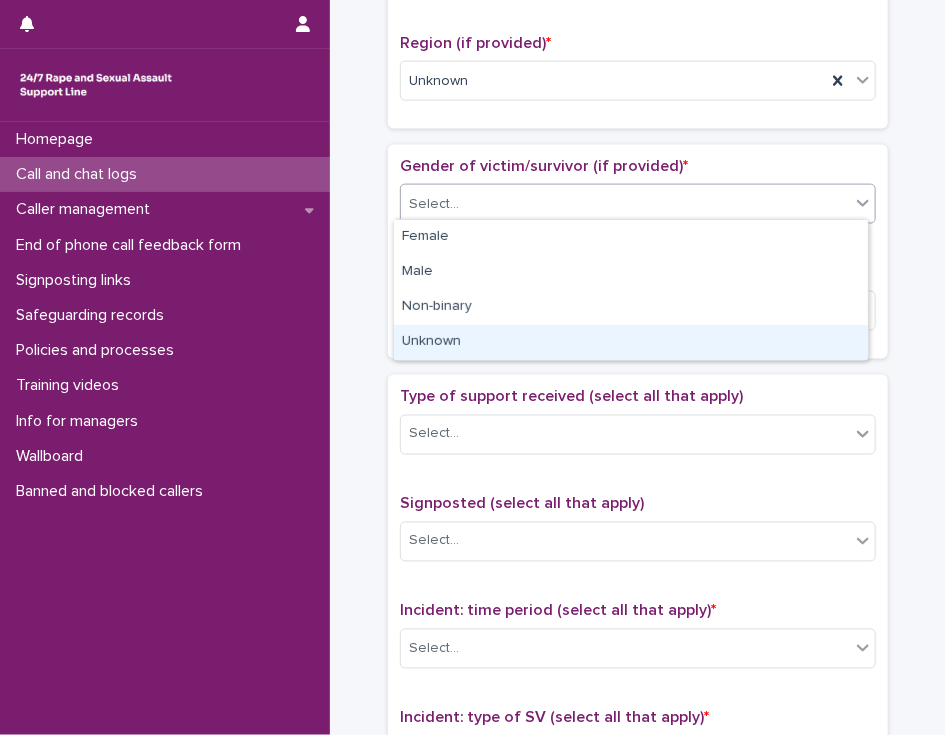 click on "Unknown" at bounding box center [631, 342] 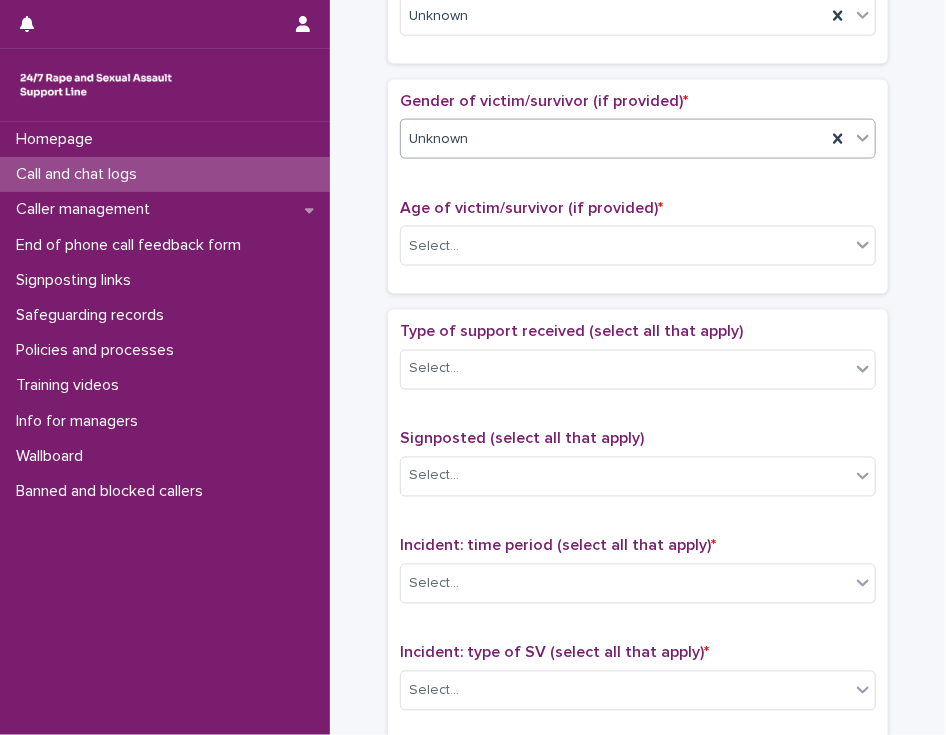 scroll, scrollTop: 842, scrollLeft: 0, axis: vertical 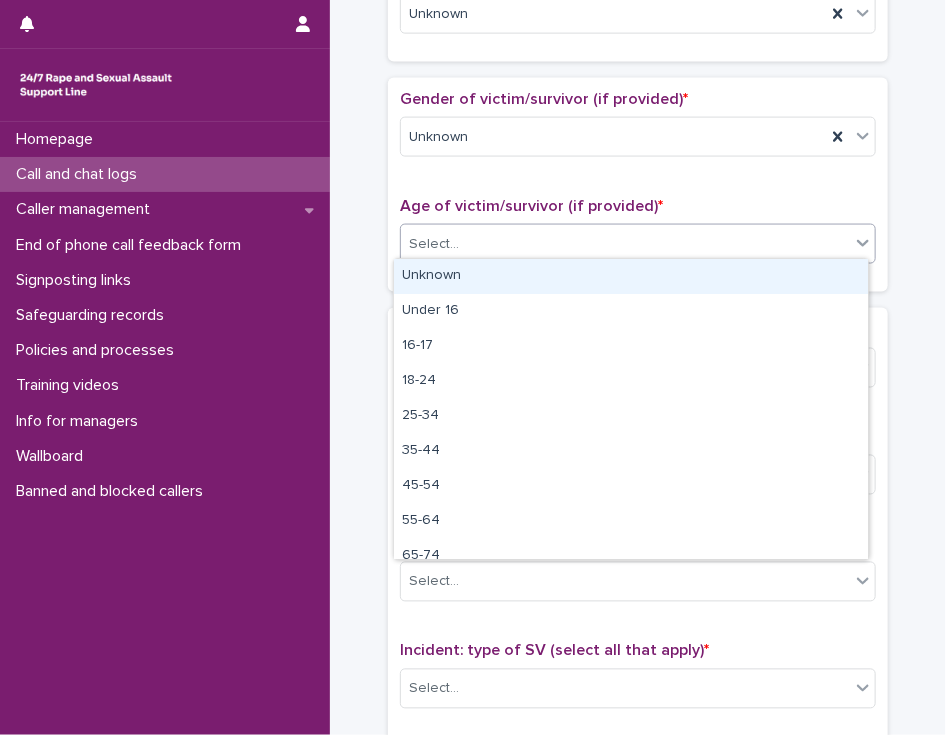 click on "Select..." at bounding box center [625, 244] 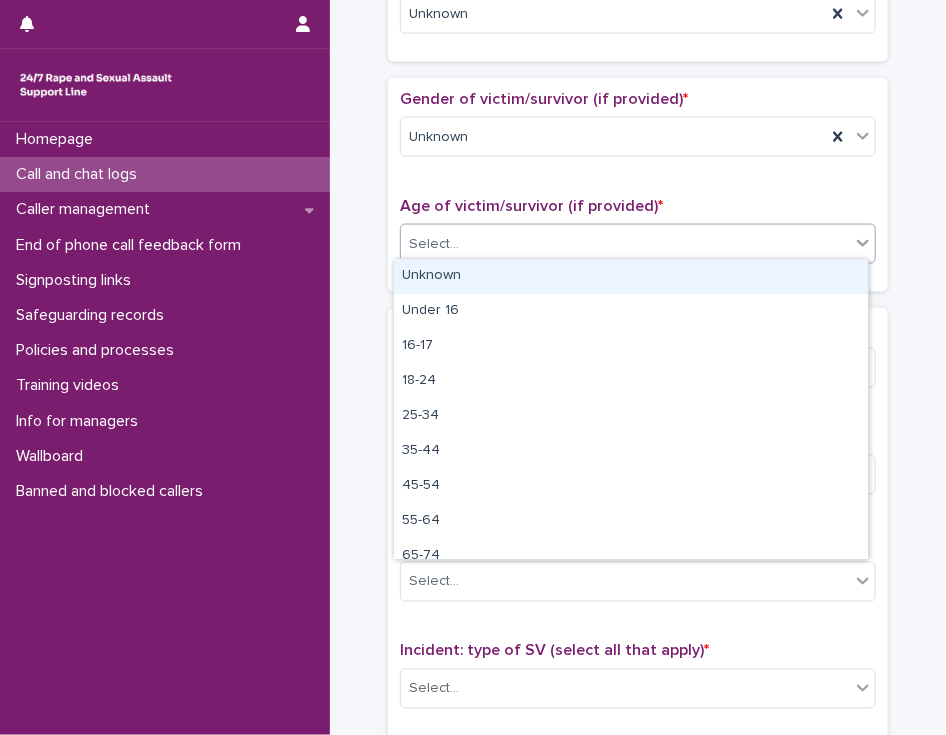 click on "Unknown" at bounding box center [631, 276] 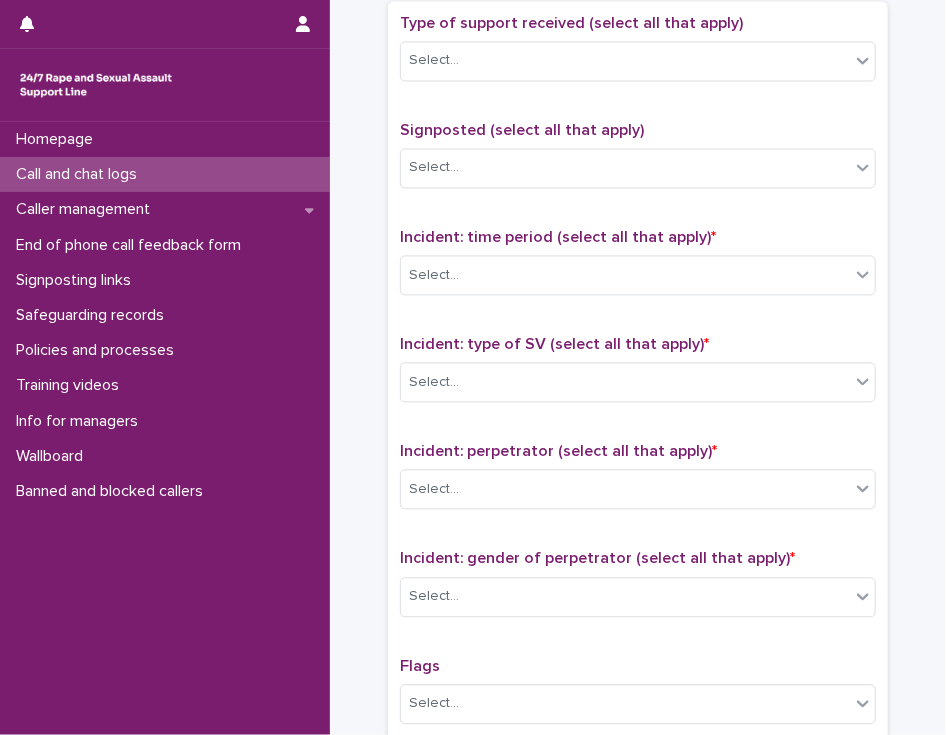 scroll, scrollTop: 1146, scrollLeft: 0, axis: vertical 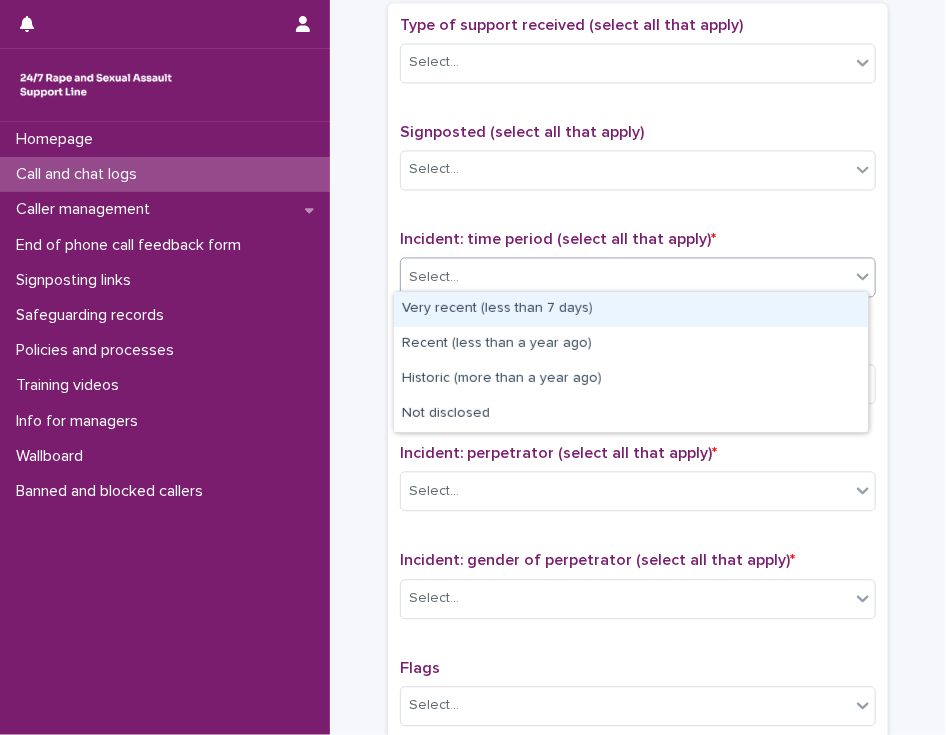 click on "Select..." at bounding box center (434, 278) 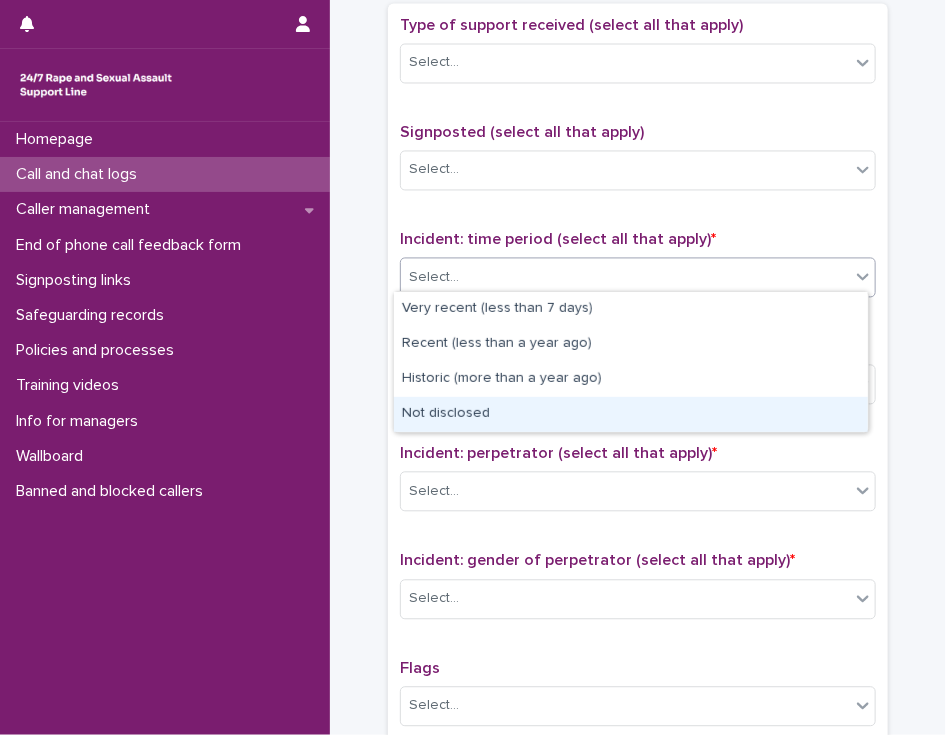 click on "Not disclosed" at bounding box center [631, 414] 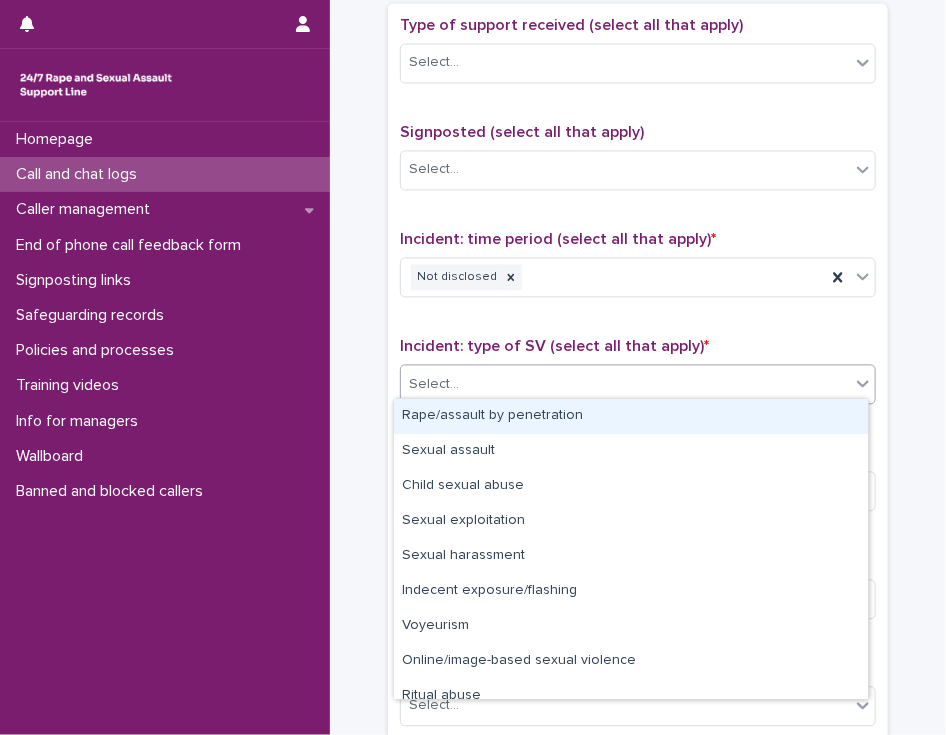 click on "Select..." at bounding box center [625, 385] 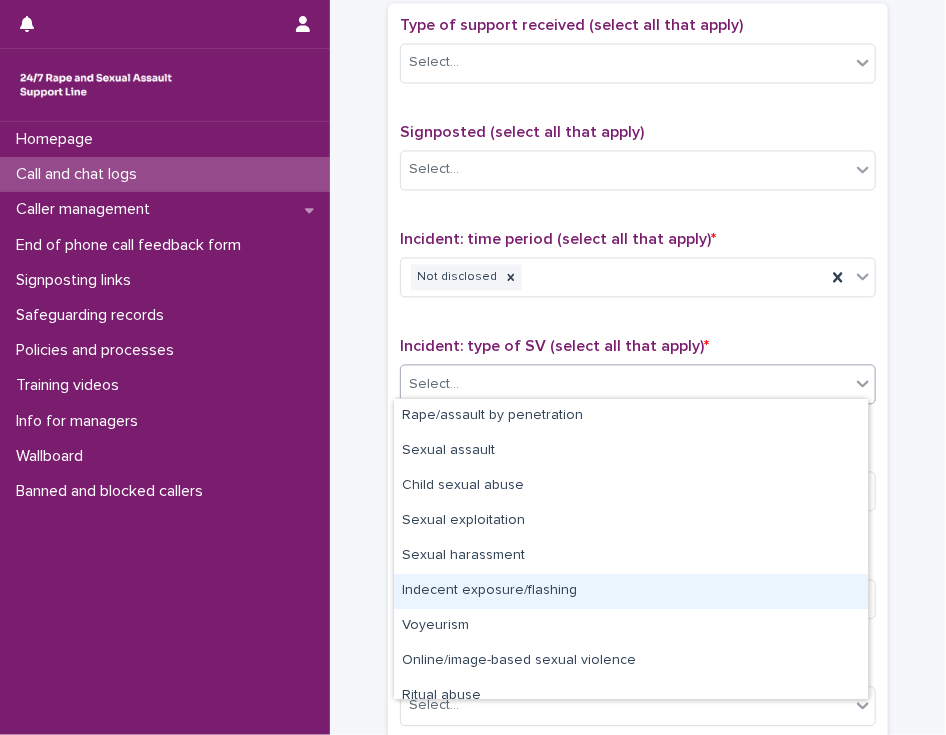 scroll, scrollTop: 50, scrollLeft: 0, axis: vertical 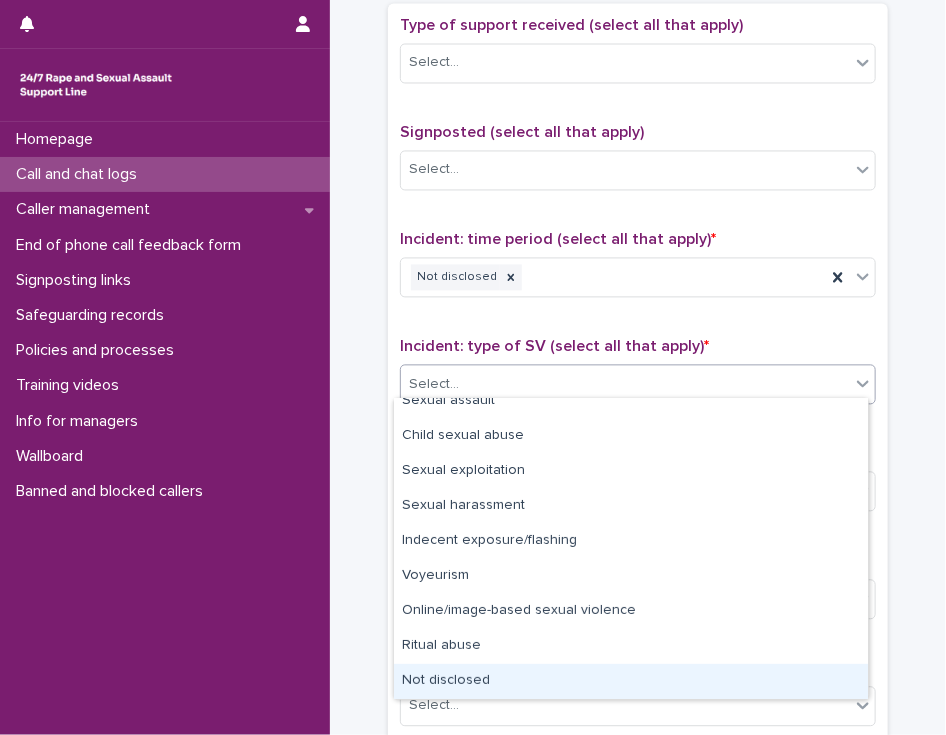 click on "Not disclosed" at bounding box center (631, 681) 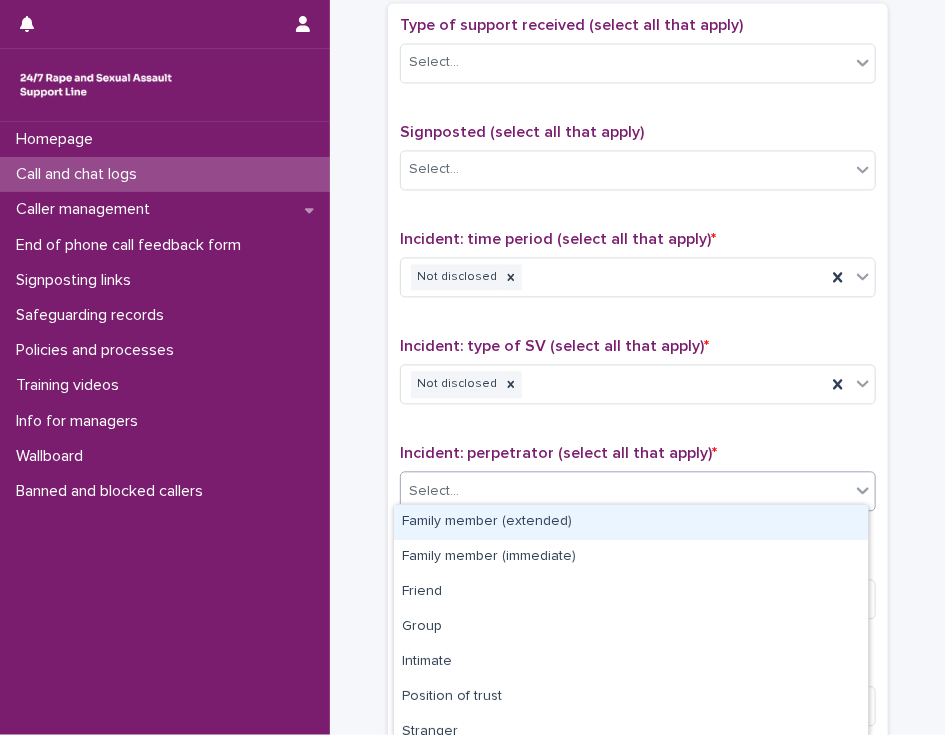 click on "Select..." at bounding box center (625, 492) 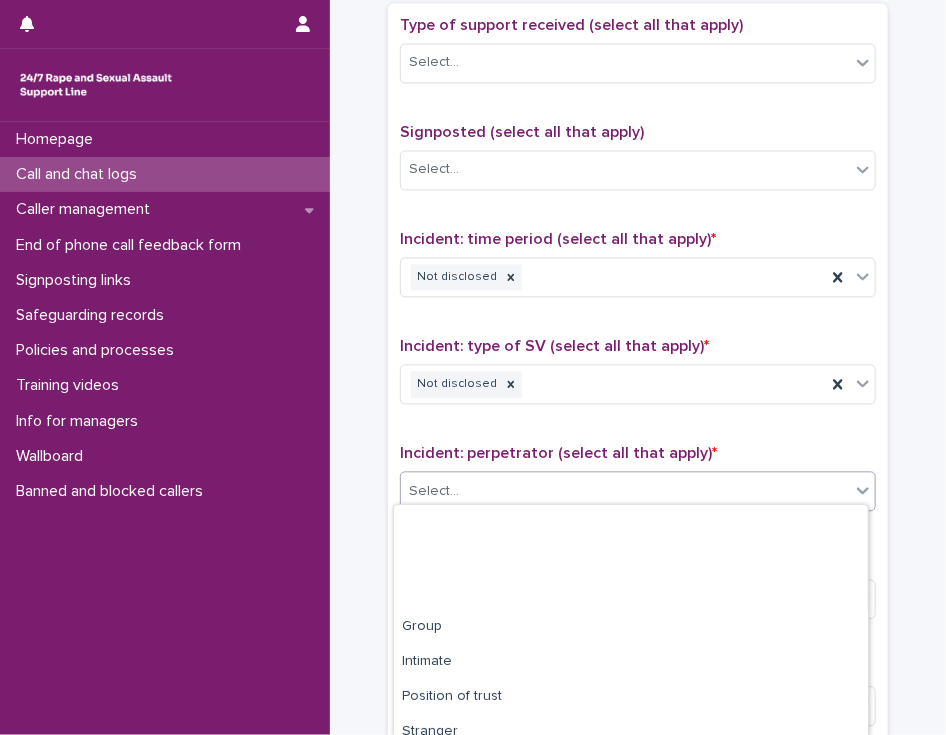 scroll, scrollTop: 153, scrollLeft: 0, axis: vertical 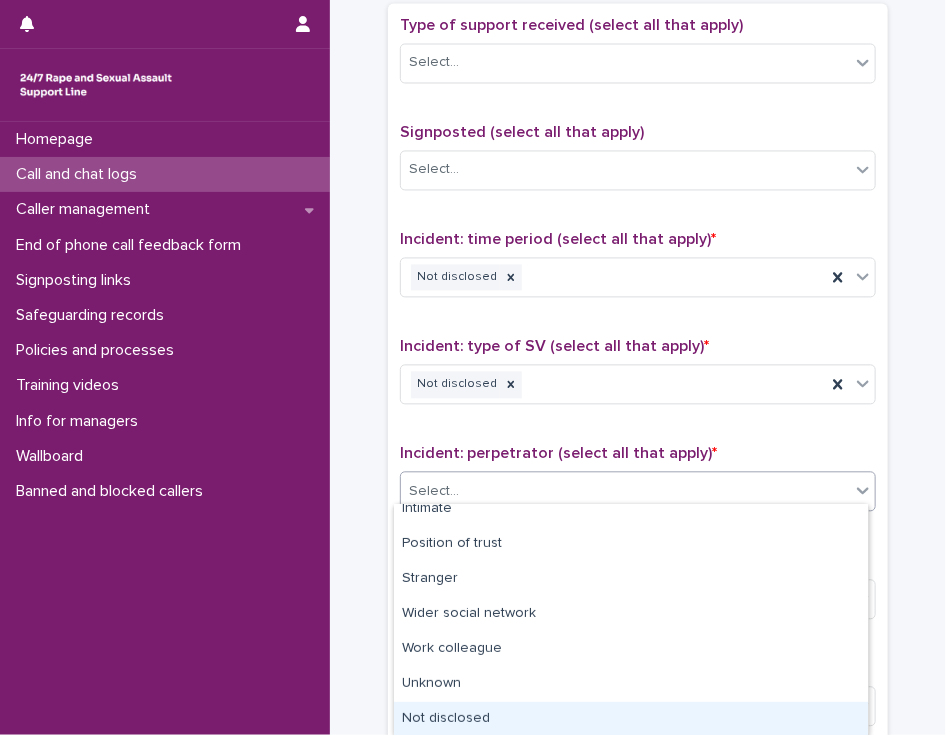 click on "Not disclosed" at bounding box center [631, 719] 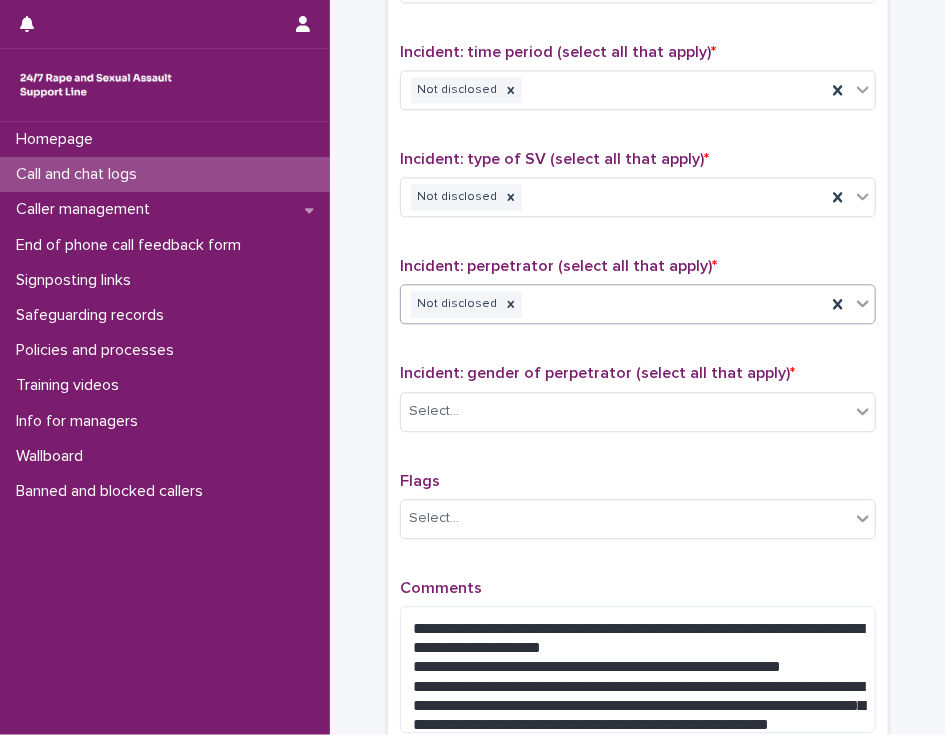 scroll, scrollTop: 1335, scrollLeft: 0, axis: vertical 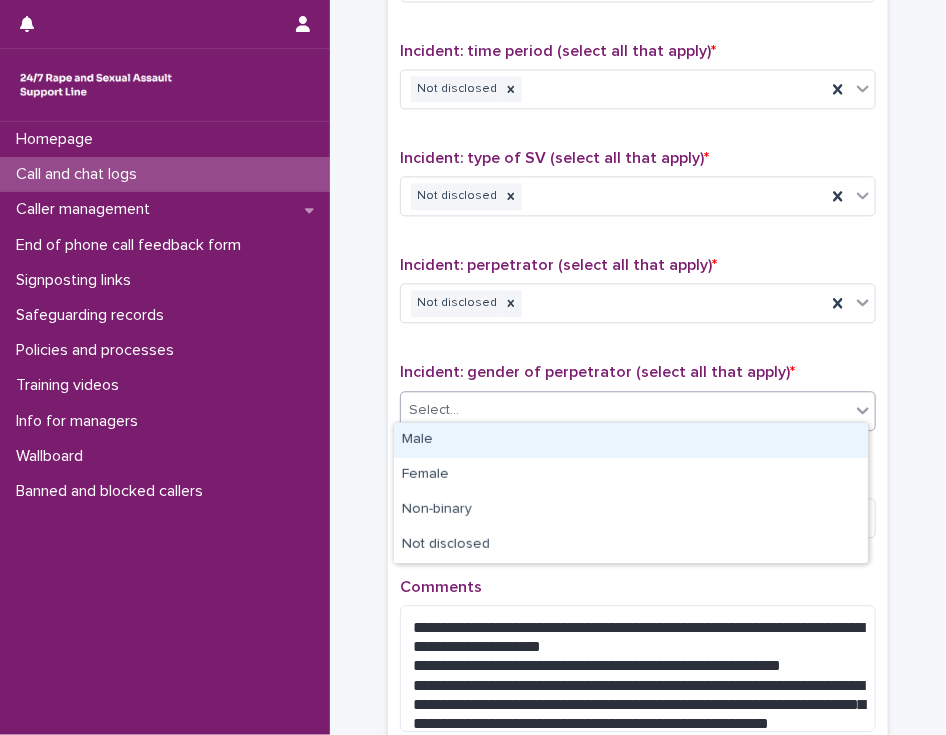 click on "Select..." at bounding box center (434, 410) 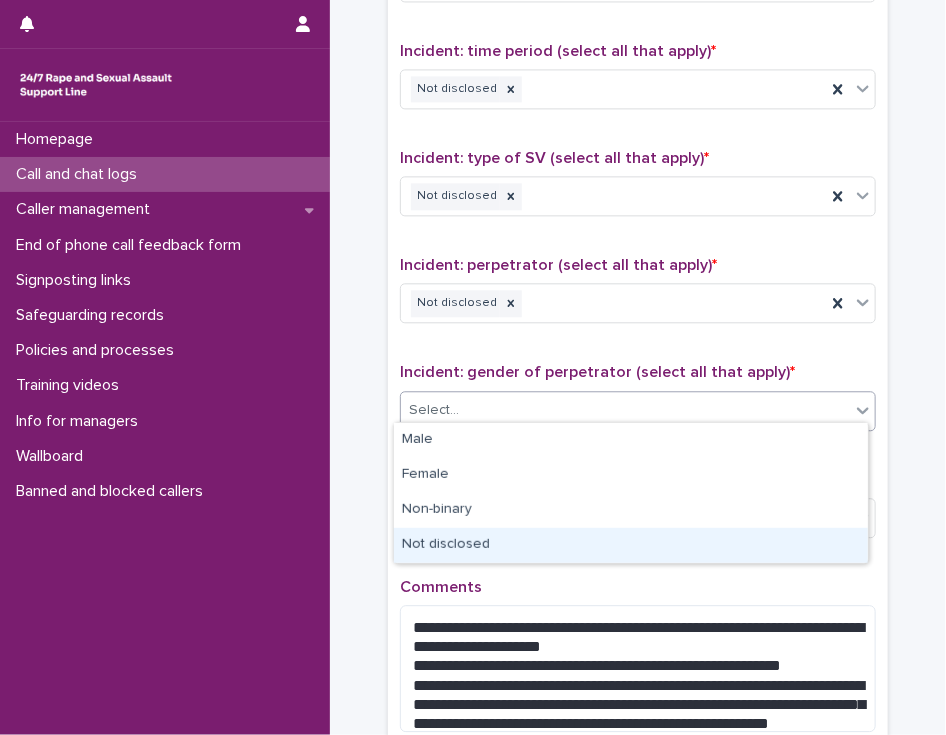 click on "Not disclosed" at bounding box center [631, 545] 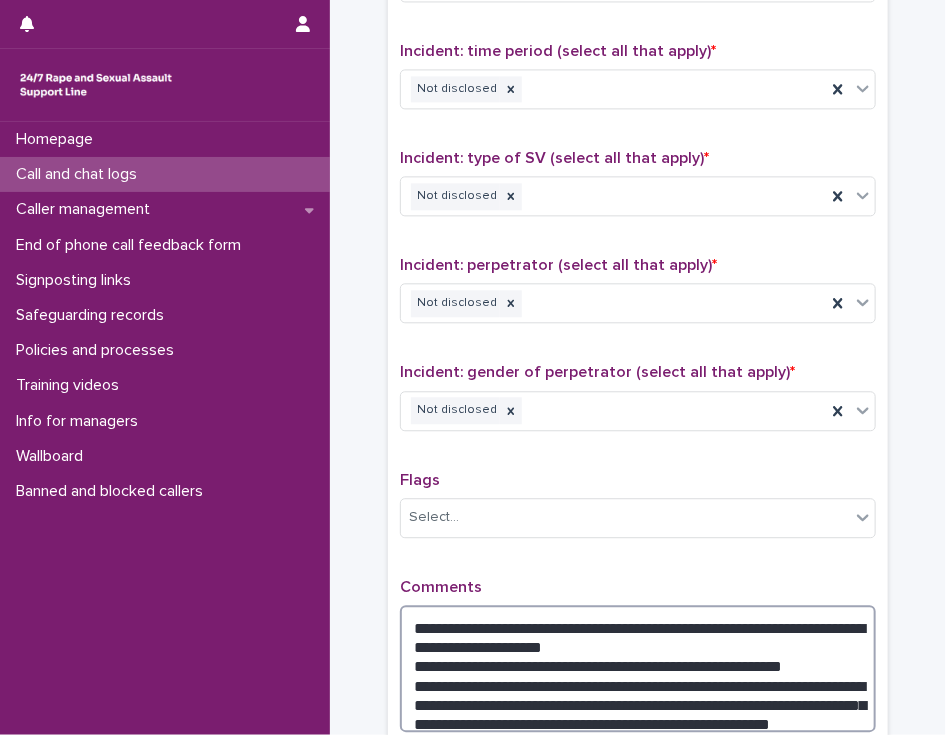 click on "**********" at bounding box center (638, 668) 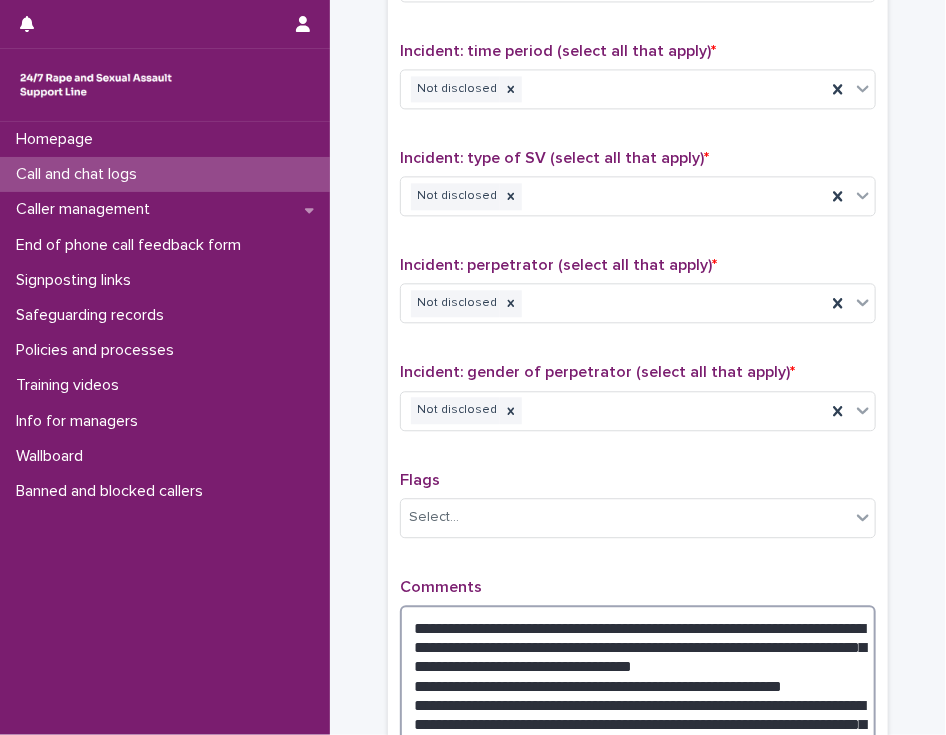 click on "**********" at bounding box center [638, 677] 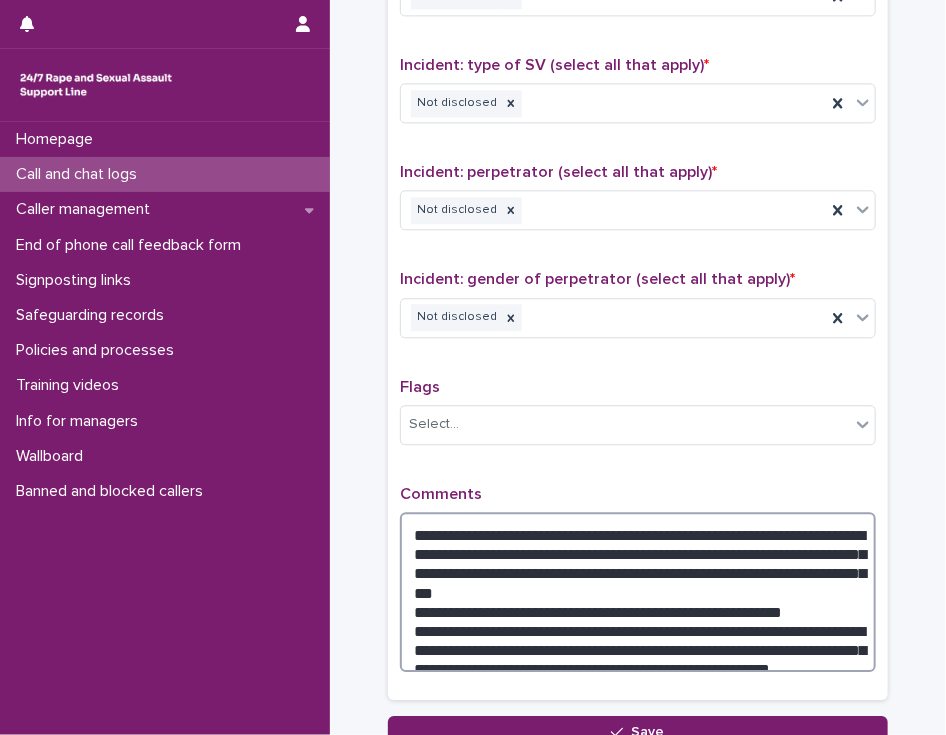 scroll, scrollTop: 1427, scrollLeft: 0, axis: vertical 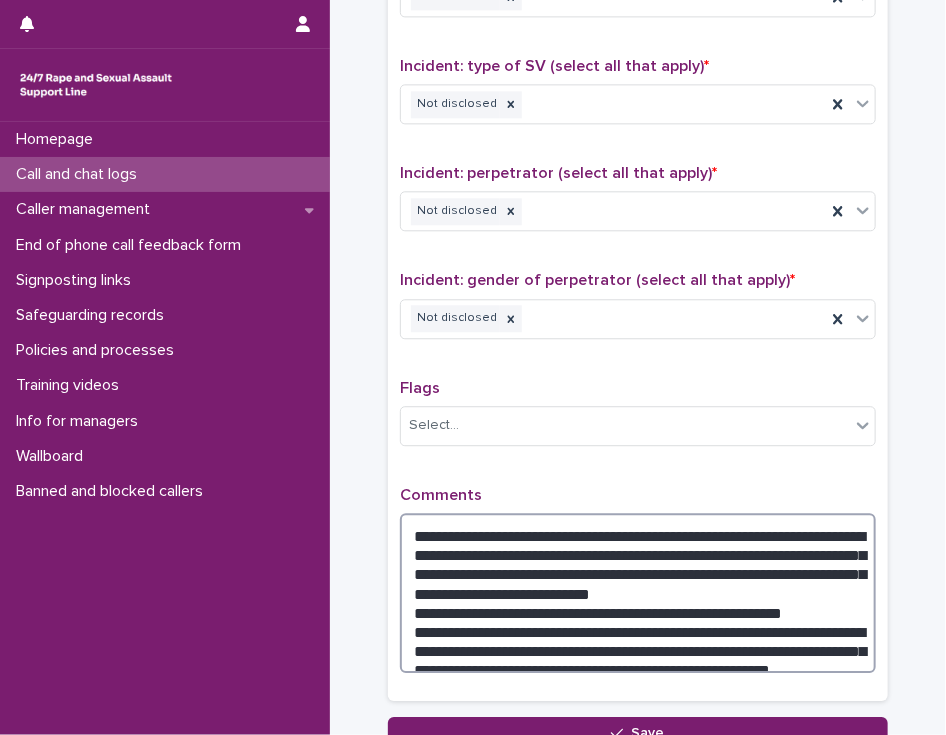 drag, startPoint x: 784, startPoint y: 590, endPoint x: 649, endPoint y: 551, distance: 140.52046 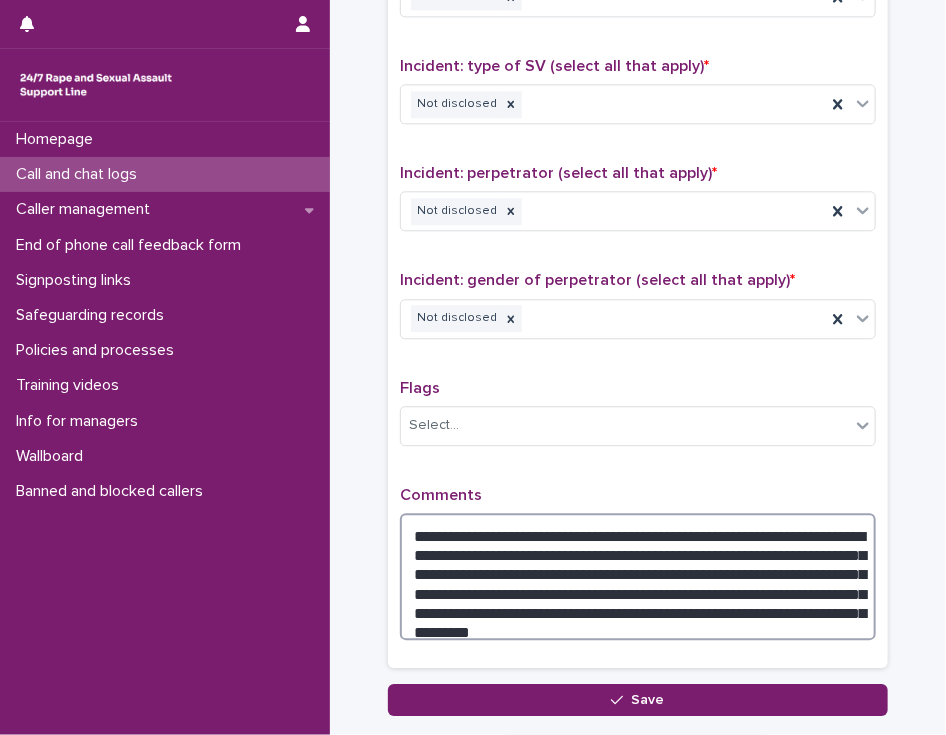 click on "**********" at bounding box center (638, 576) 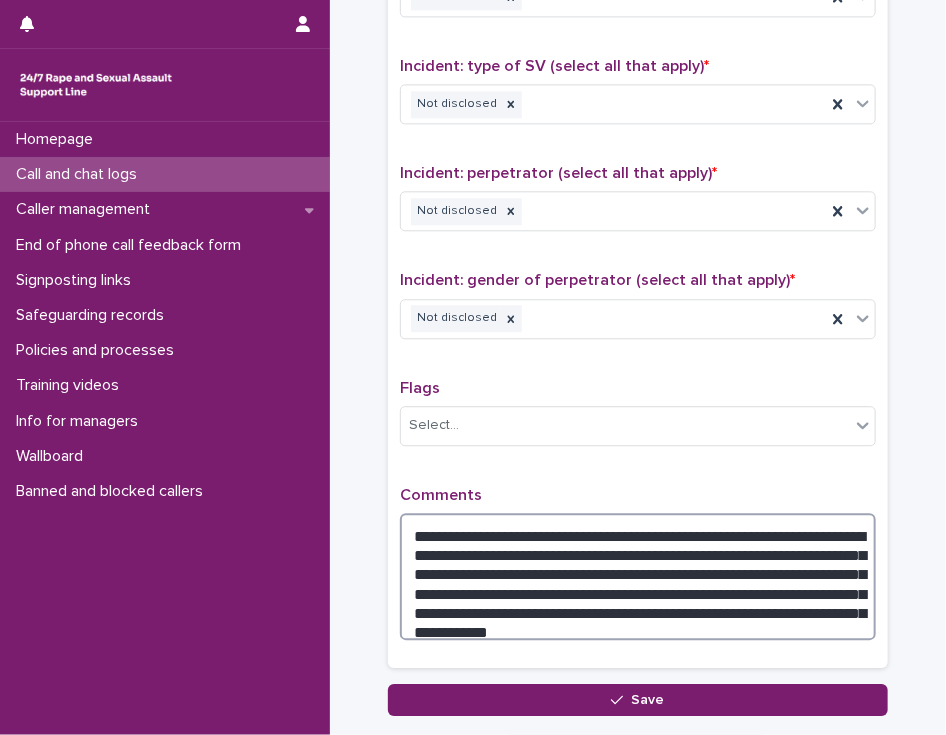 click on "**********" at bounding box center (638, 576) 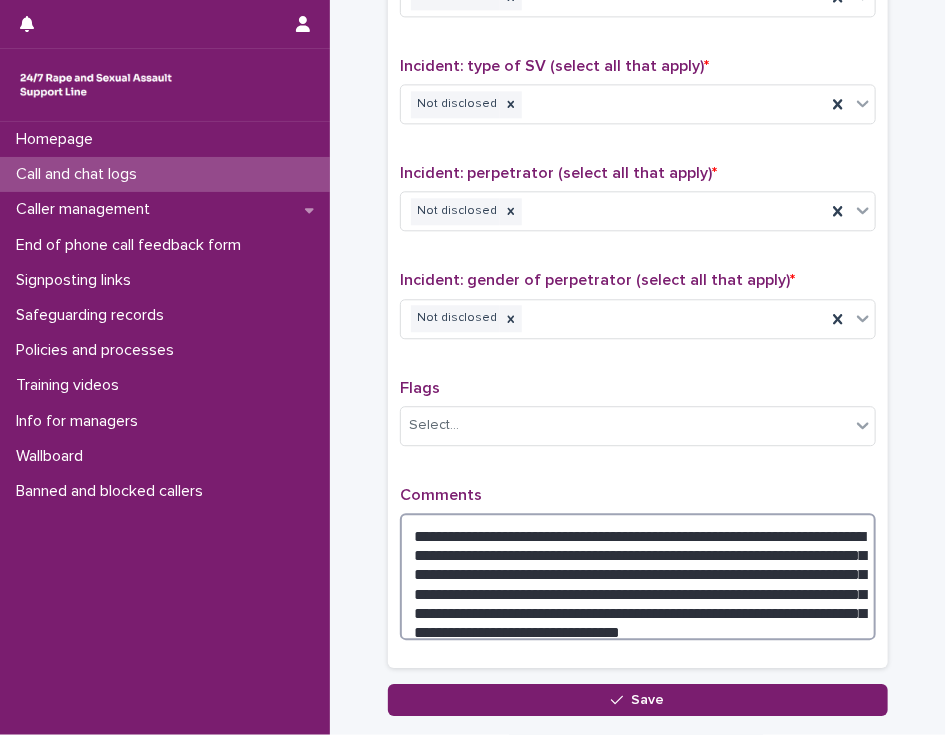 click on "**********" at bounding box center [638, 576] 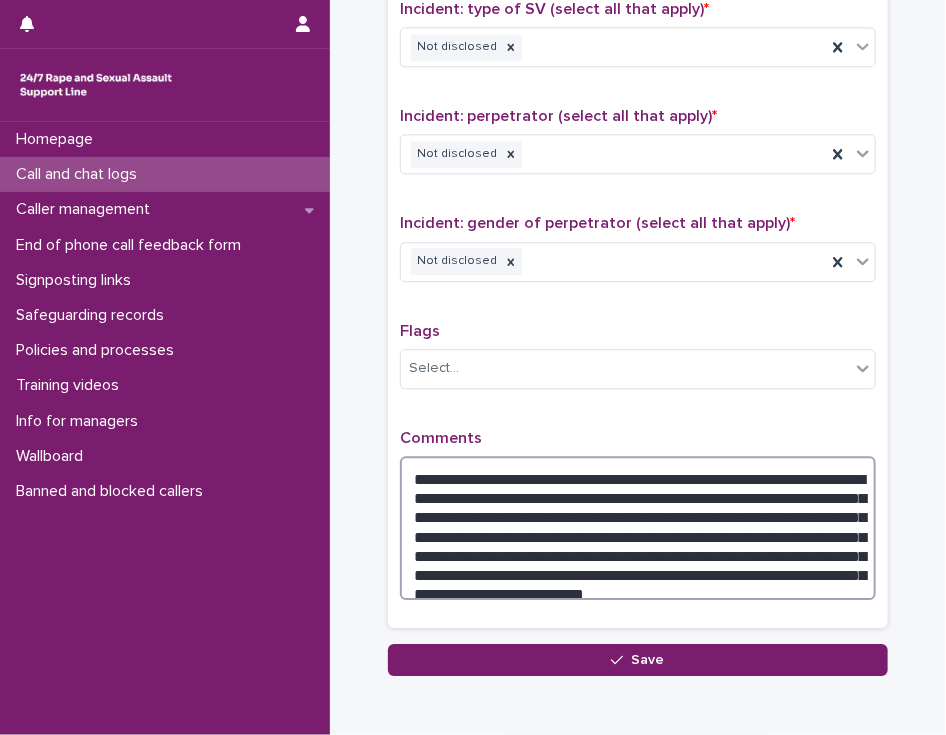 scroll, scrollTop: 1487, scrollLeft: 0, axis: vertical 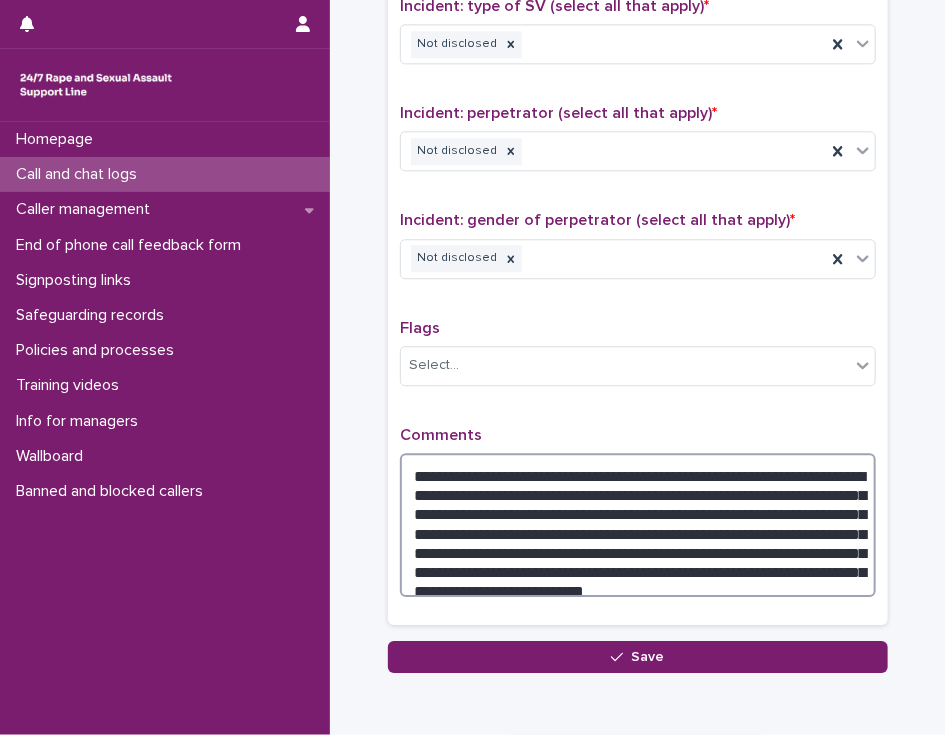 click on "**********" at bounding box center [638, 525] 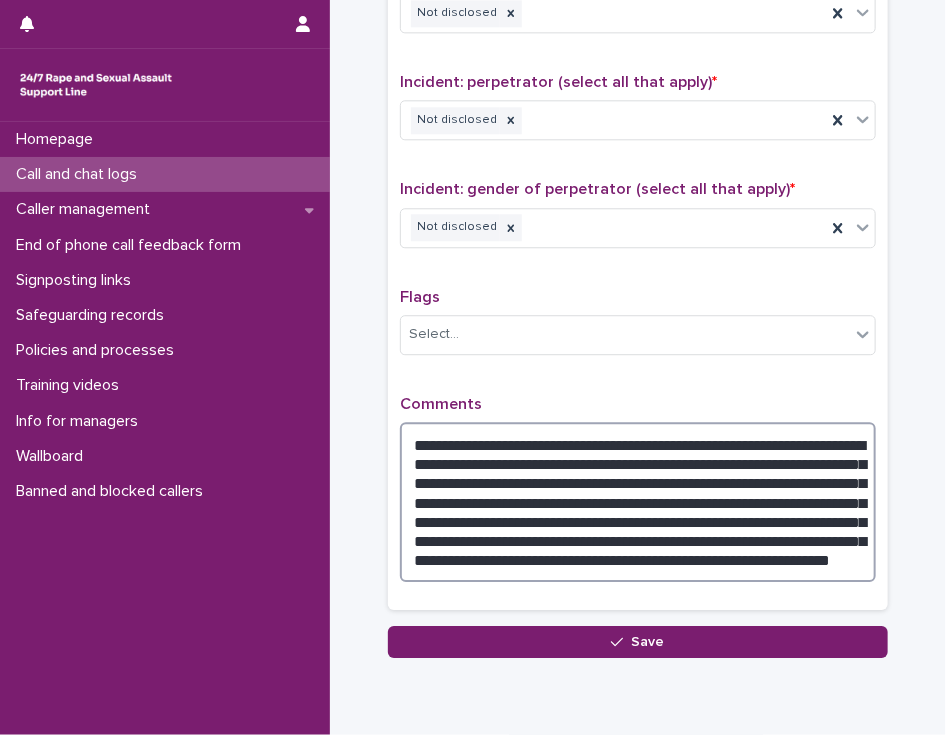 scroll, scrollTop: 1519, scrollLeft: 0, axis: vertical 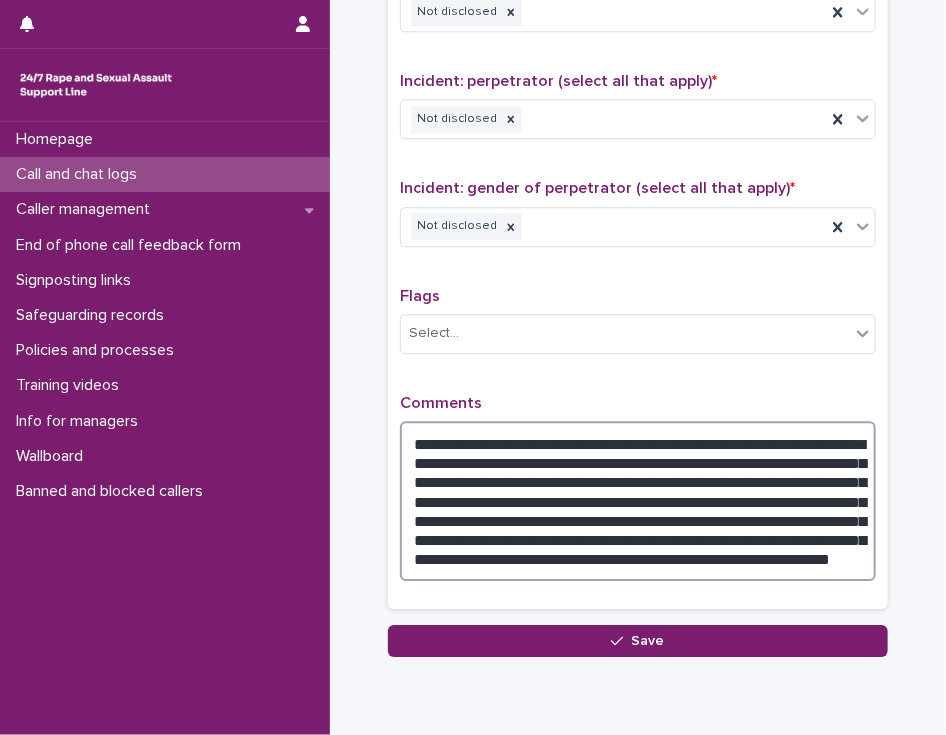 click on "**********" at bounding box center [638, 501] 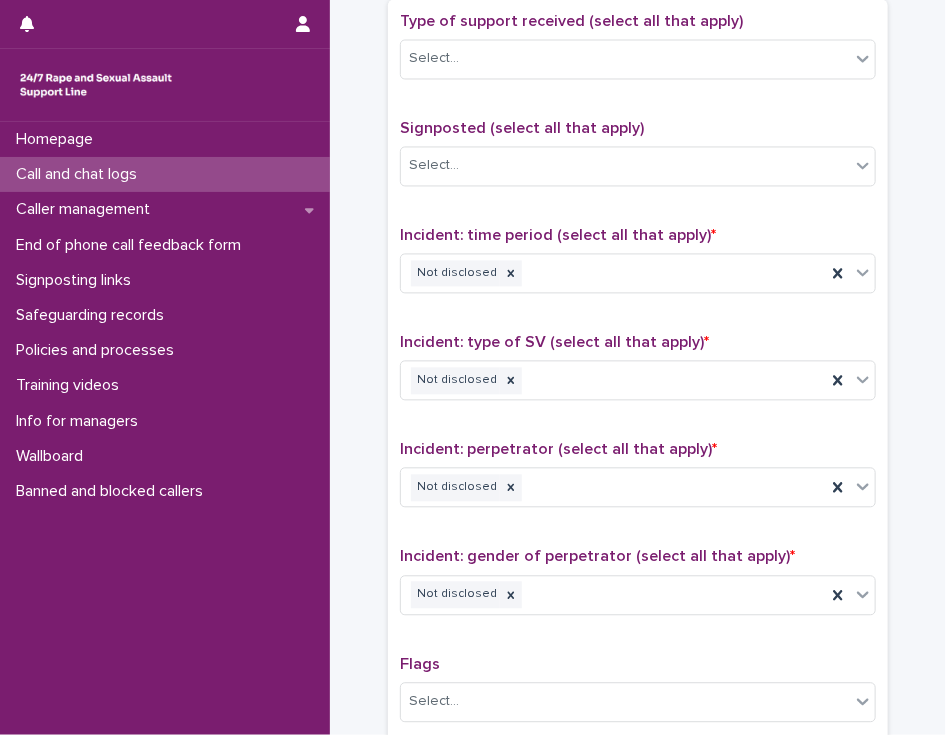 scroll, scrollTop: 1588, scrollLeft: 0, axis: vertical 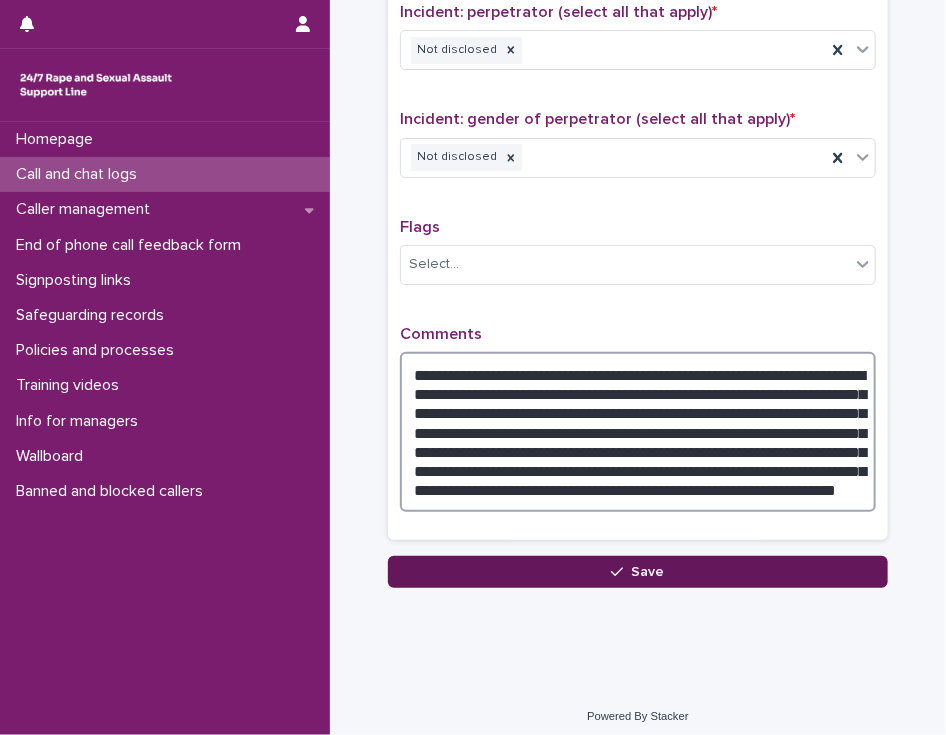 type on "**********" 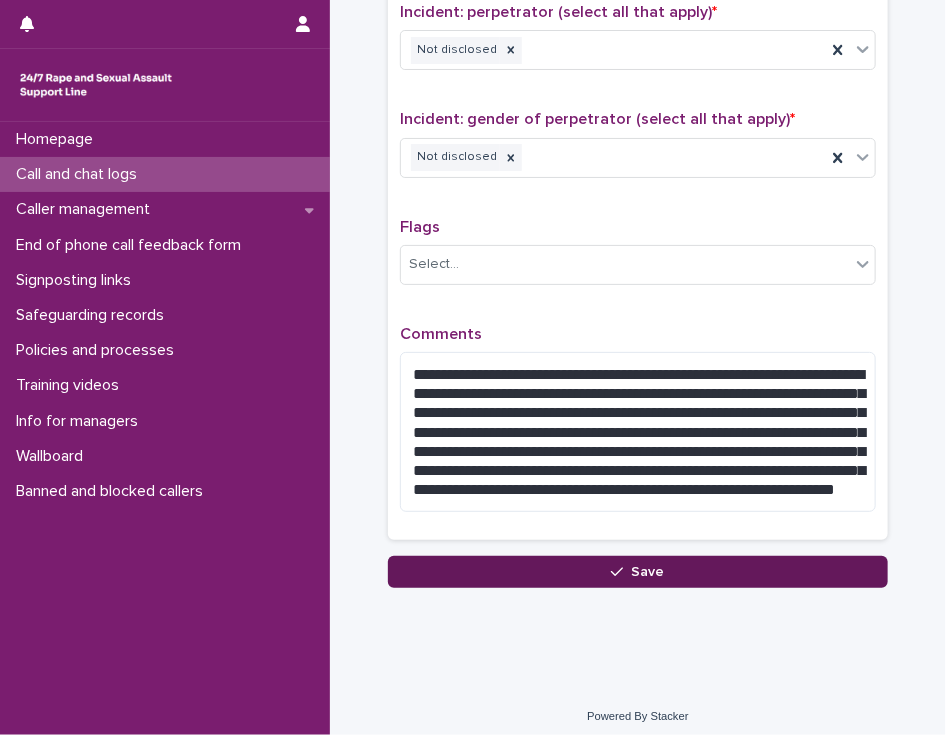 click on "Save" at bounding box center (638, 572) 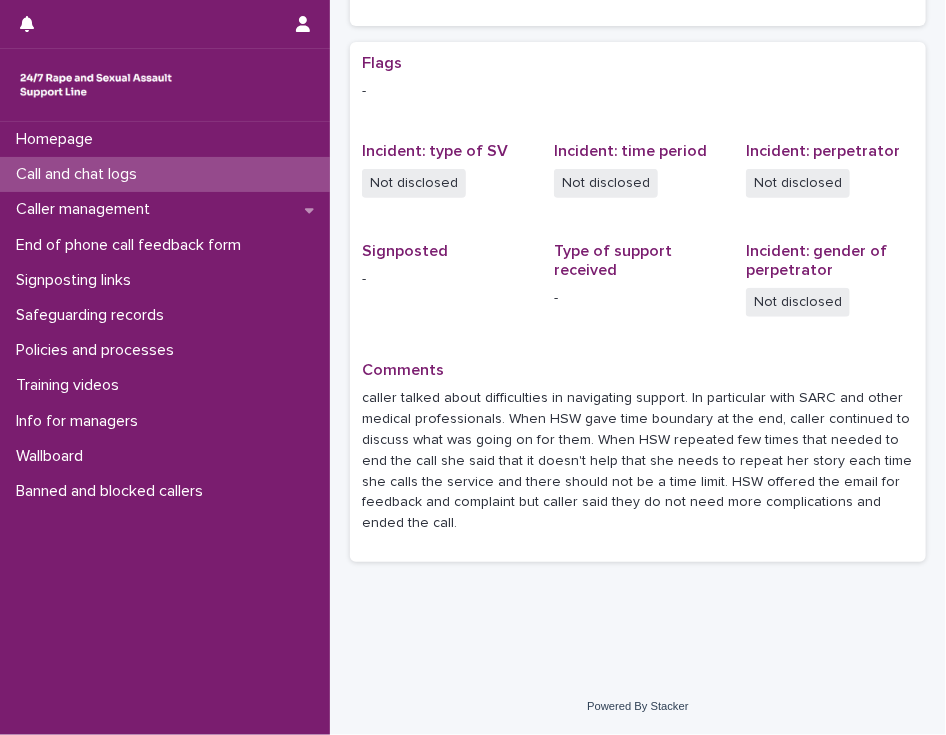 scroll, scrollTop: 0, scrollLeft: 0, axis: both 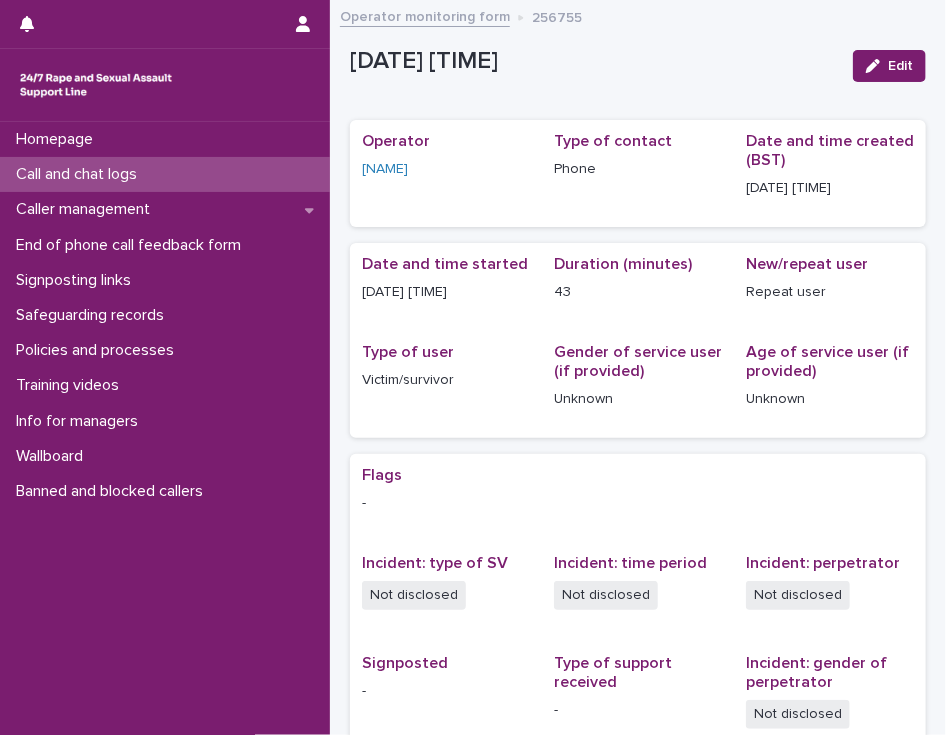 click on "Call and chat logs" at bounding box center [80, 174] 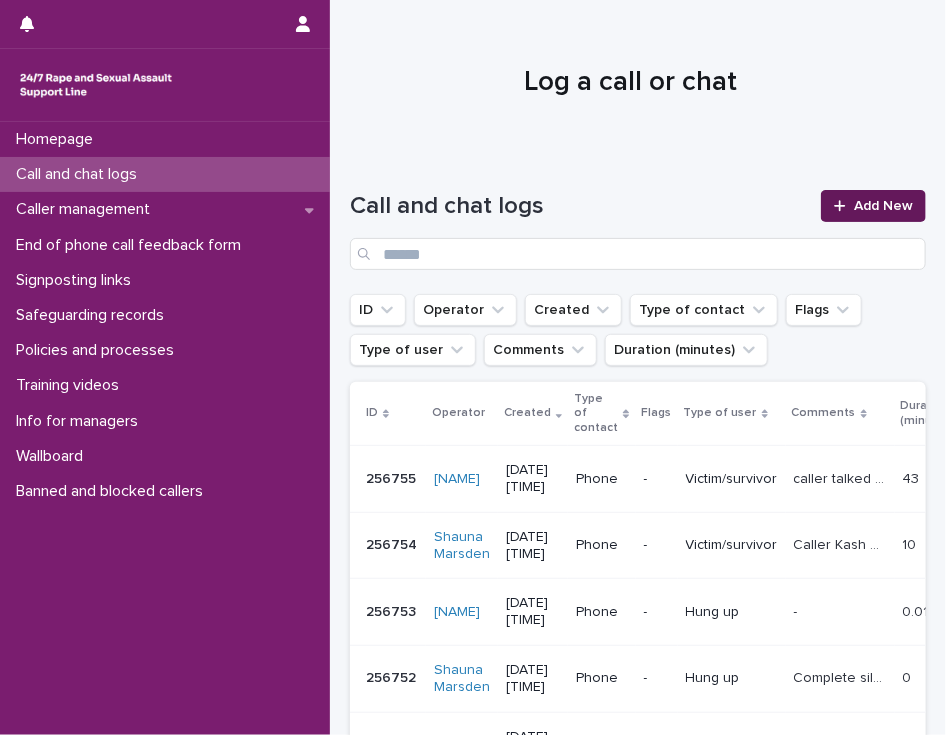 click on "Add New" at bounding box center (873, 206) 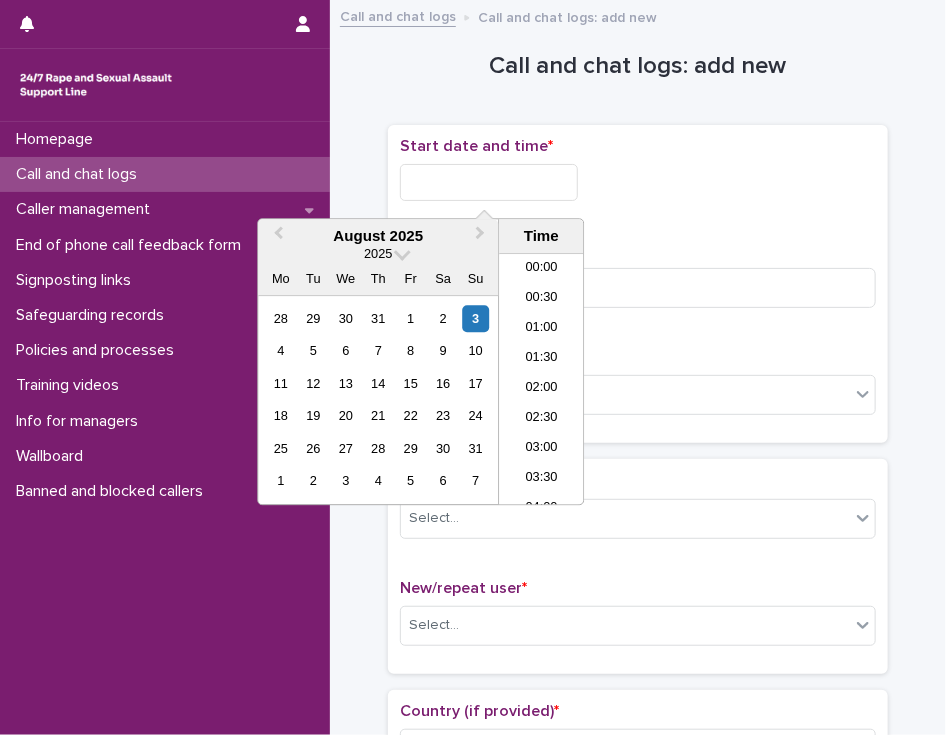 click at bounding box center (489, 182) 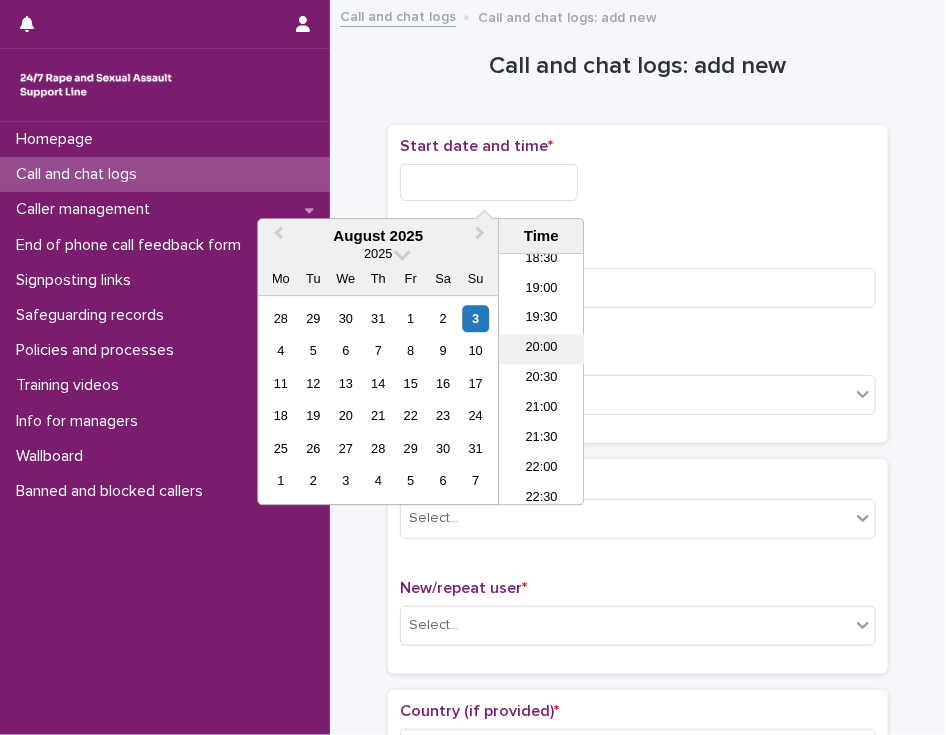 click on "20:00" at bounding box center [541, 350] 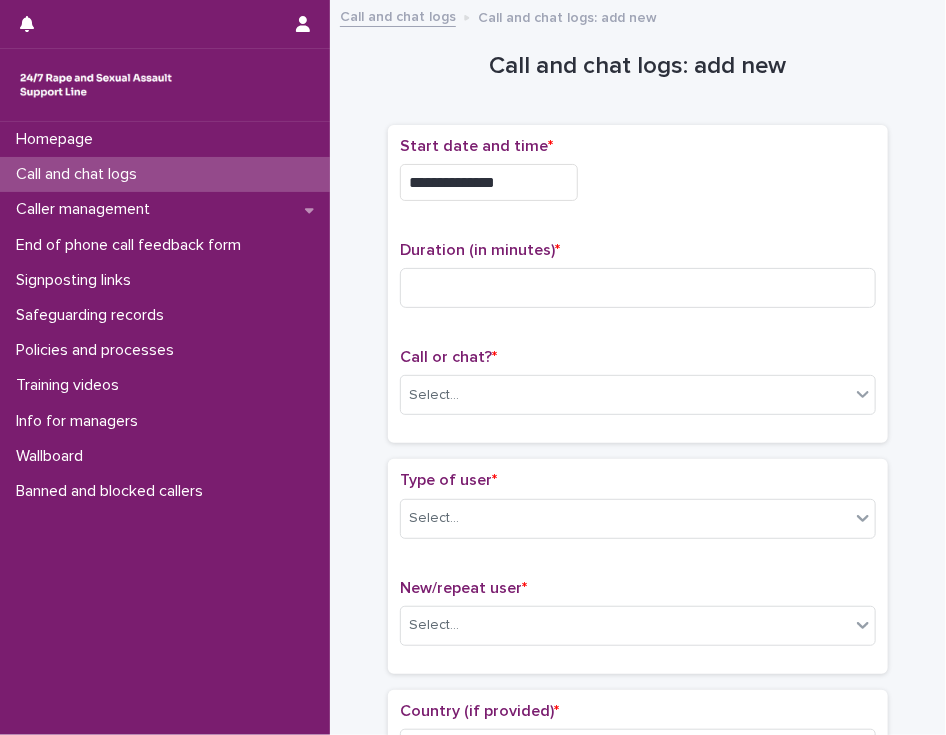 click on "**********" at bounding box center [489, 182] 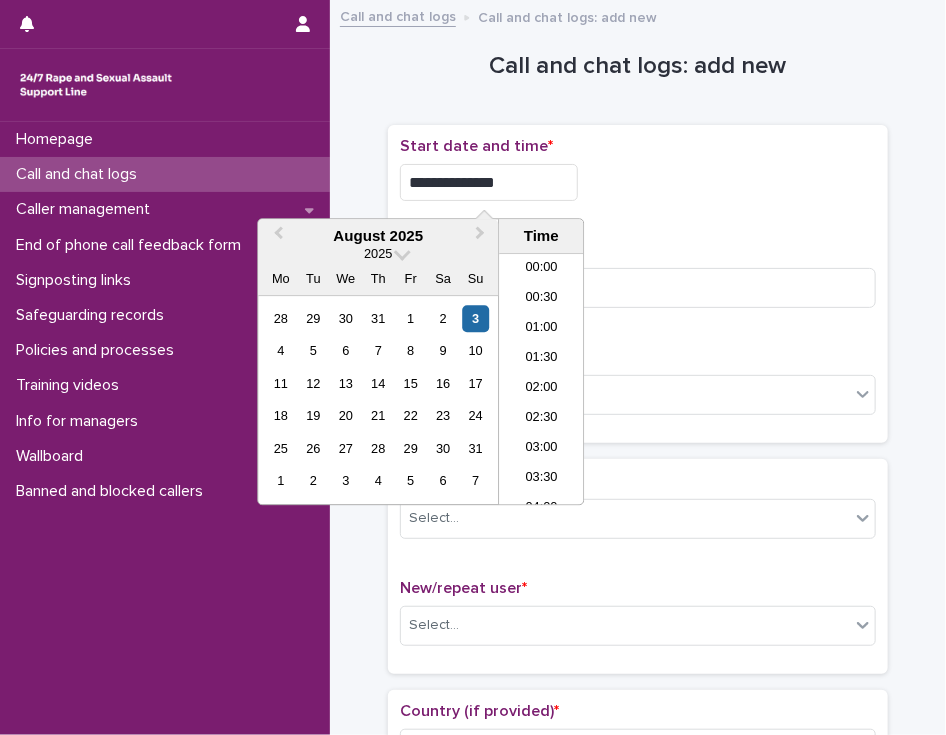 scroll, scrollTop: 1090, scrollLeft: 0, axis: vertical 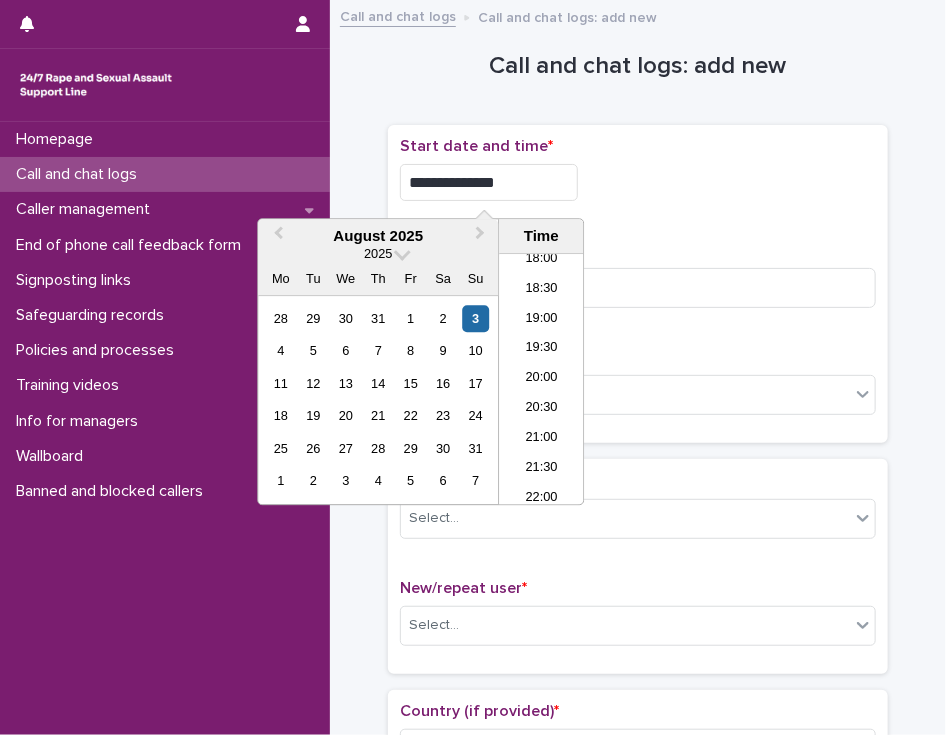type on "**********" 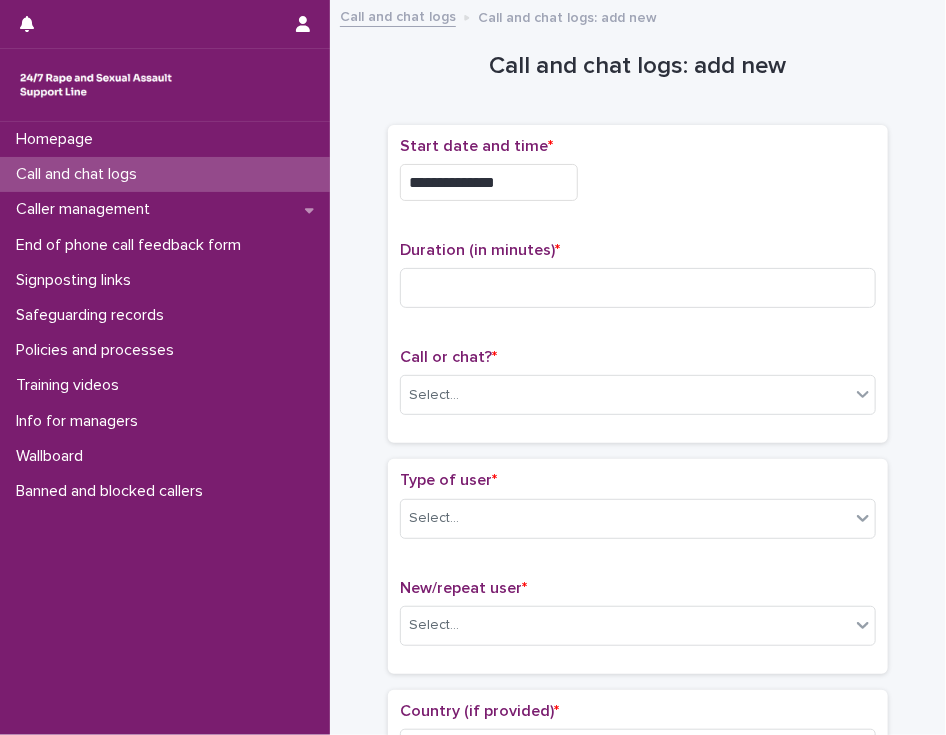 click on "Type of user * Select... New/repeat user * Select..." at bounding box center [638, 566] 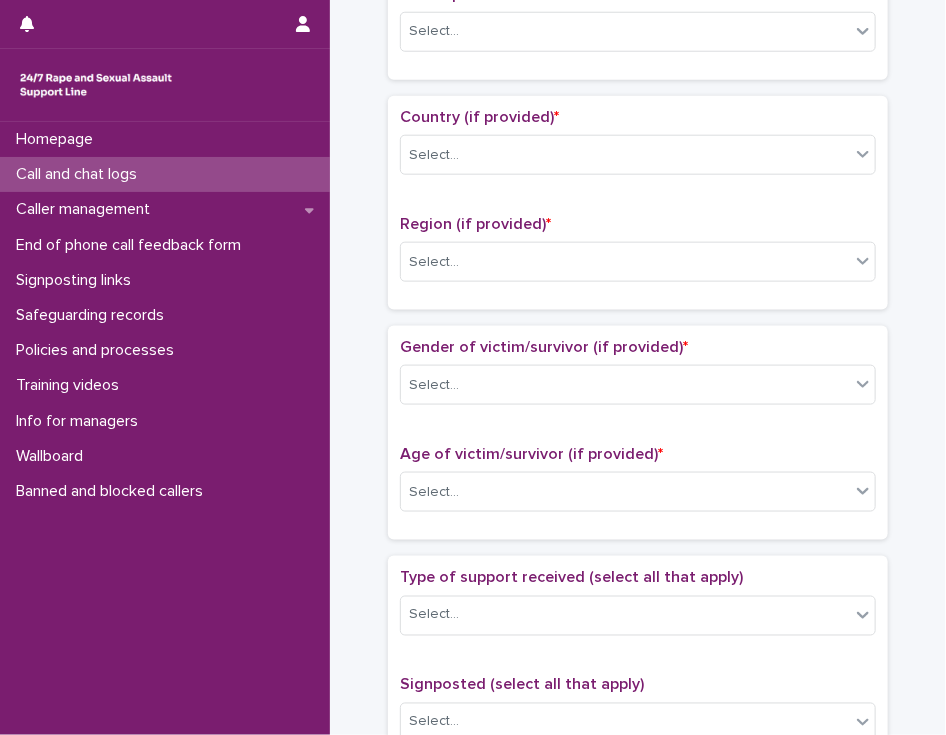 scroll, scrollTop: 1472, scrollLeft: 0, axis: vertical 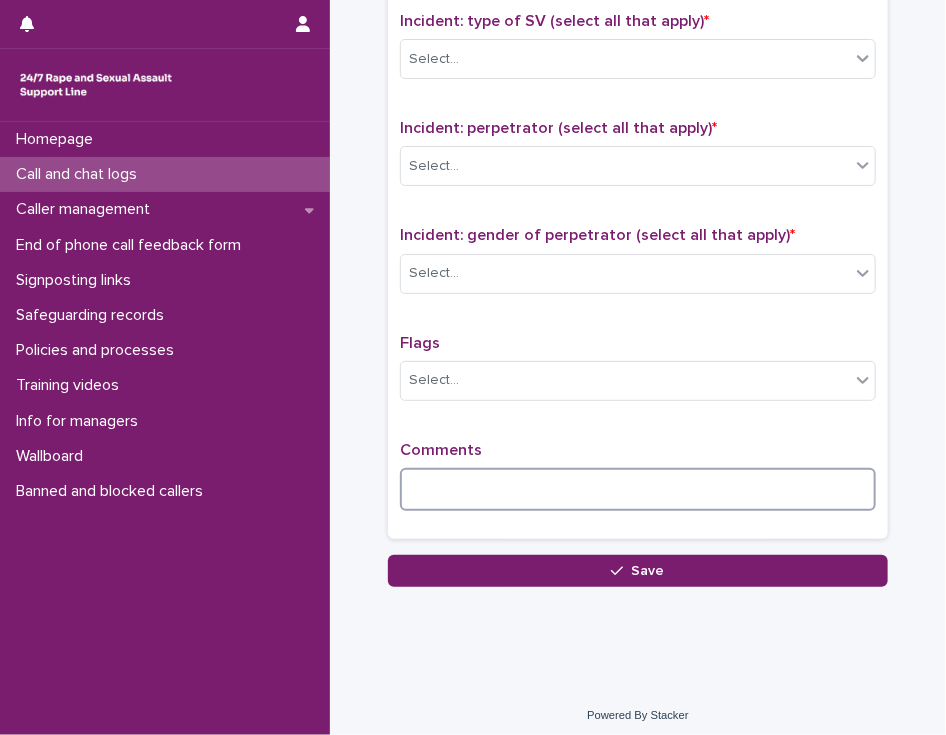 click at bounding box center [638, 489] 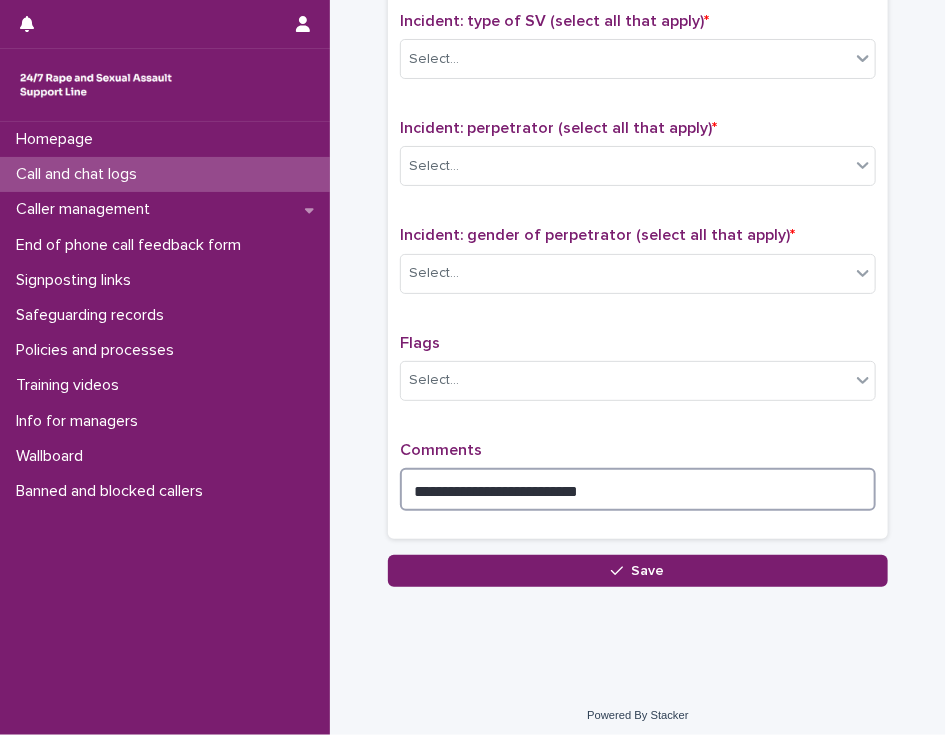 click on "**********" at bounding box center [638, 489] 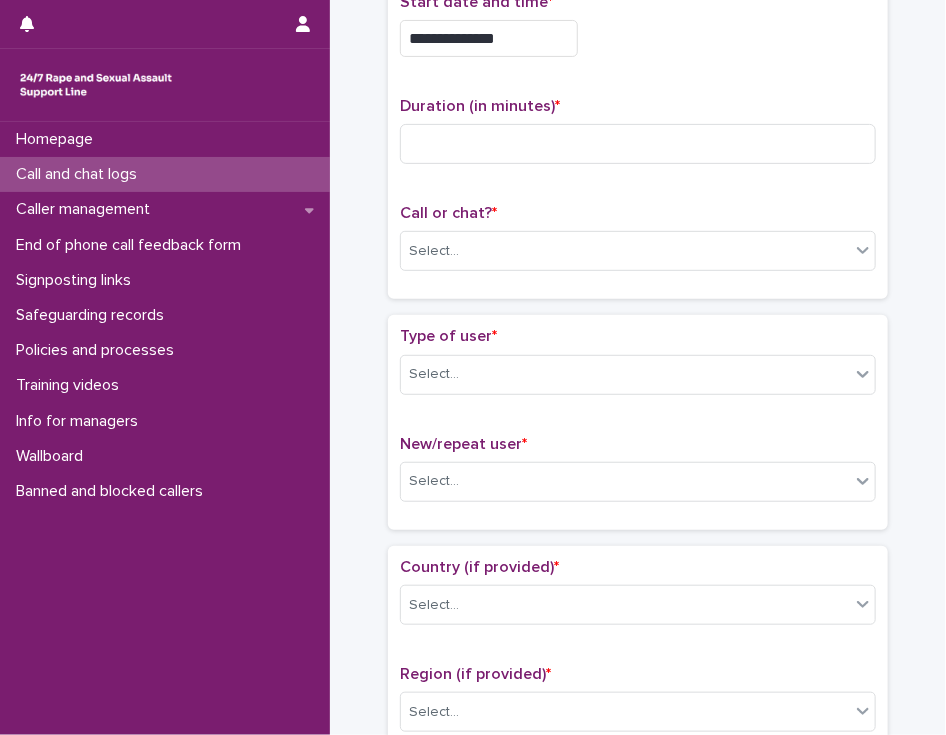 scroll, scrollTop: 0, scrollLeft: 0, axis: both 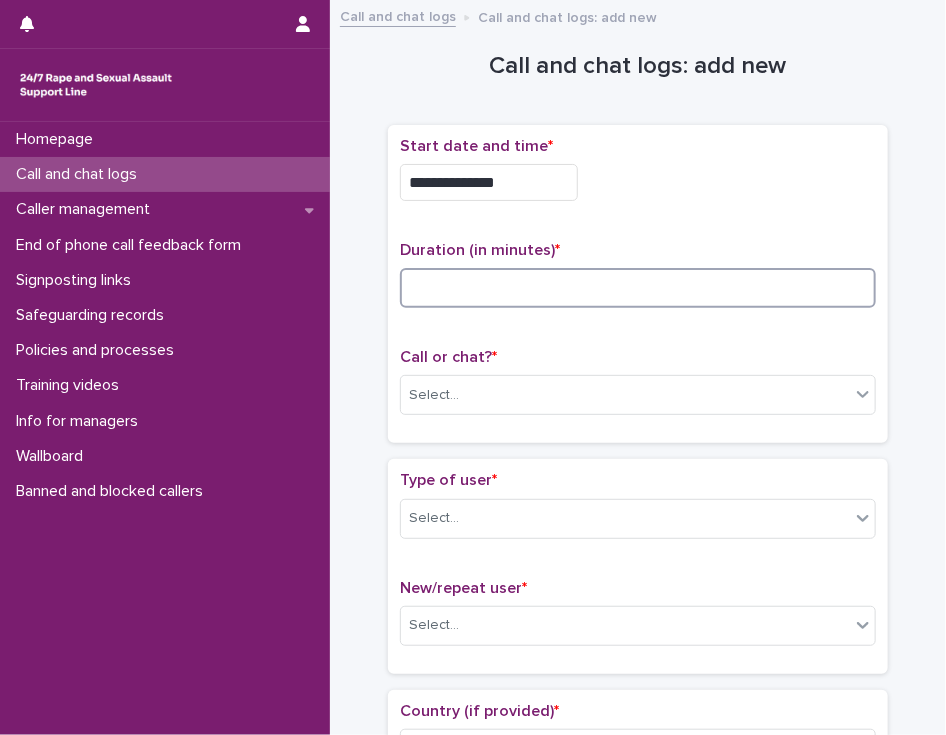 click at bounding box center (638, 288) 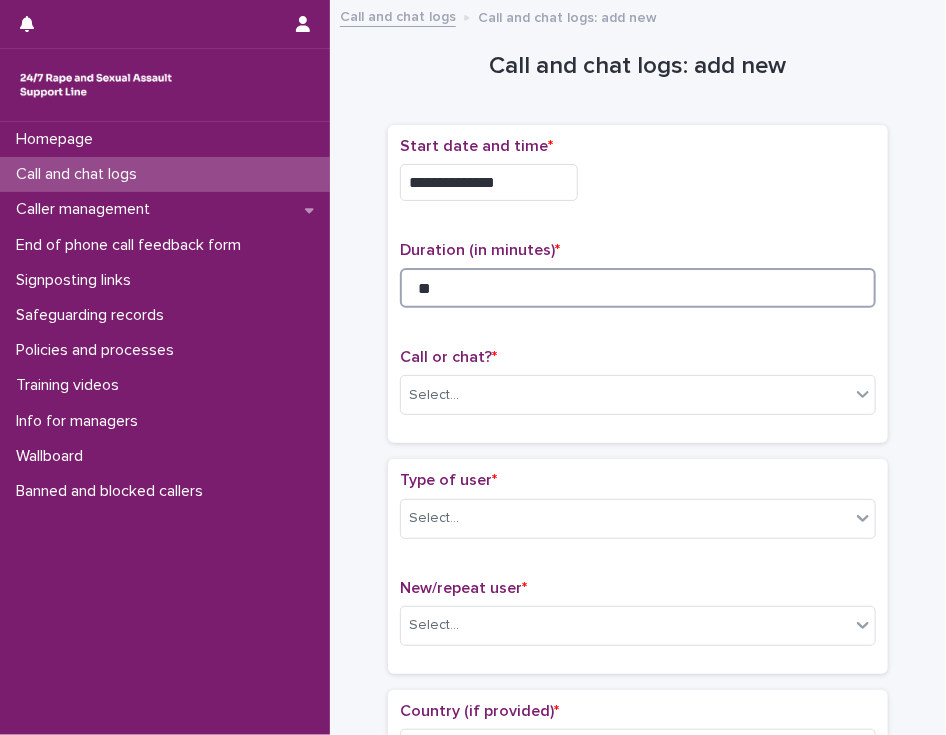 type on "**" 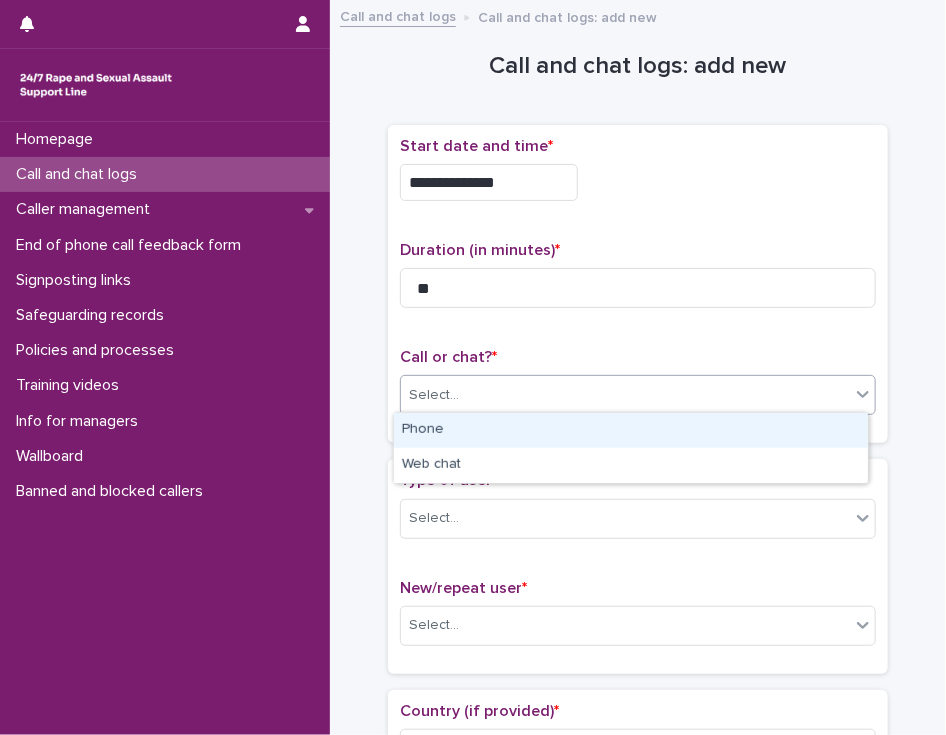 click on "Select..." at bounding box center [625, 395] 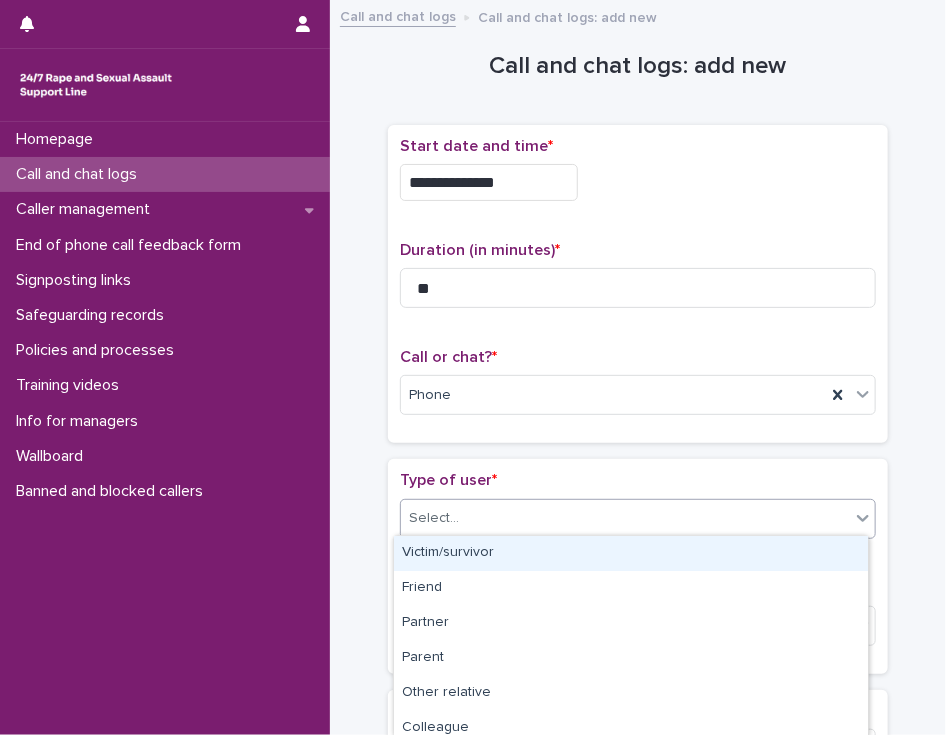 click on "Select..." at bounding box center (434, 518) 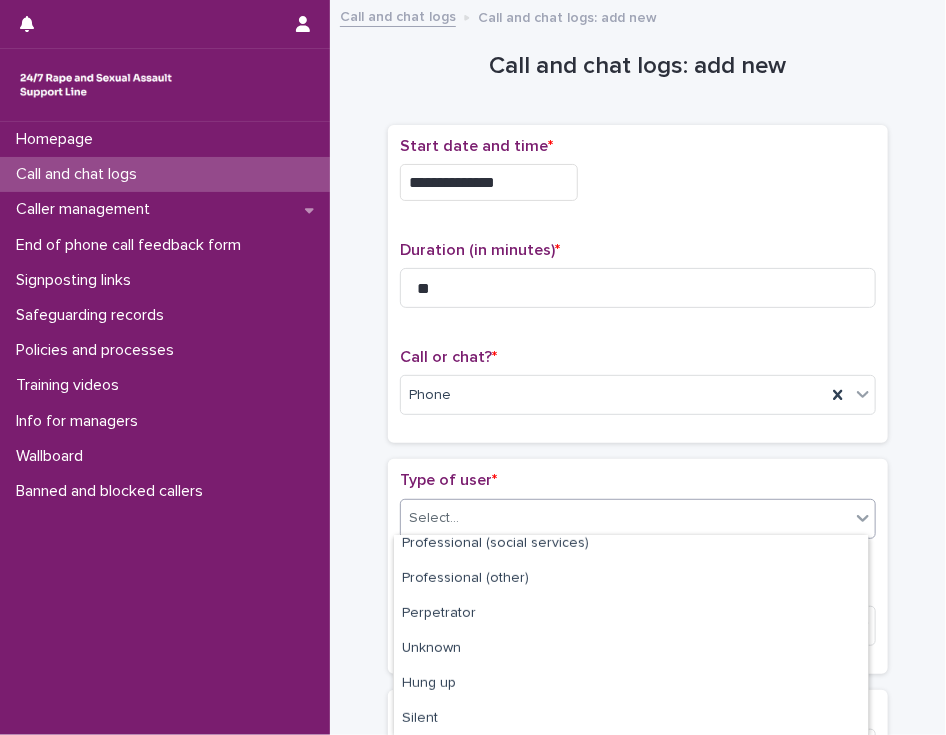scroll, scrollTop: 324, scrollLeft: 0, axis: vertical 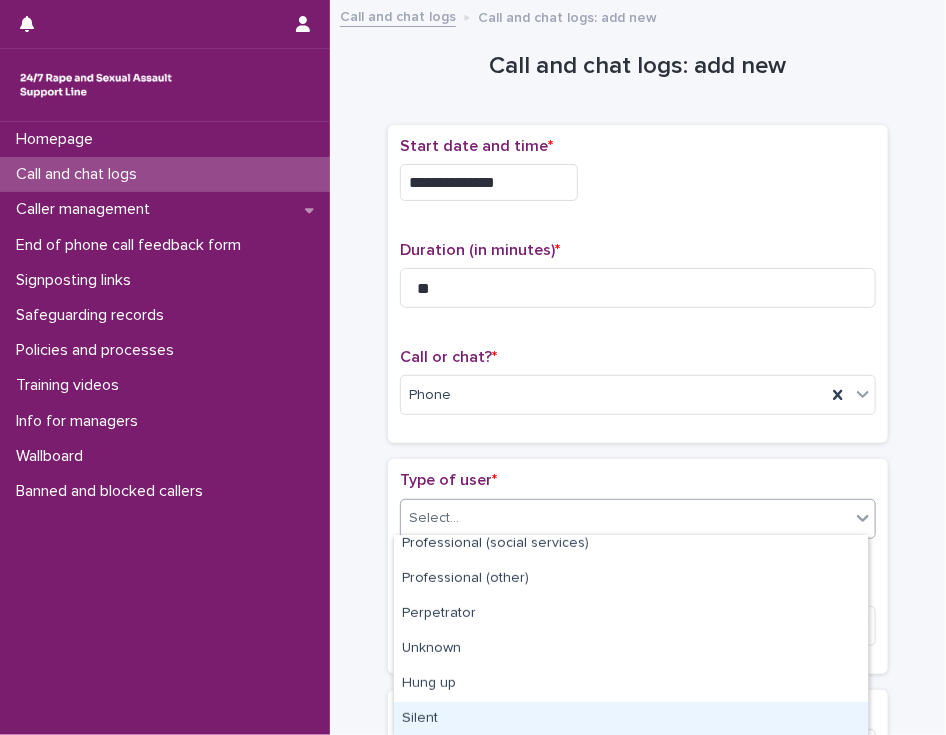 click on "Silent" at bounding box center [631, 719] 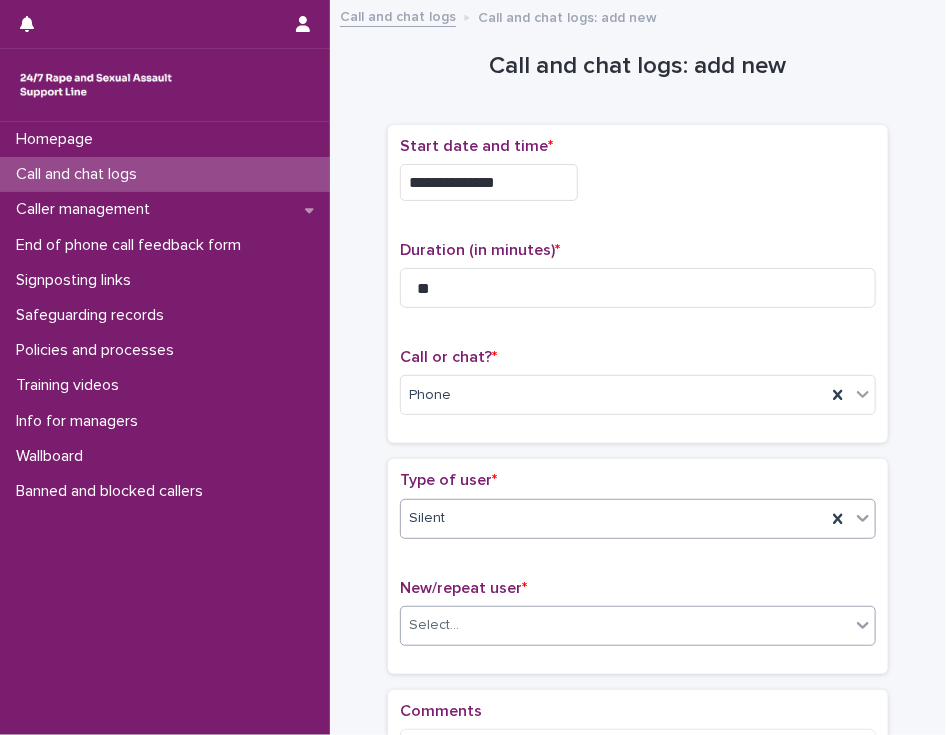 click on "Select..." at bounding box center (434, 625) 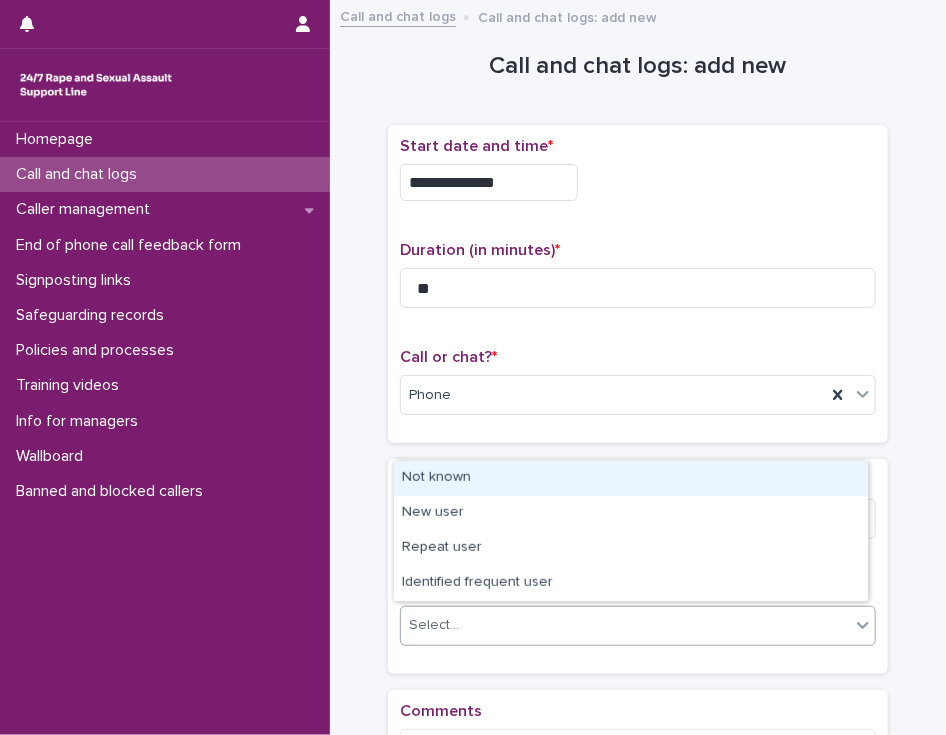 click on "Not known" at bounding box center [631, 478] 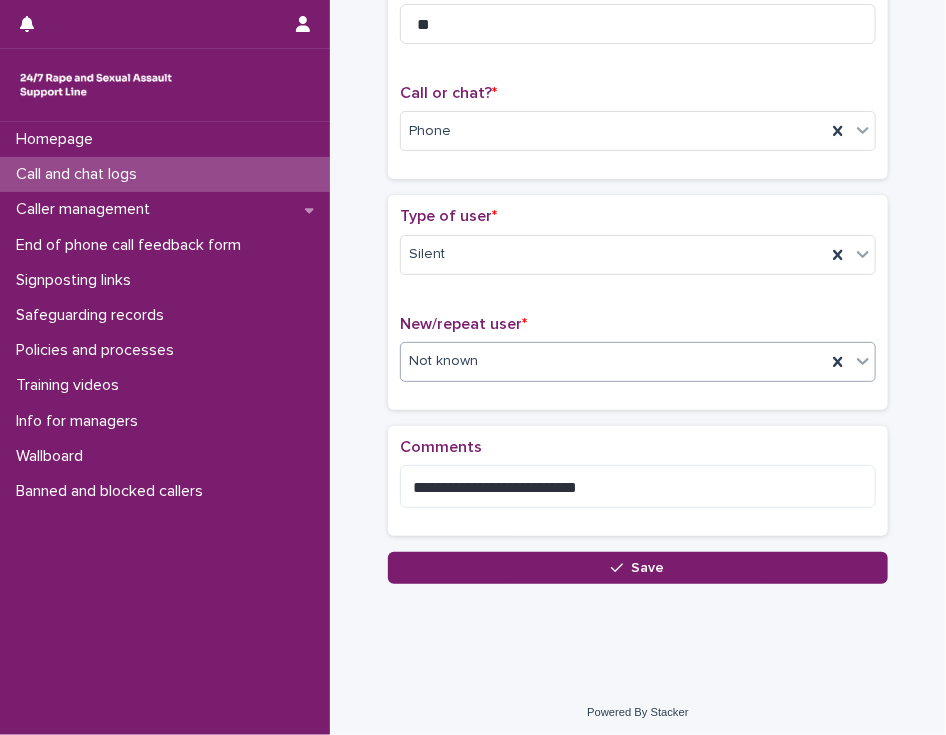 scroll, scrollTop: 264, scrollLeft: 0, axis: vertical 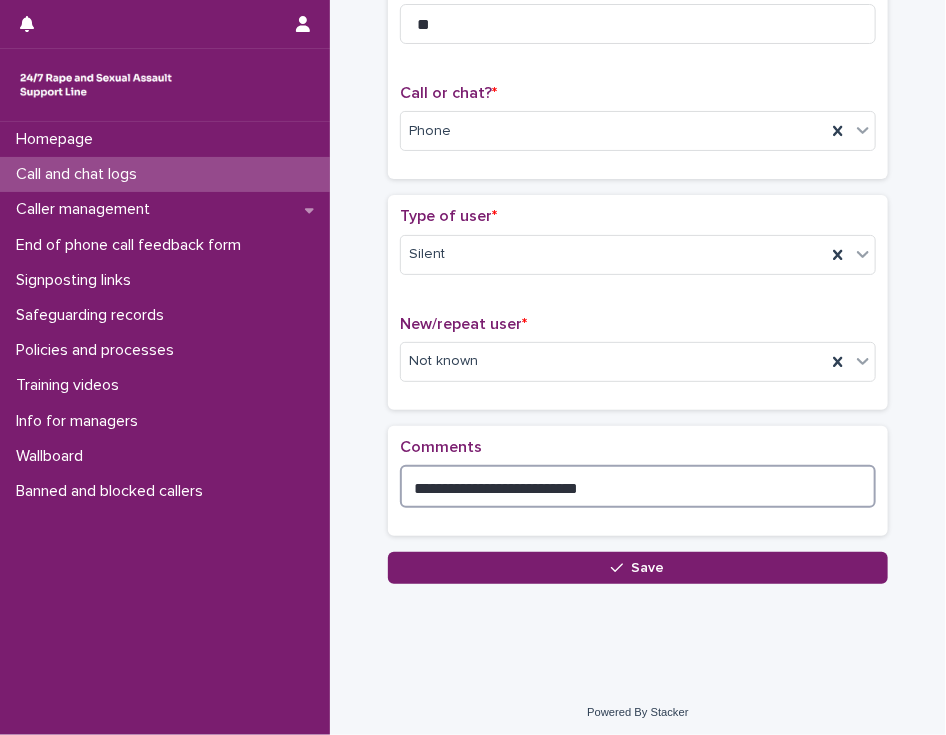 click on "**********" at bounding box center [638, 486] 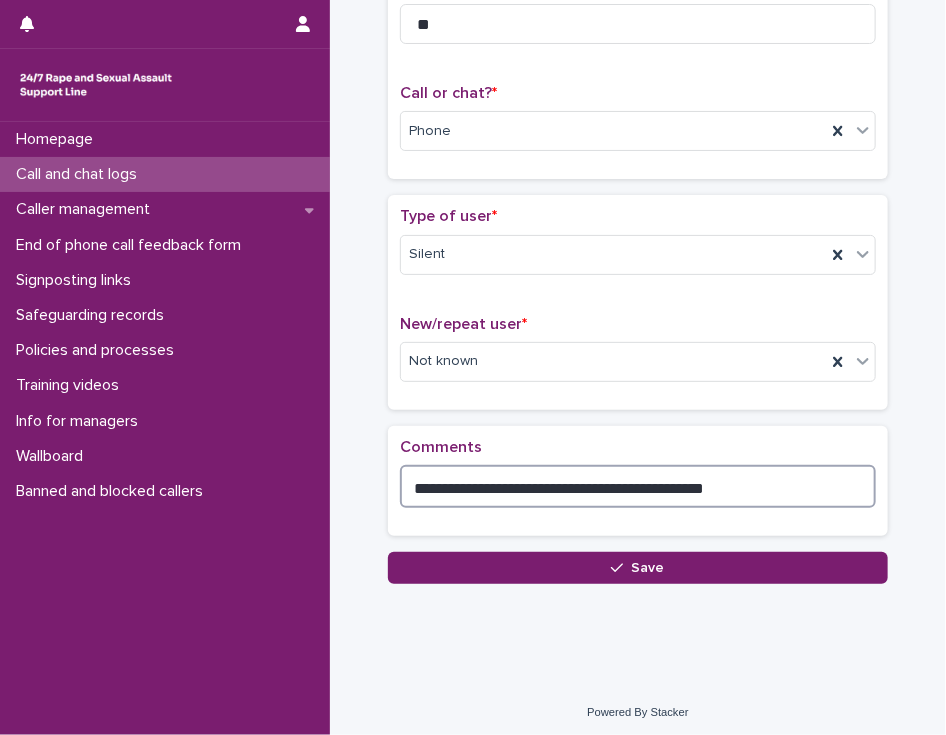 click on "**********" at bounding box center (638, 486) 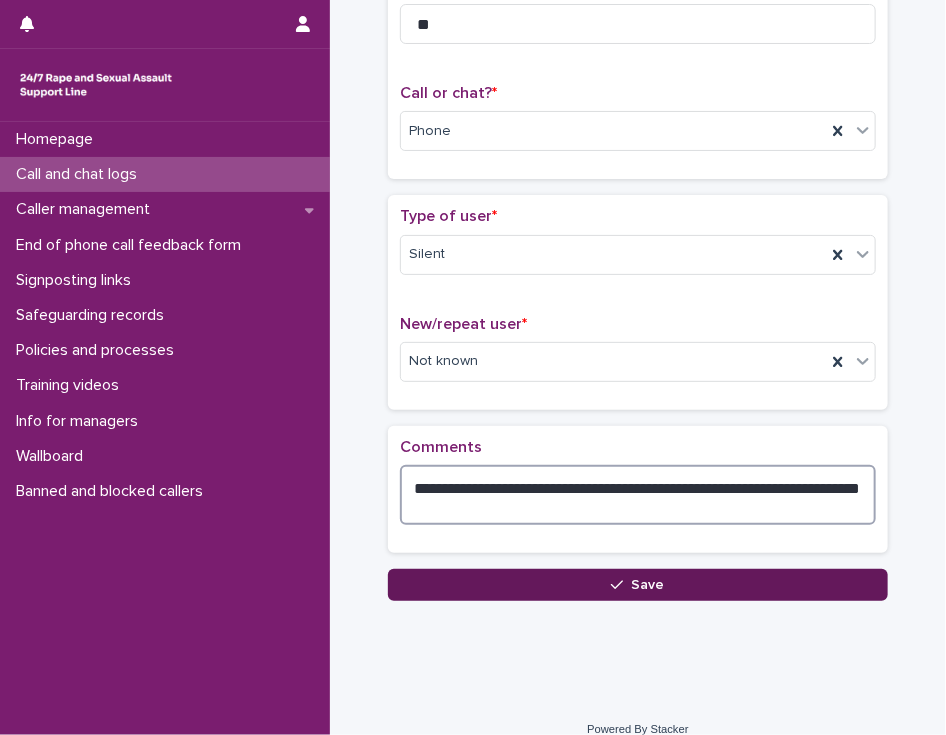 type on "**********" 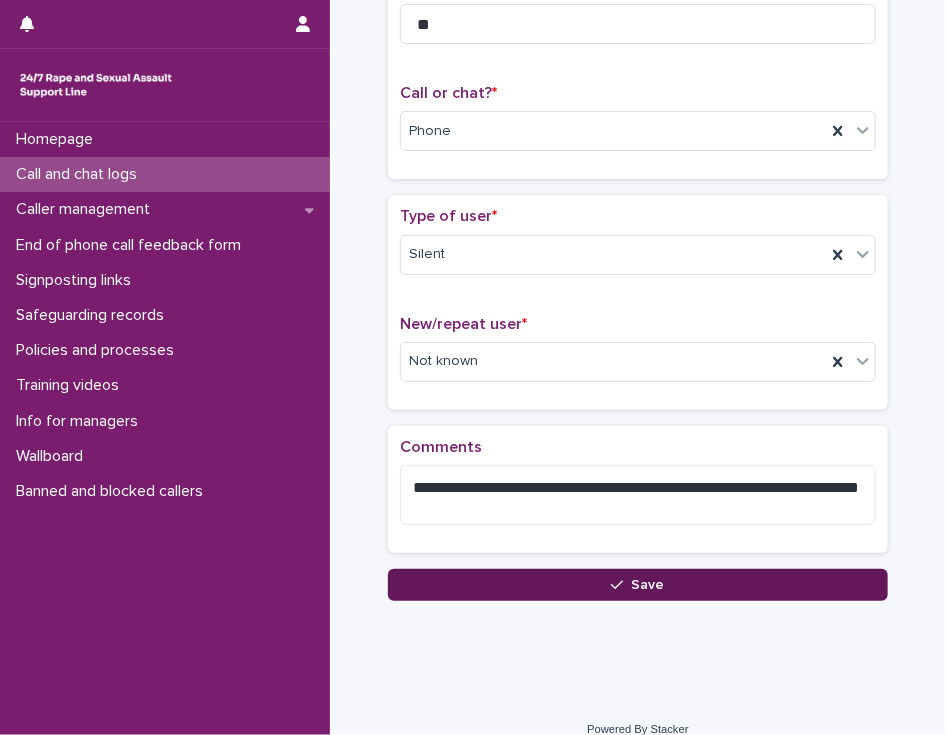 click on "Save" at bounding box center [638, 585] 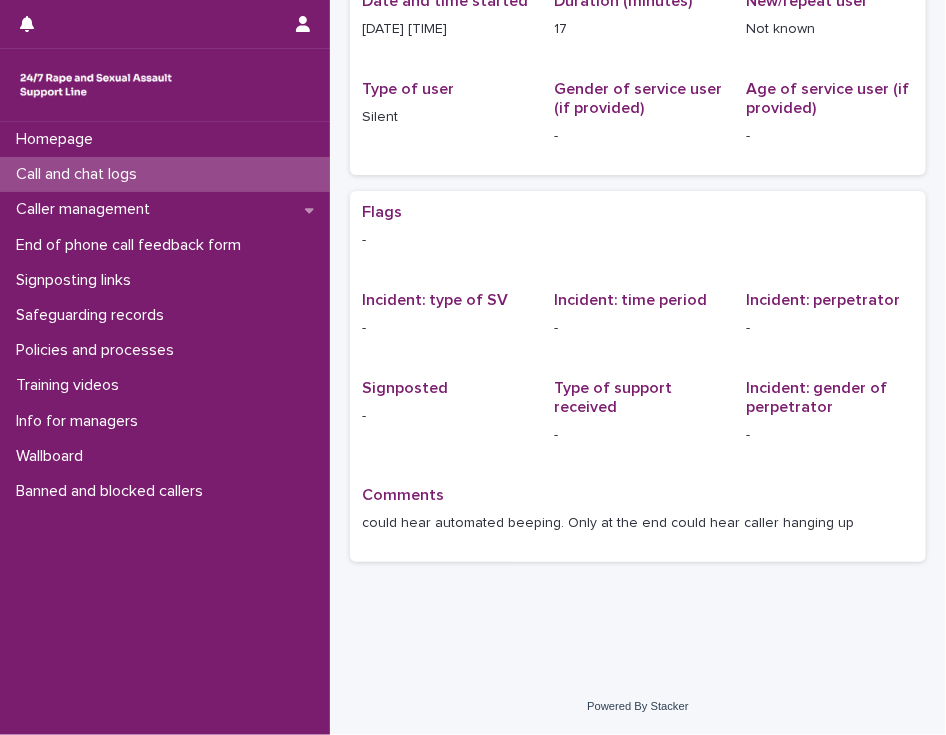 scroll, scrollTop: 0, scrollLeft: 0, axis: both 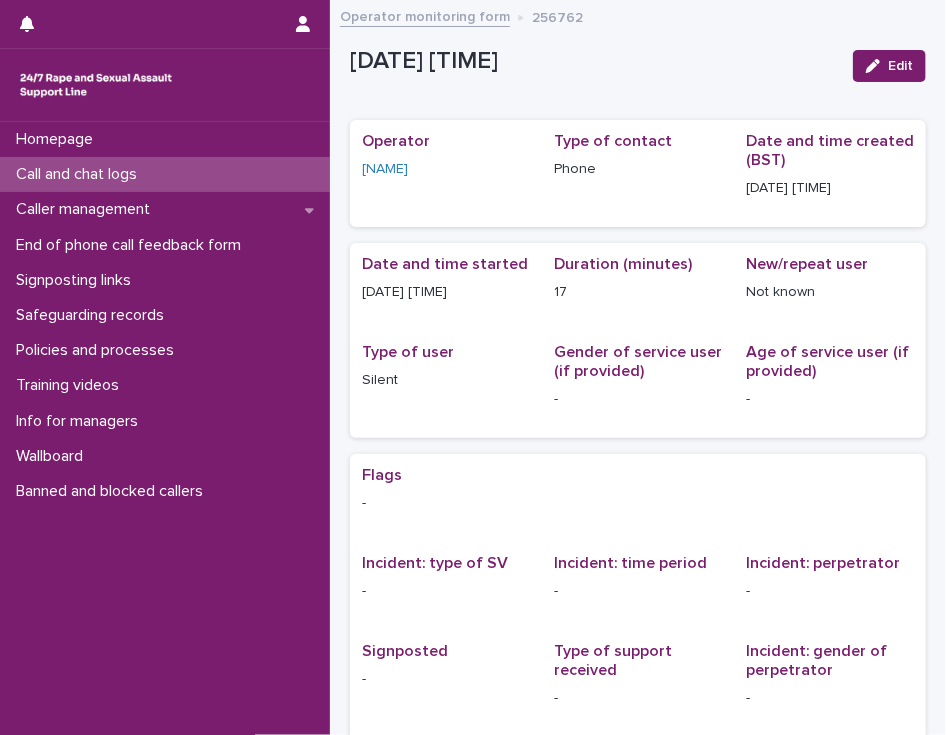 click on "Call and chat logs" at bounding box center (80, 174) 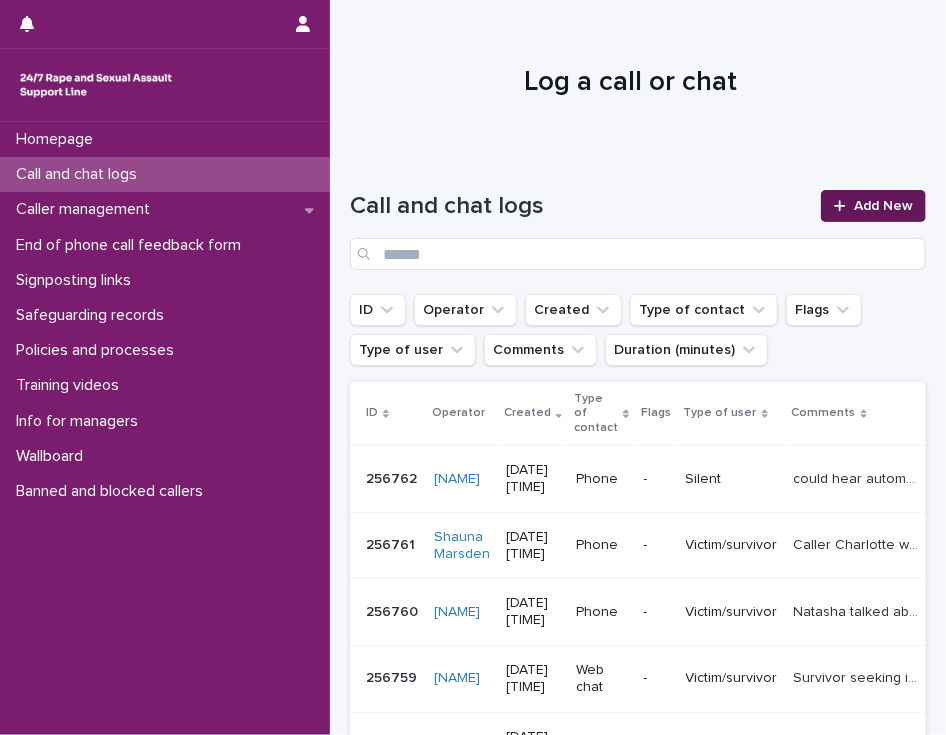 click 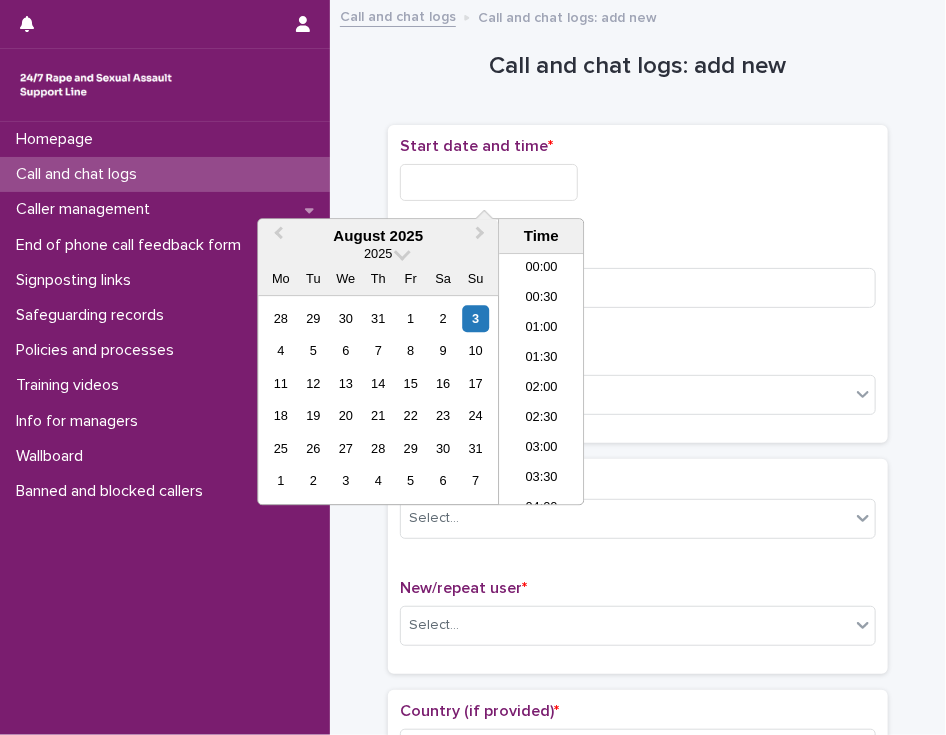 scroll, scrollTop: 1150, scrollLeft: 0, axis: vertical 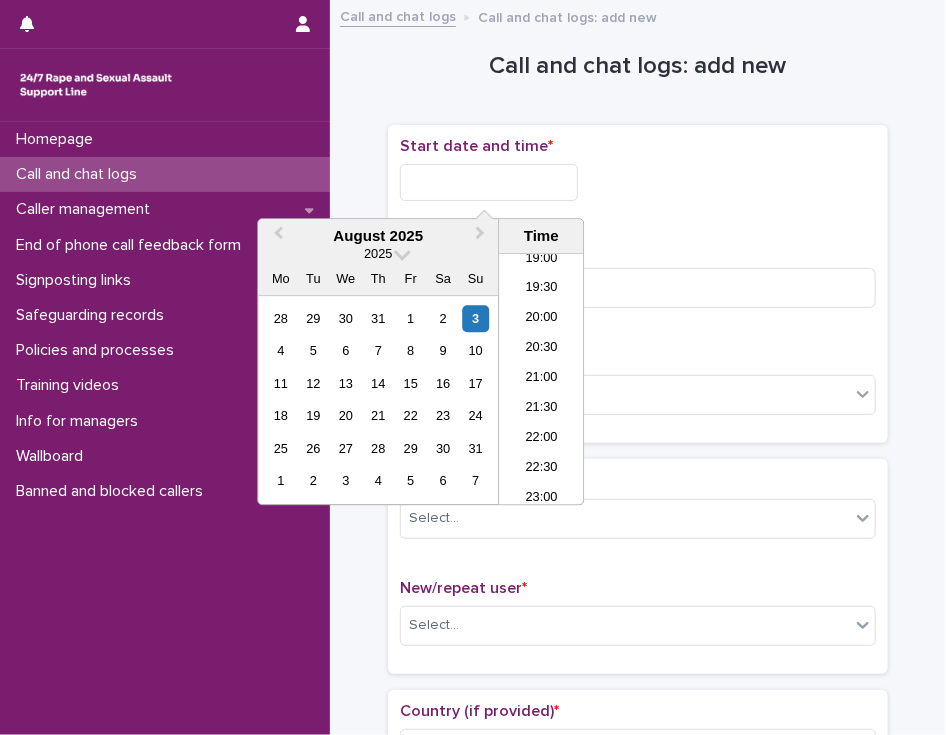 click at bounding box center [489, 182] 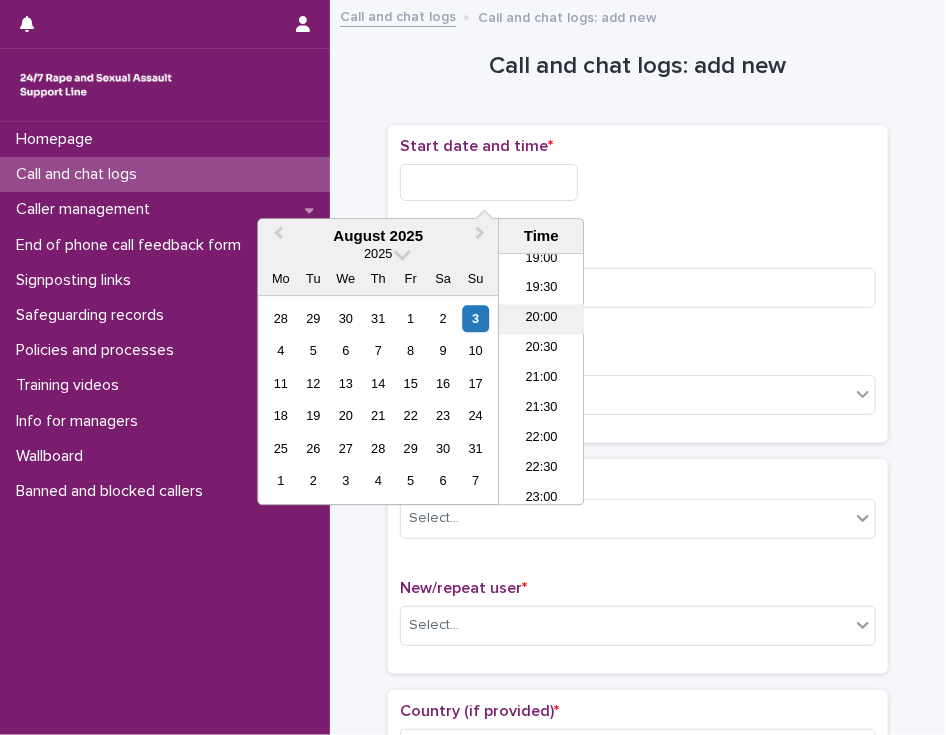 click on "20:00" at bounding box center [541, 320] 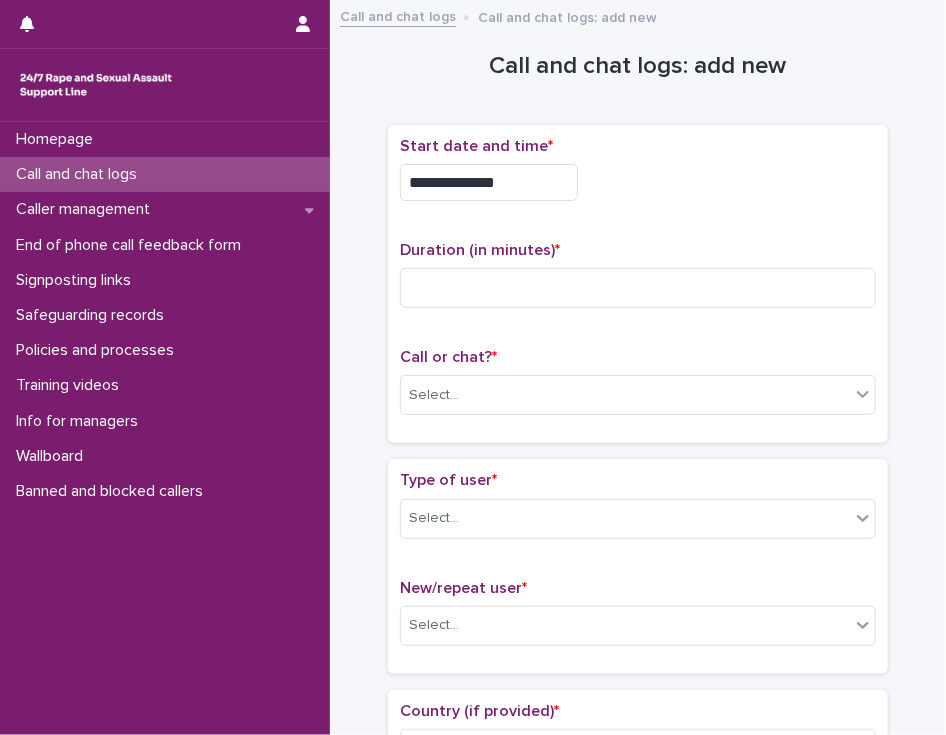 click on "**********" at bounding box center [638, 177] 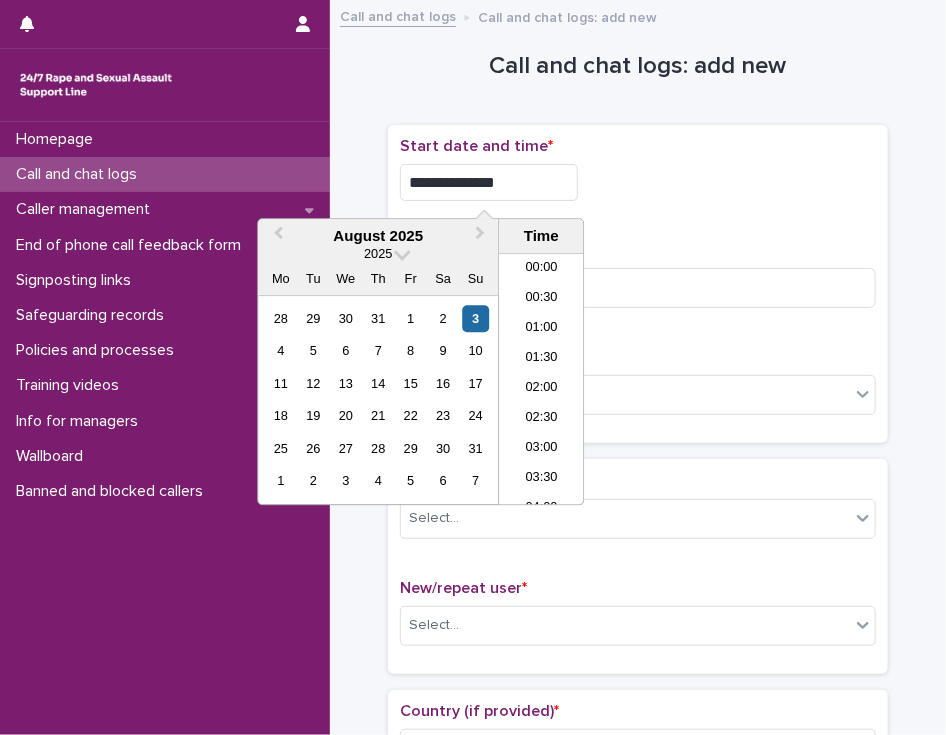 scroll, scrollTop: 1090, scrollLeft: 0, axis: vertical 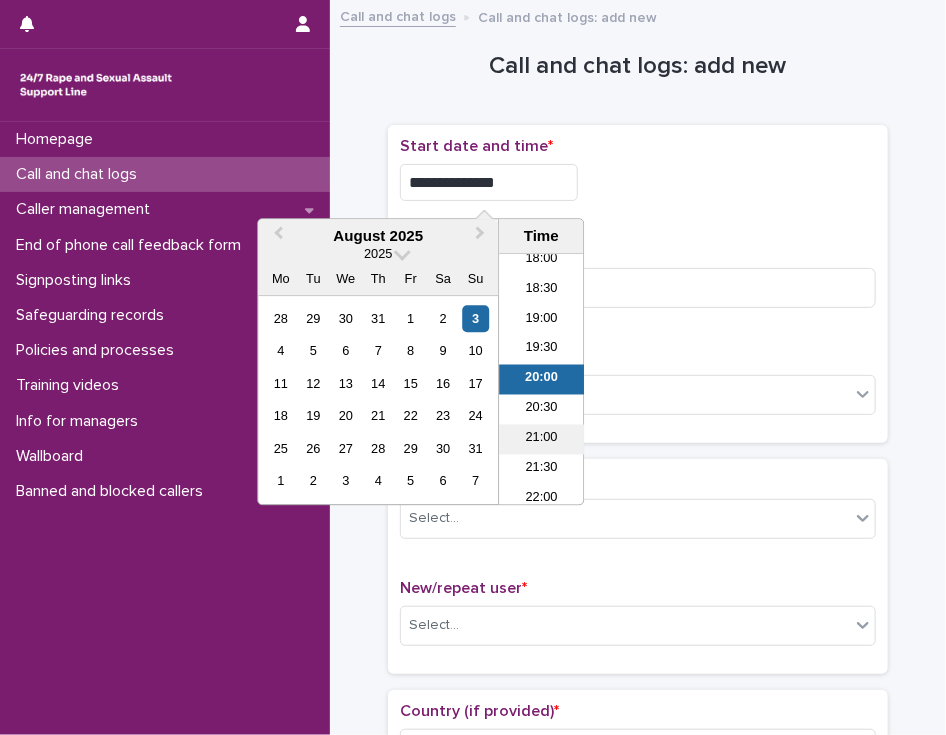 click on "21:00" at bounding box center [541, 440] 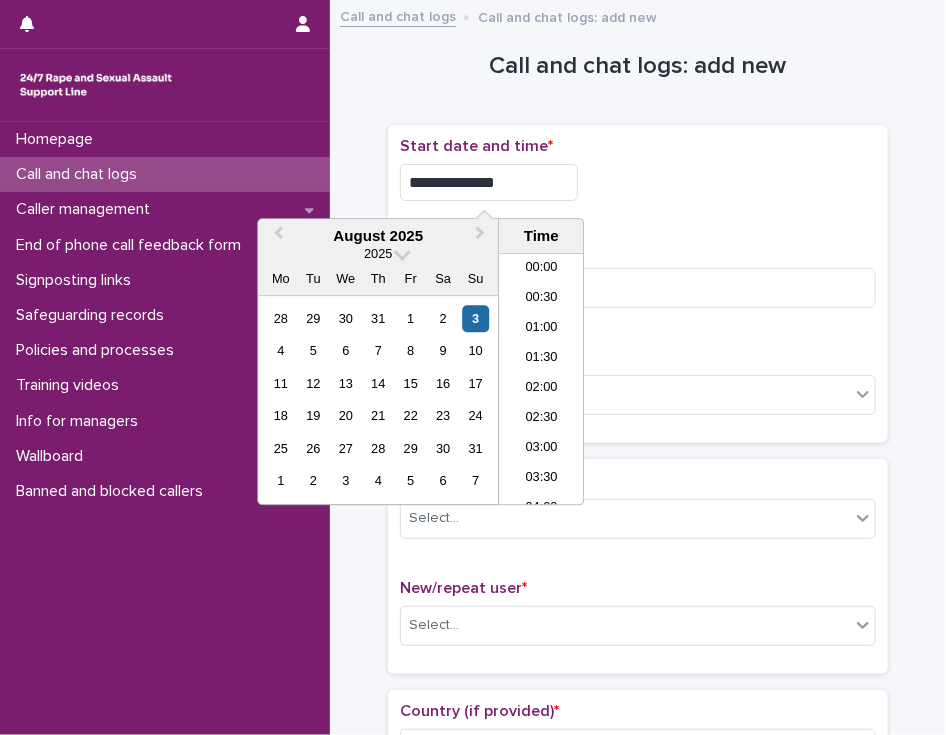 click on "**********" at bounding box center [489, 182] 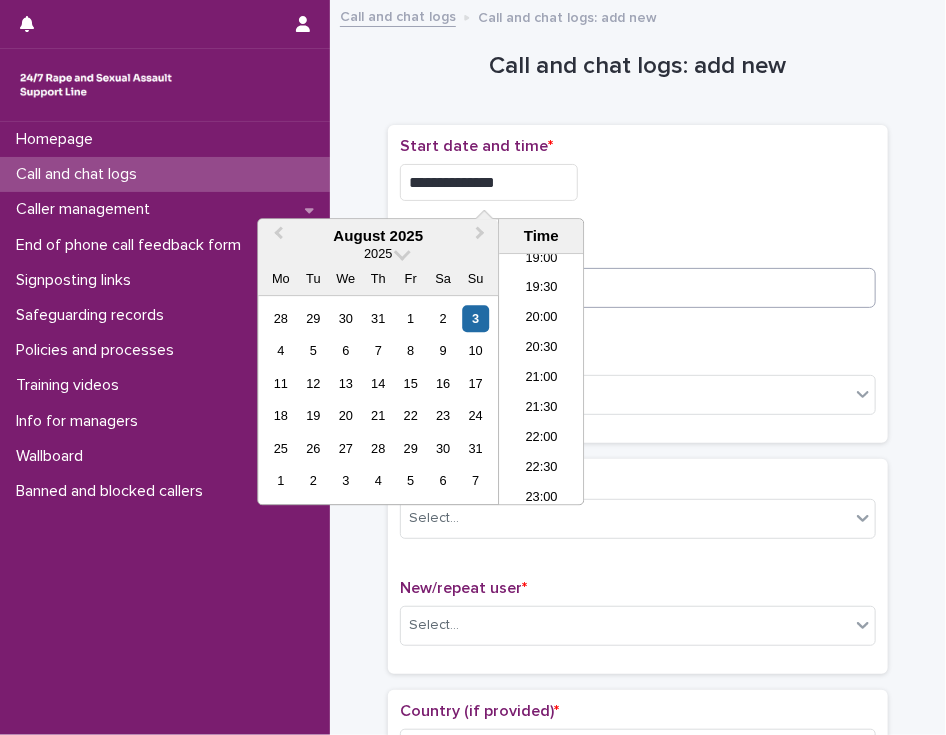 type on "**********" 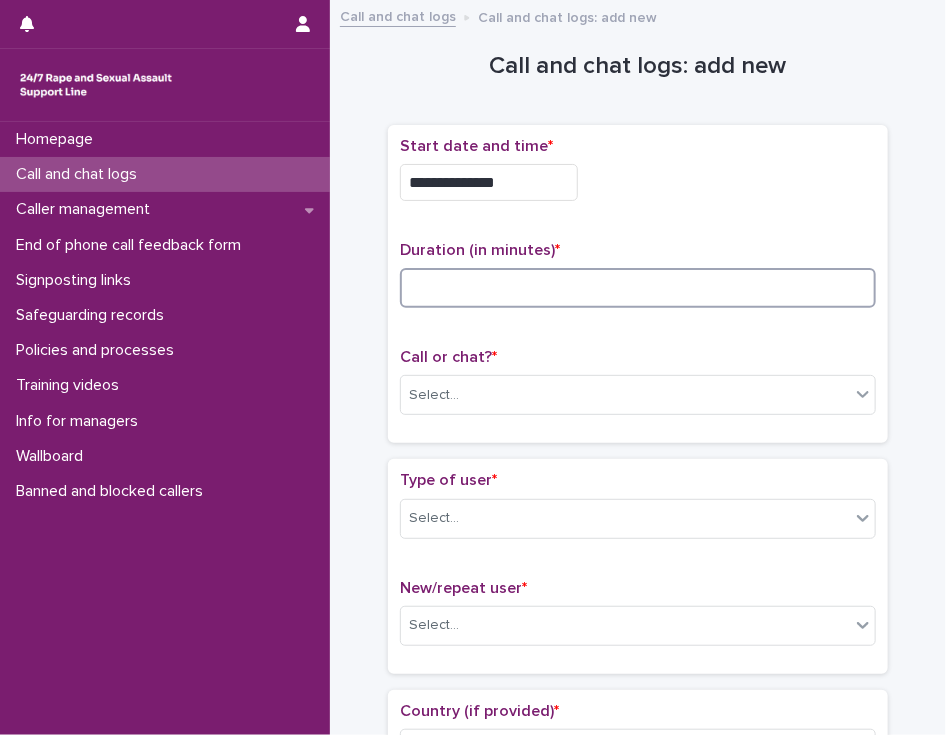 click at bounding box center [638, 288] 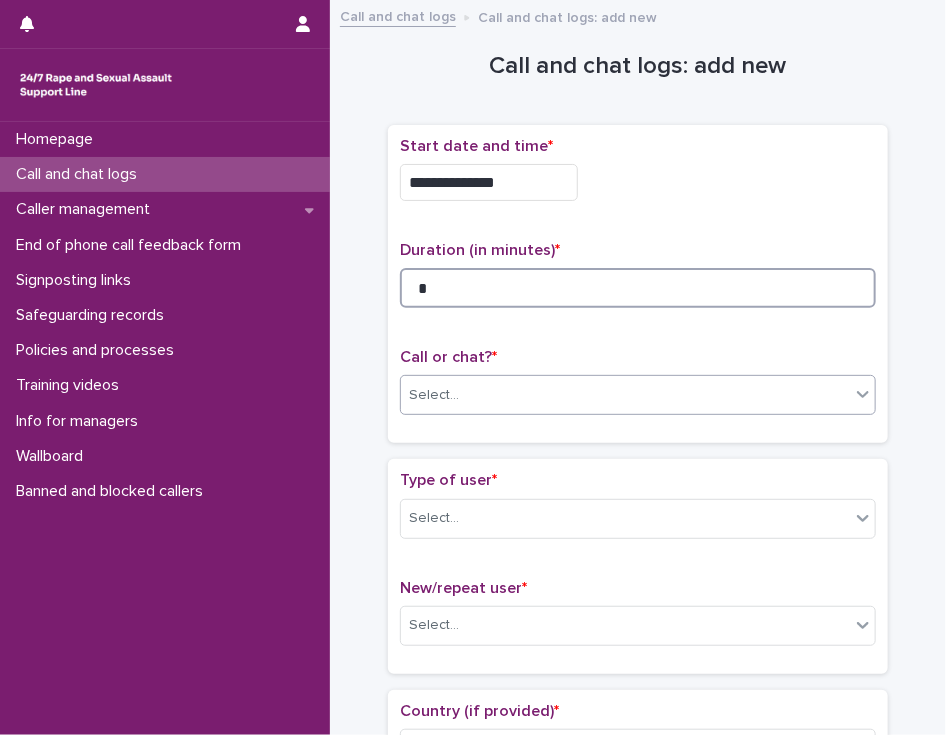 type on "*" 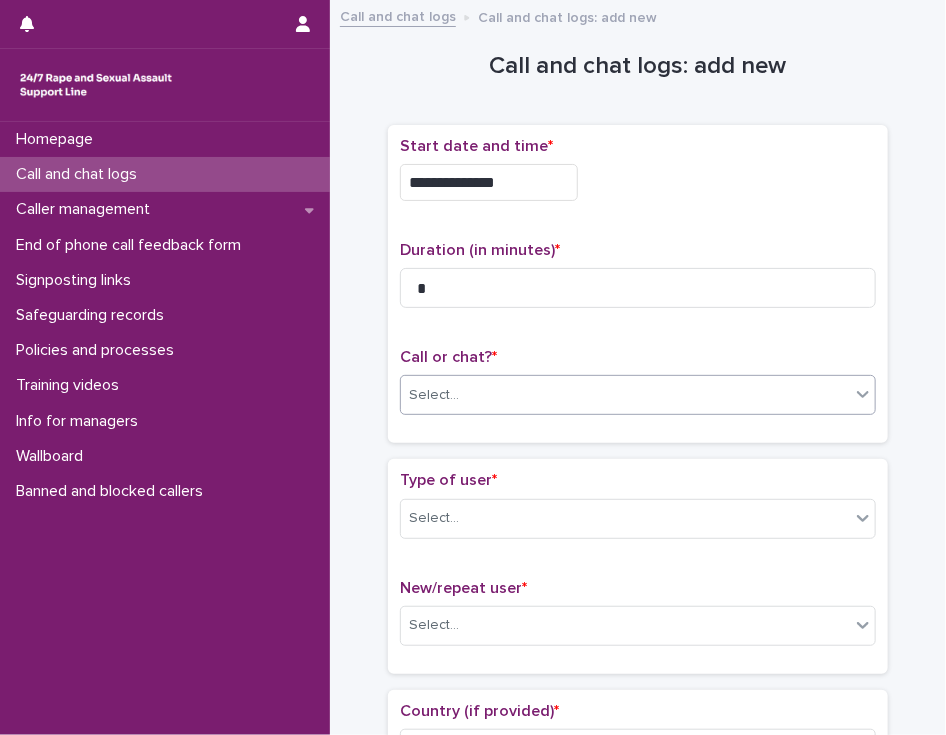 click on "Select..." at bounding box center [625, 395] 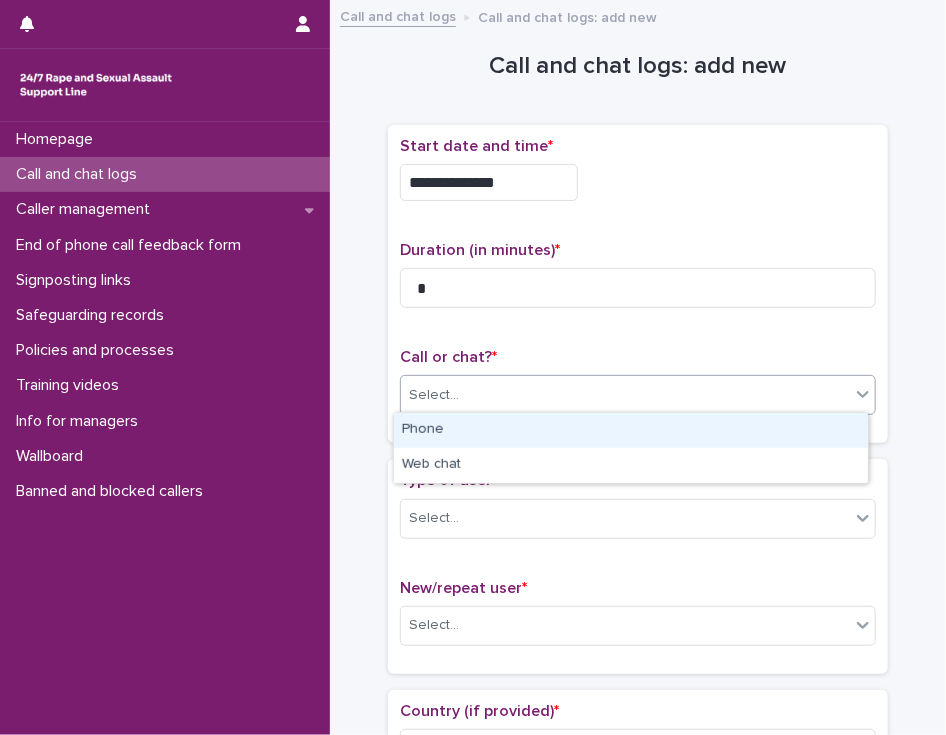 click on "Phone" at bounding box center [631, 430] 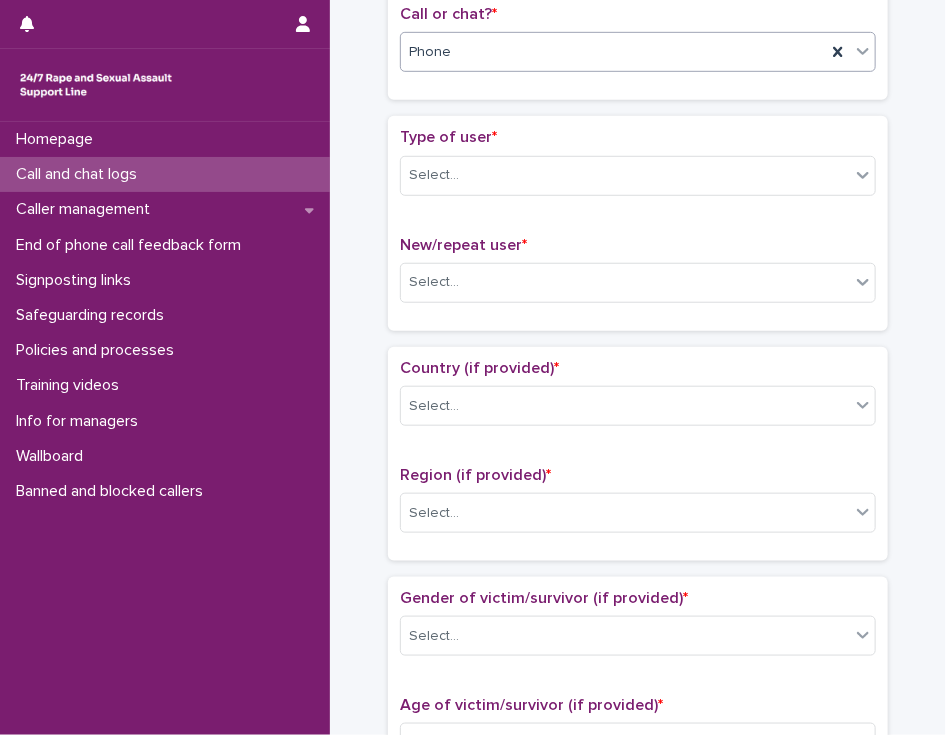 scroll, scrollTop: 343, scrollLeft: 0, axis: vertical 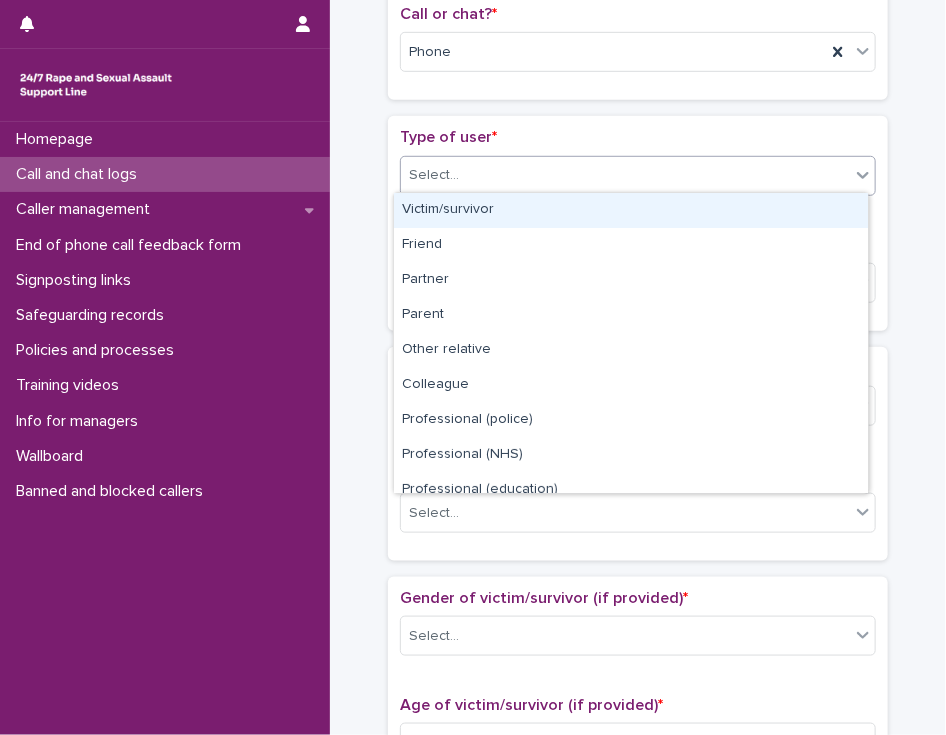 click on "Select..." at bounding box center [625, 175] 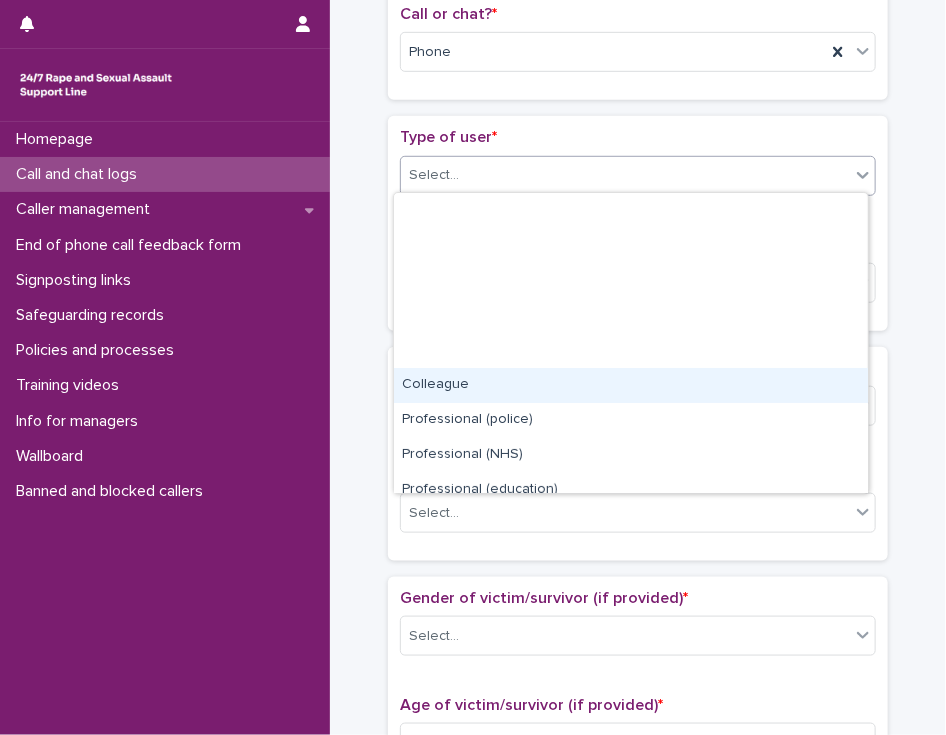 scroll, scrollTop: 224, scrollLeft: 0, axis: vertical 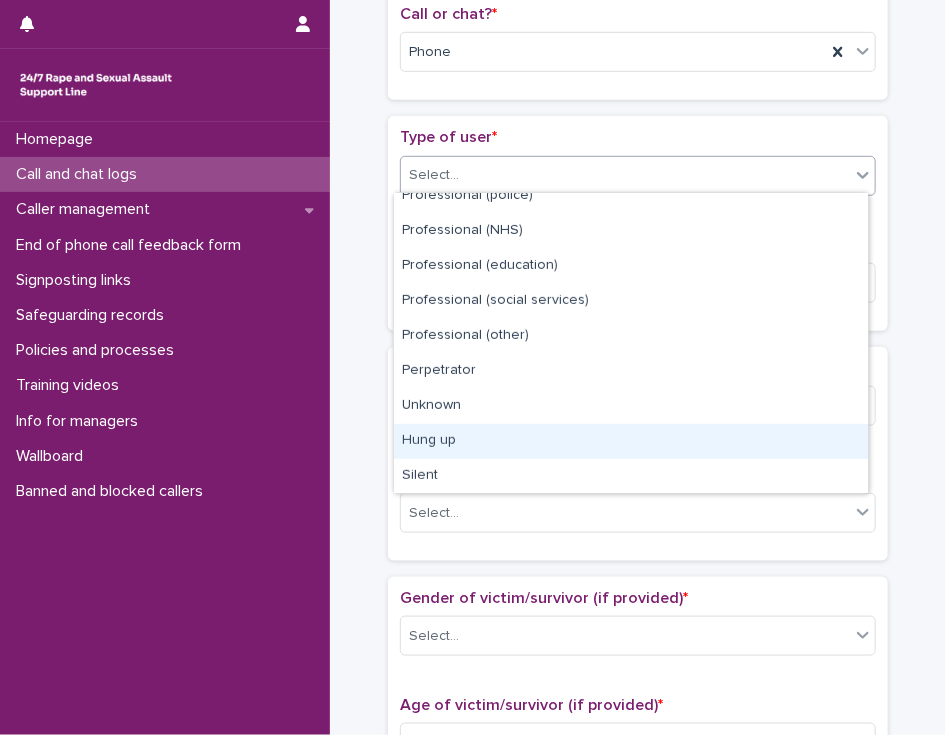 click on "Hung up" at bounding box center (631, 441) 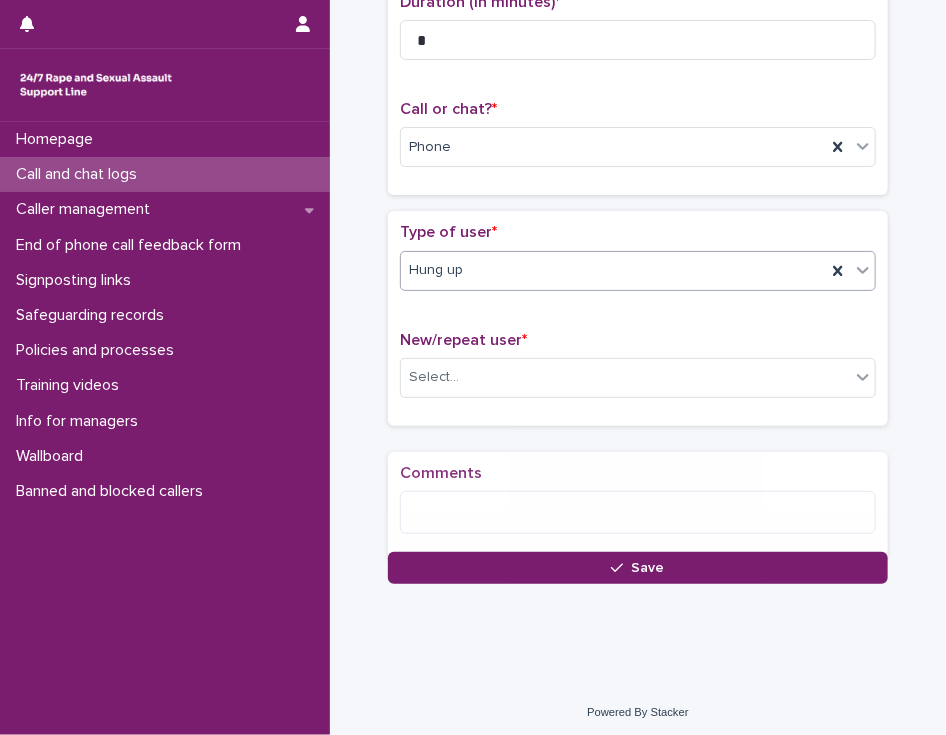 scroll, scrollTop: 262, scrollLeft: 0, axis: vertical 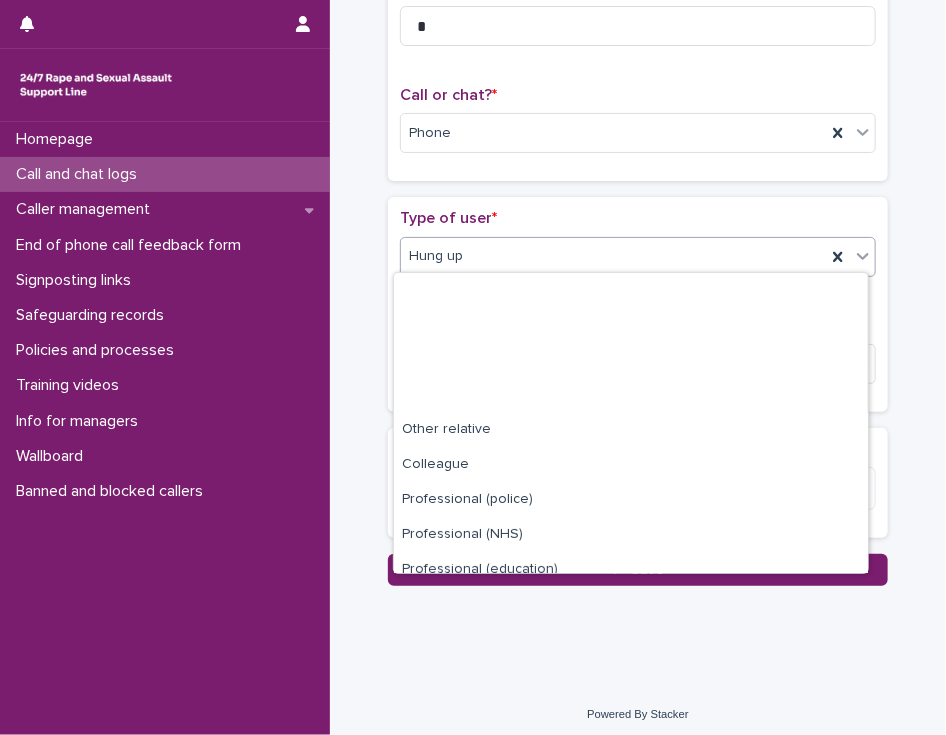 click on "Hung up" at bounding box center [613, 256] 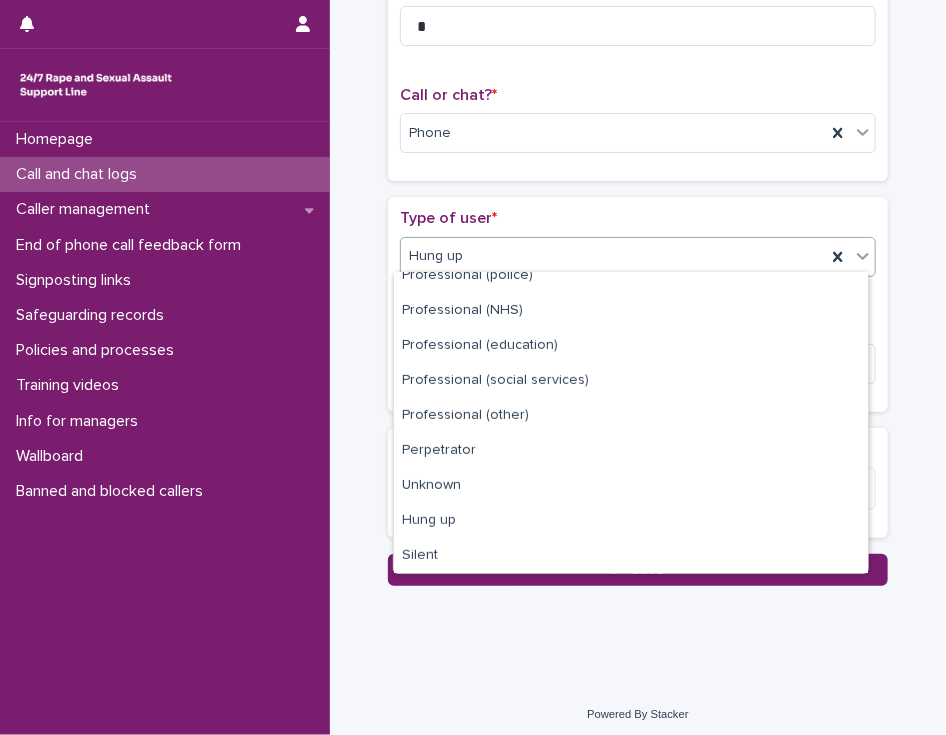 click on "Hung up" at bounding box center [613, 256] 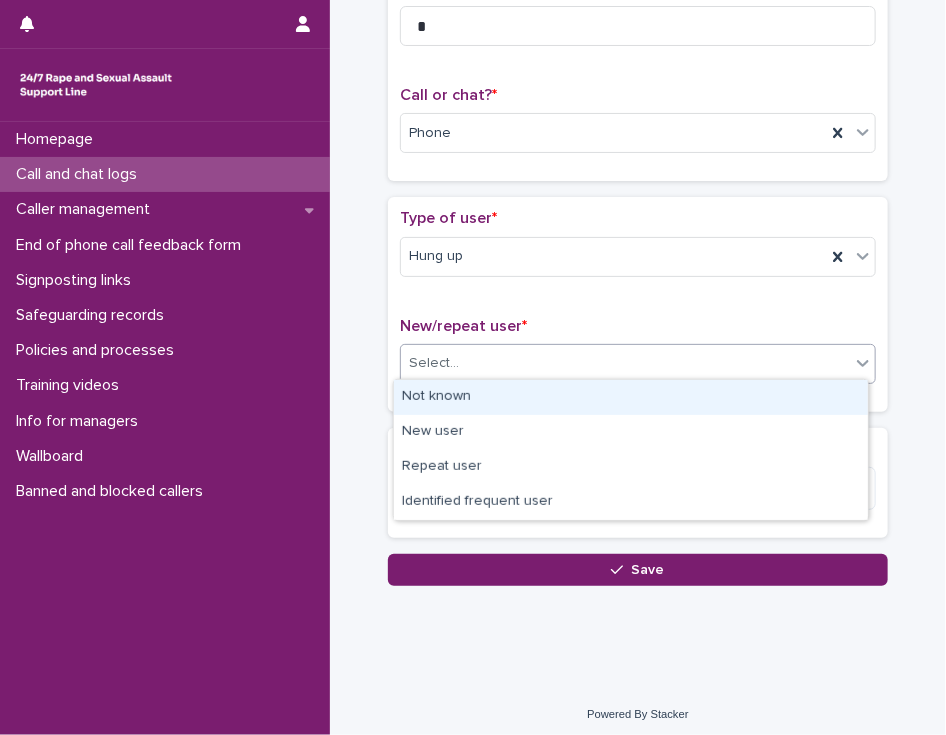 click on "Select..." at bounding box center (625, 363) 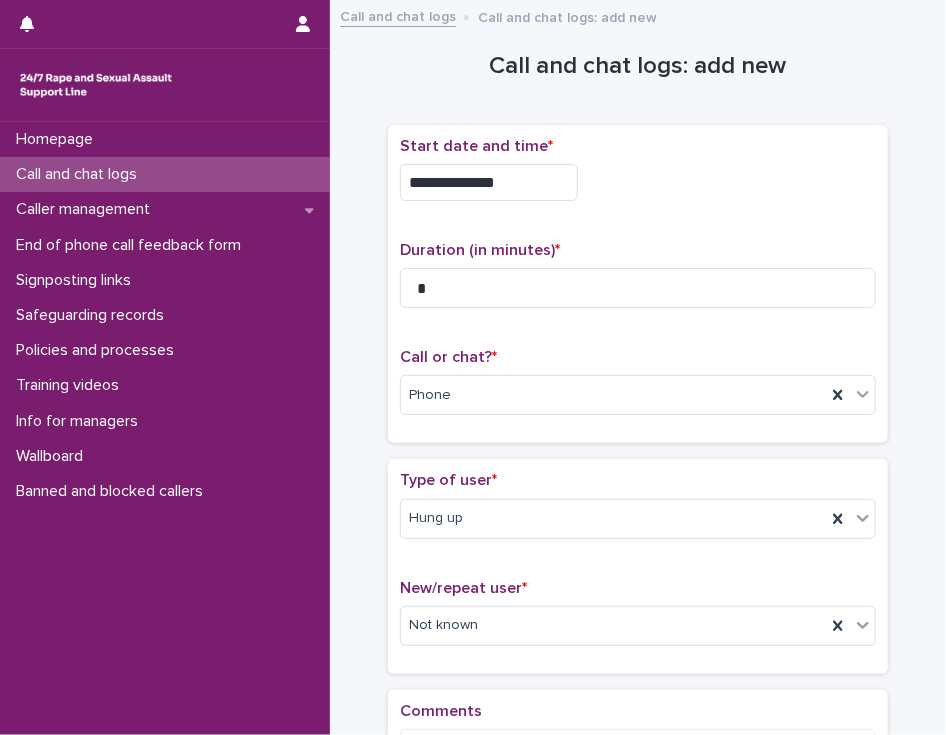 scroll, scrollTop: 264, scrollLeft: 0, axis: vertical 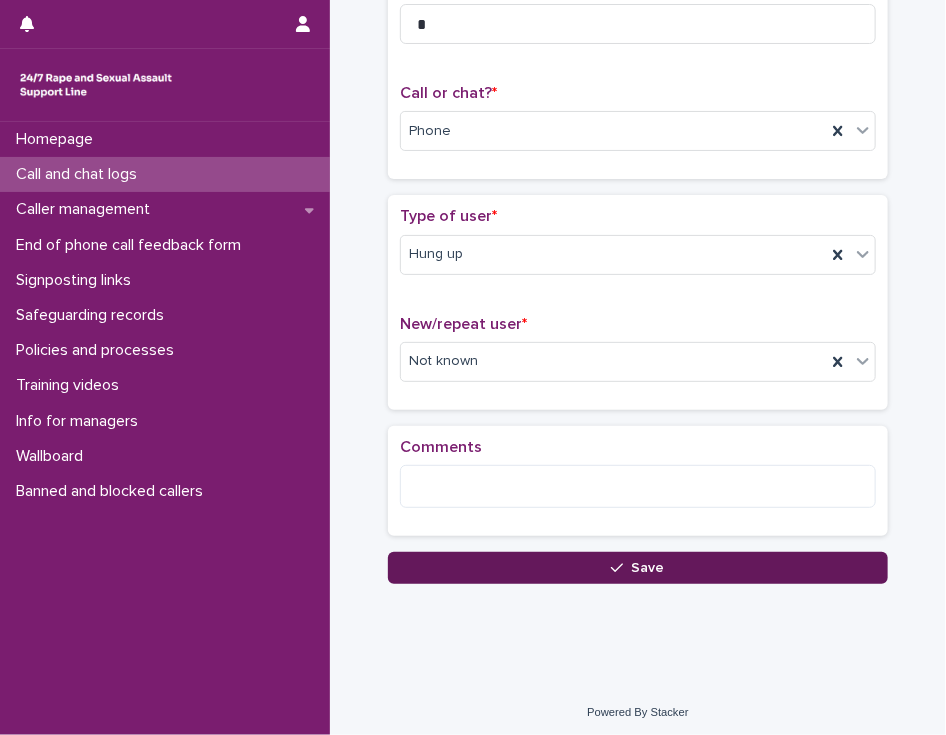 click on "Save" at bounding box center (638, 568) 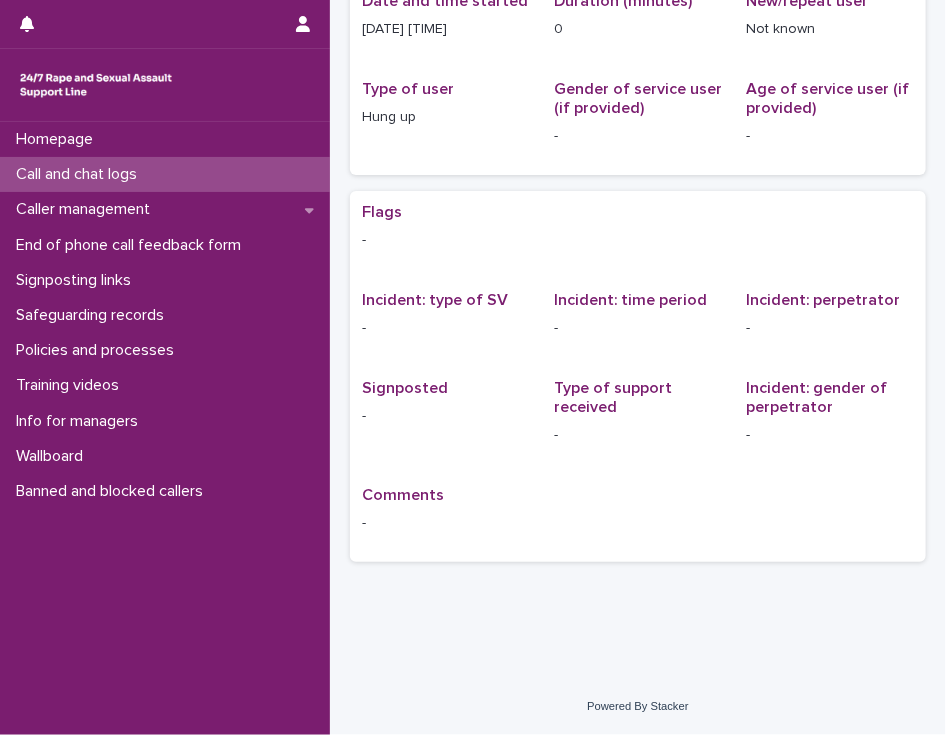 scroll, scrollTop: 0, scrollLeft: 0, axis: both 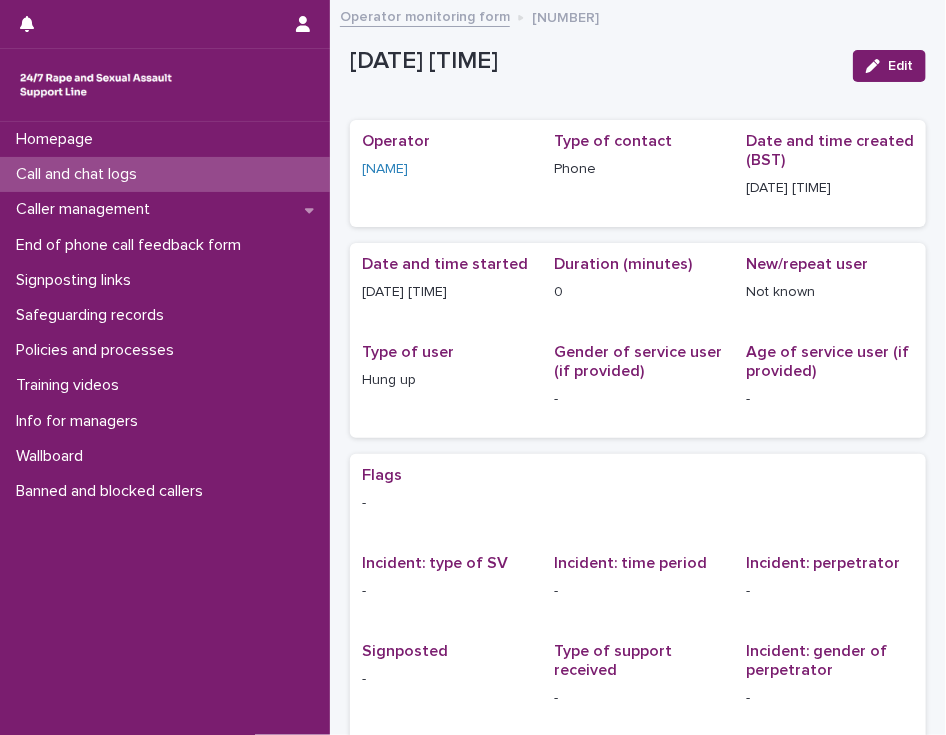 click on "Call and chat logs" at bounding box center (165, 174) 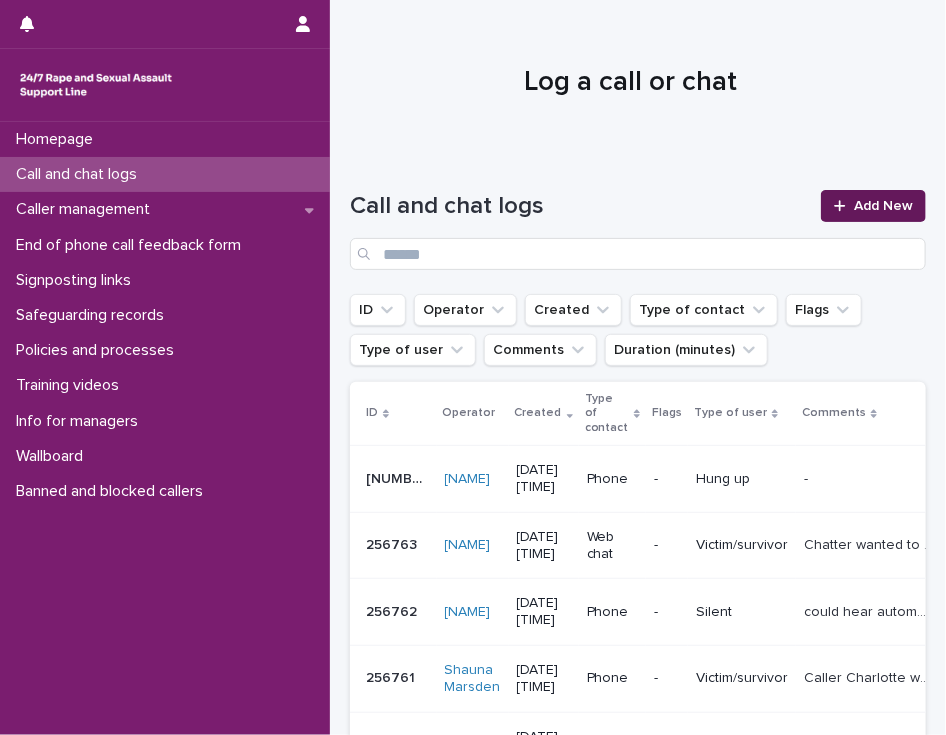 click on "Add New" at bounding box center (873, 206) 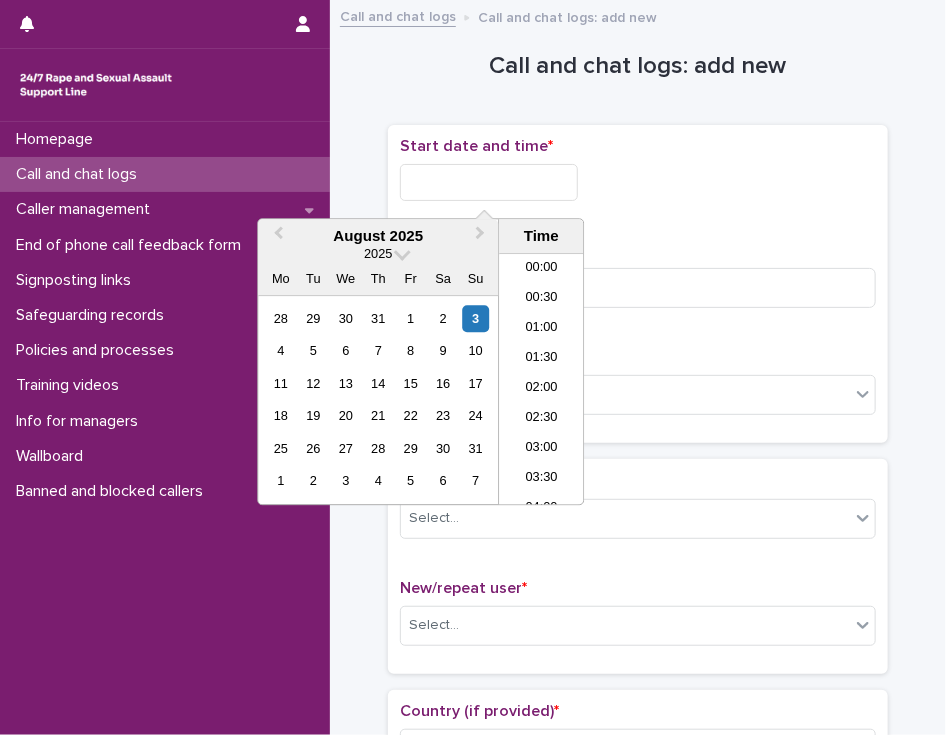 scroll, scrollTop: 1180, scrollLeft: 0, axis: vertical 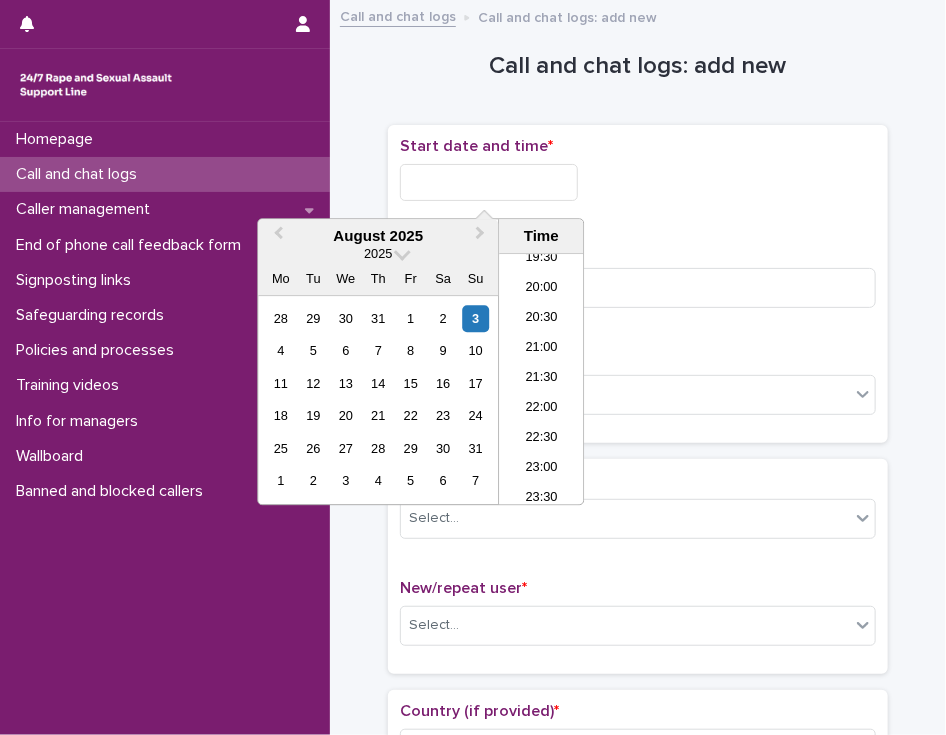 click at bounding box center [489, 182] 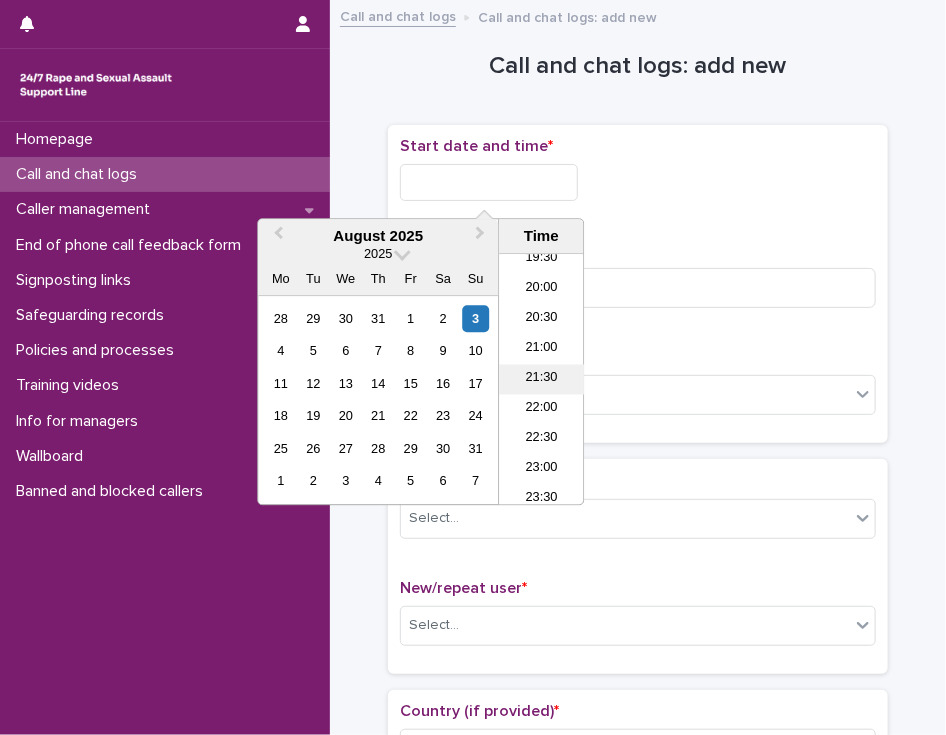 click on "21:30" at bounding box center [541, 380] 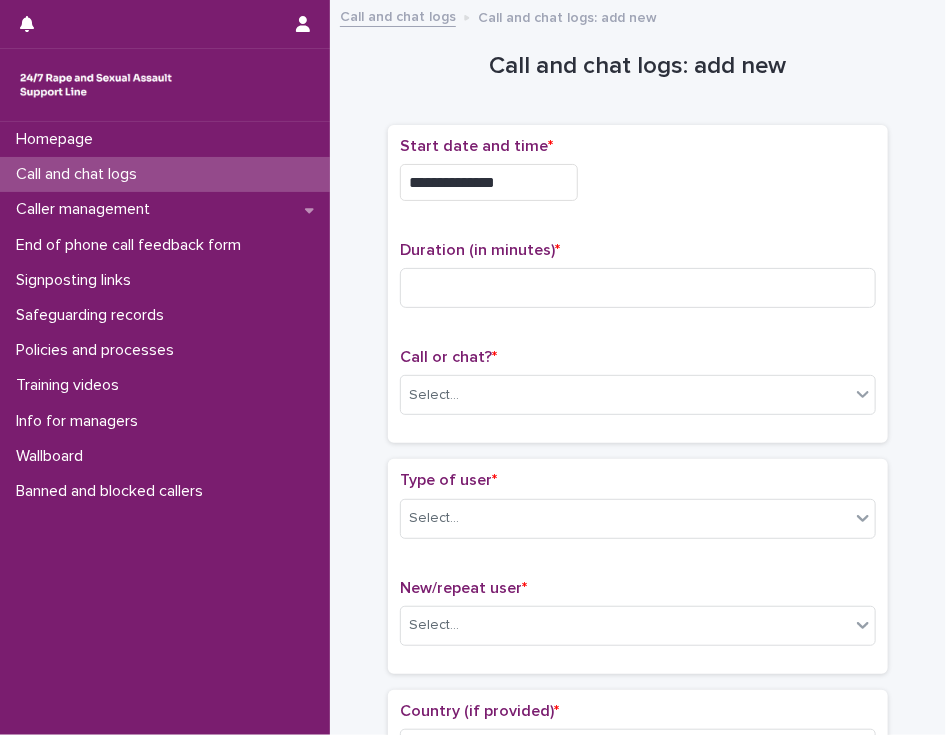 click on "**********" at bounding box center (638, 177) 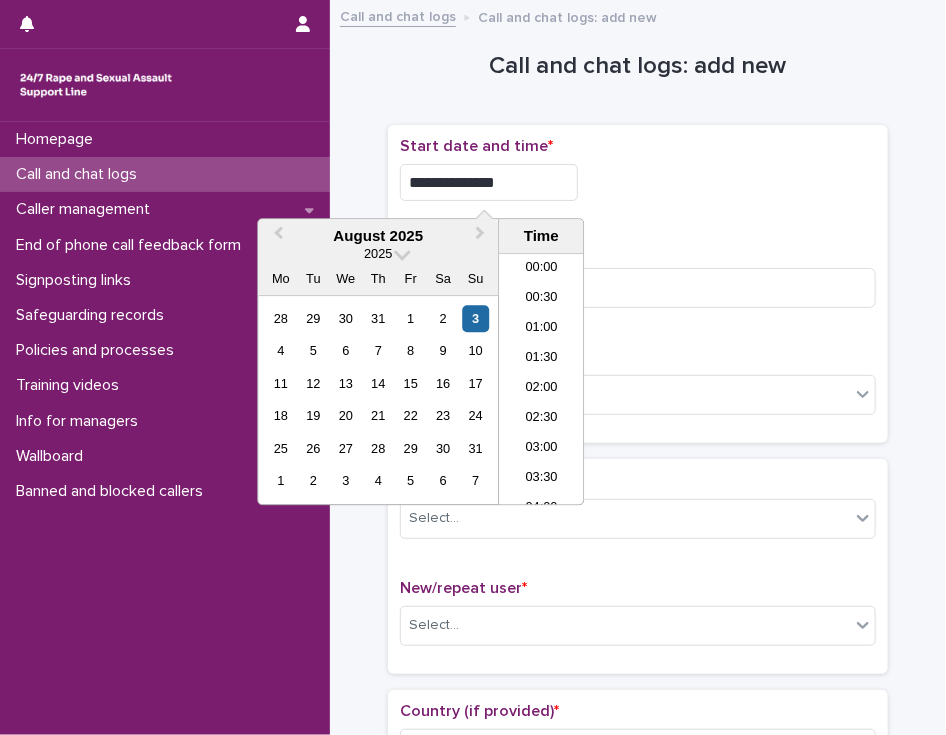 click on "**********" at bounding box center [489, 182] 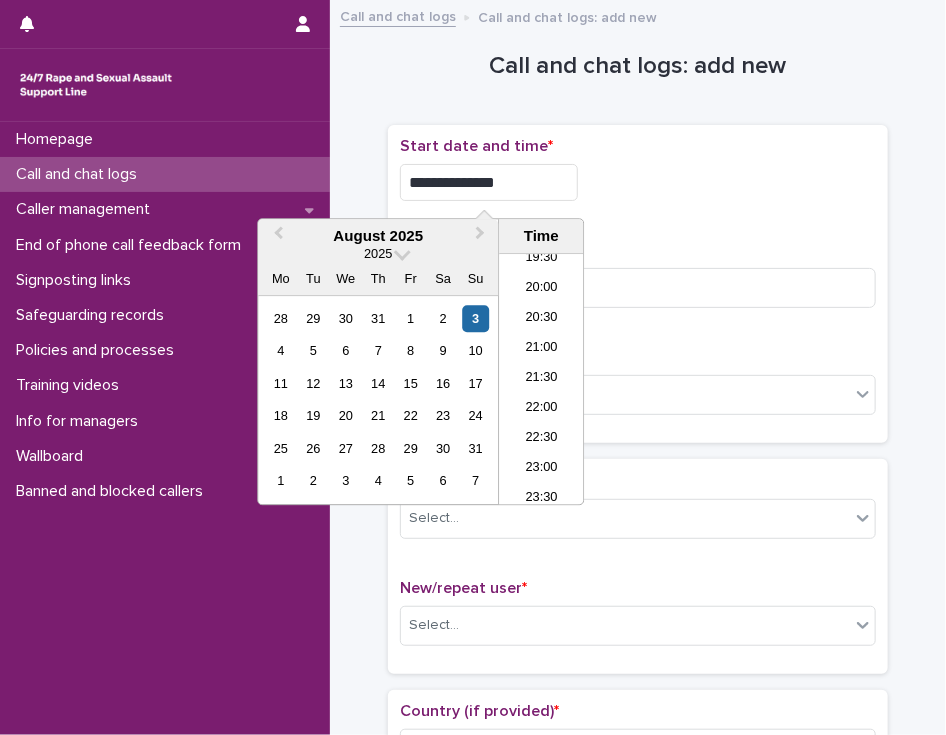 type on "**********" 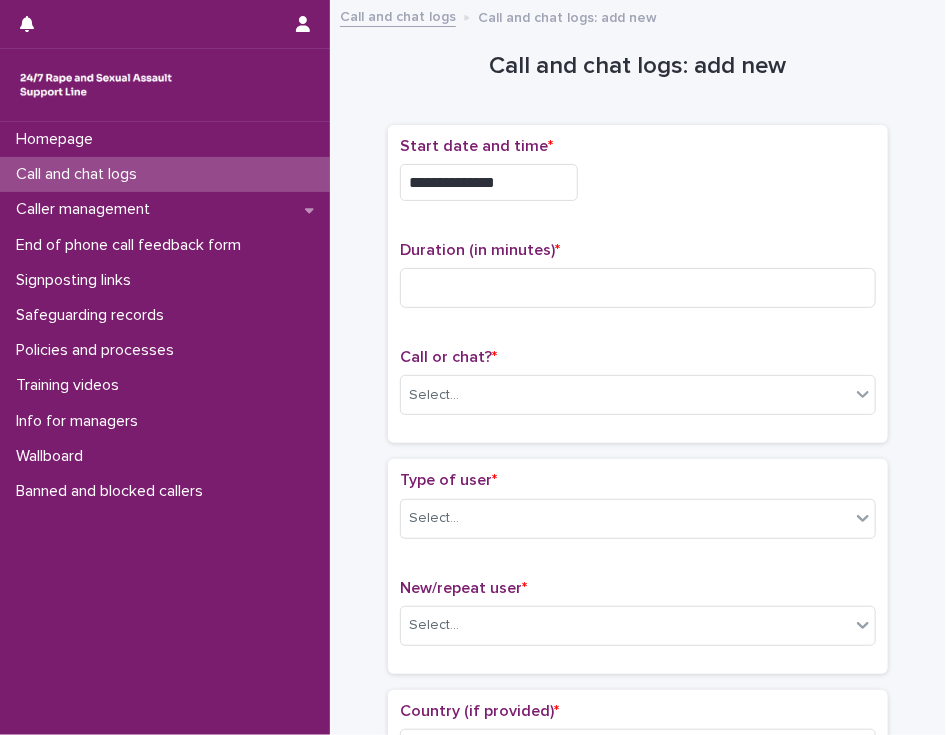 click on "Duration (in minutes) *" at bounding box center (638, 282) 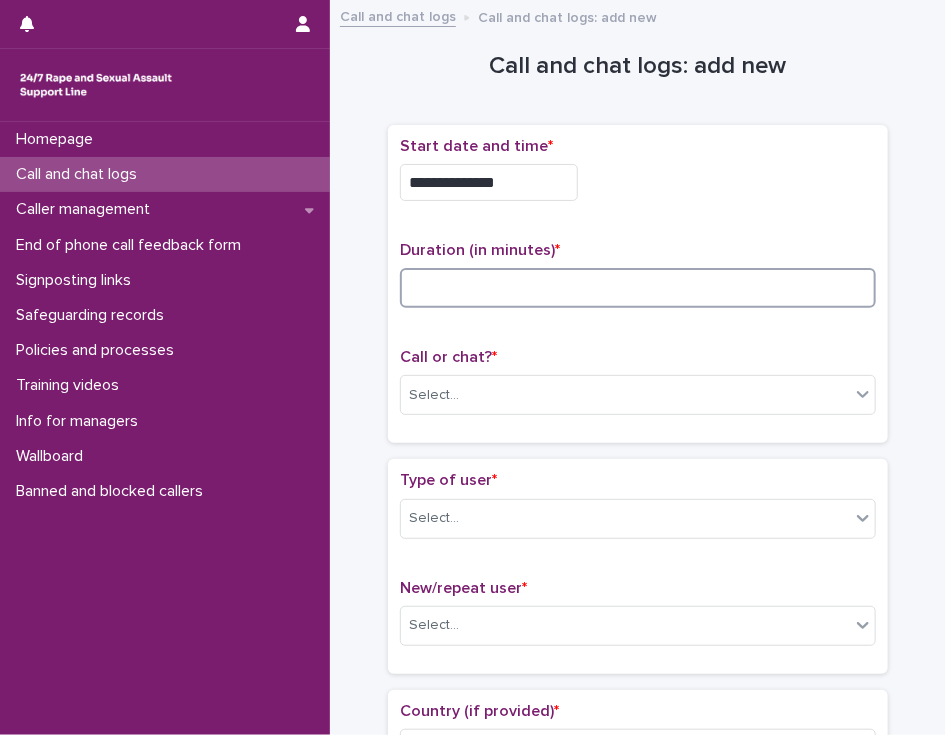 click at bounding box center (638, 288) 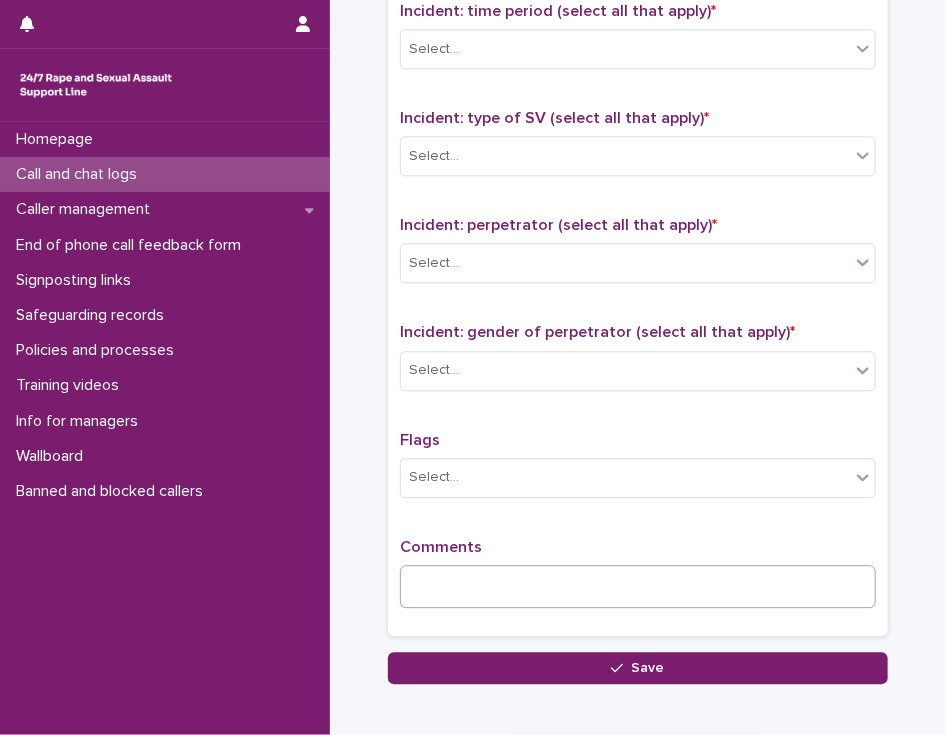 scroll, scrollTop: 1472, scrollLeft: 0, axis: vertical 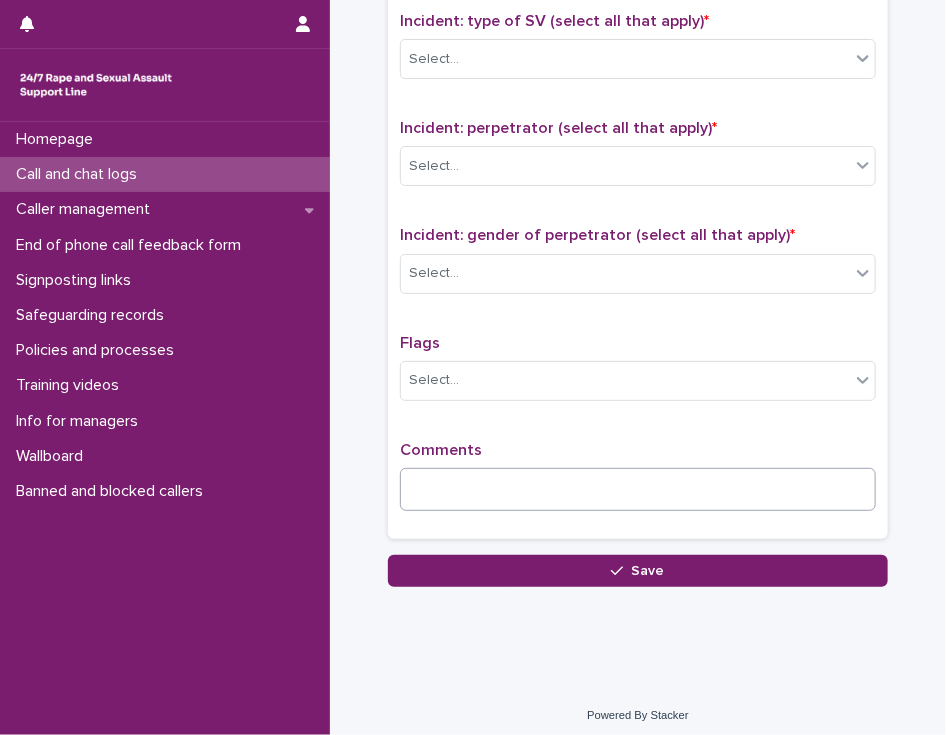 type on "**" 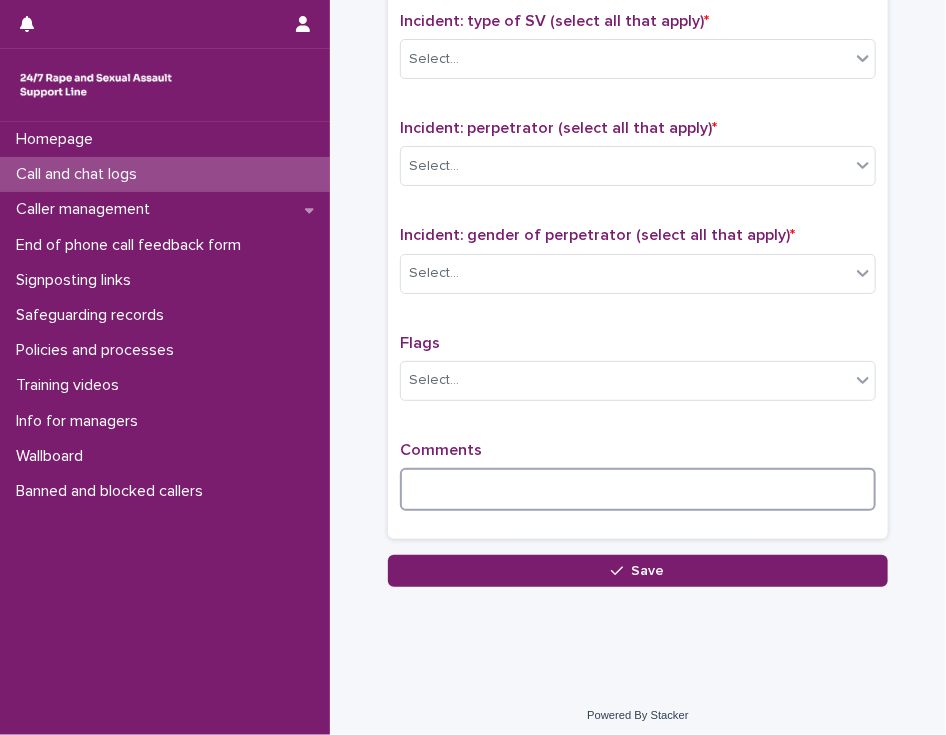 click at bounding box center (638, 489) 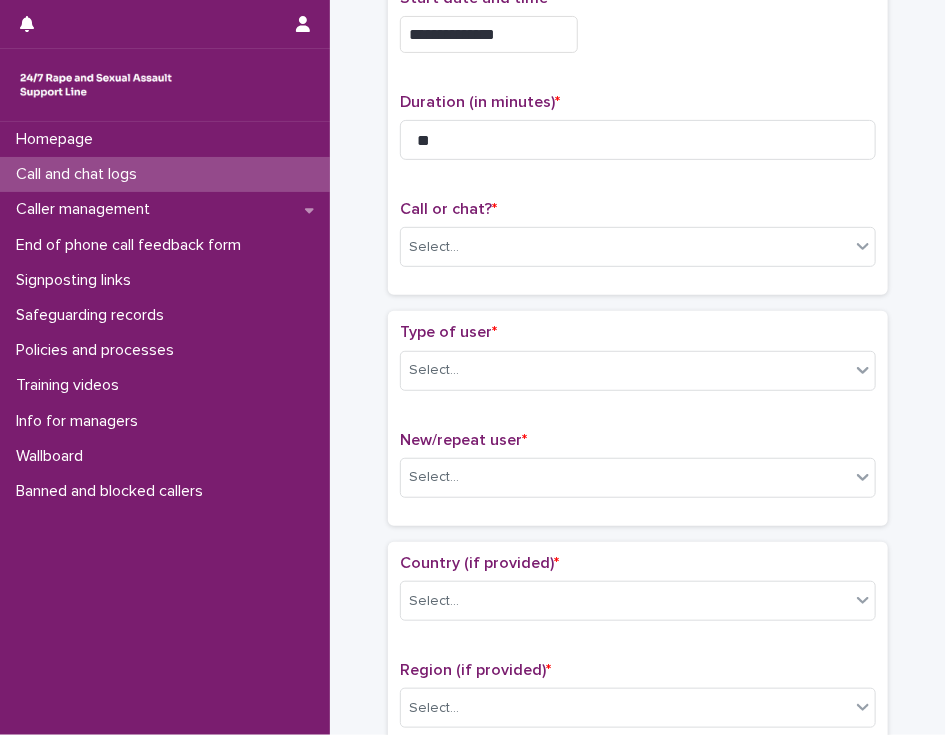 scroll, scrollTop: 96, scrollLeft: 0, axis: vertical 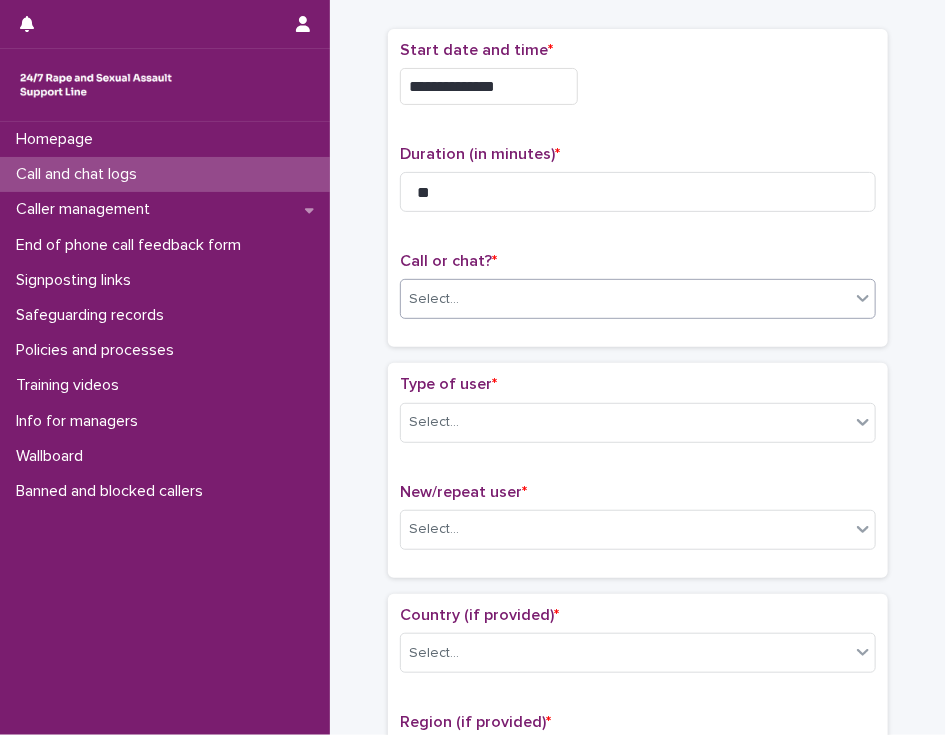 type on "**********" 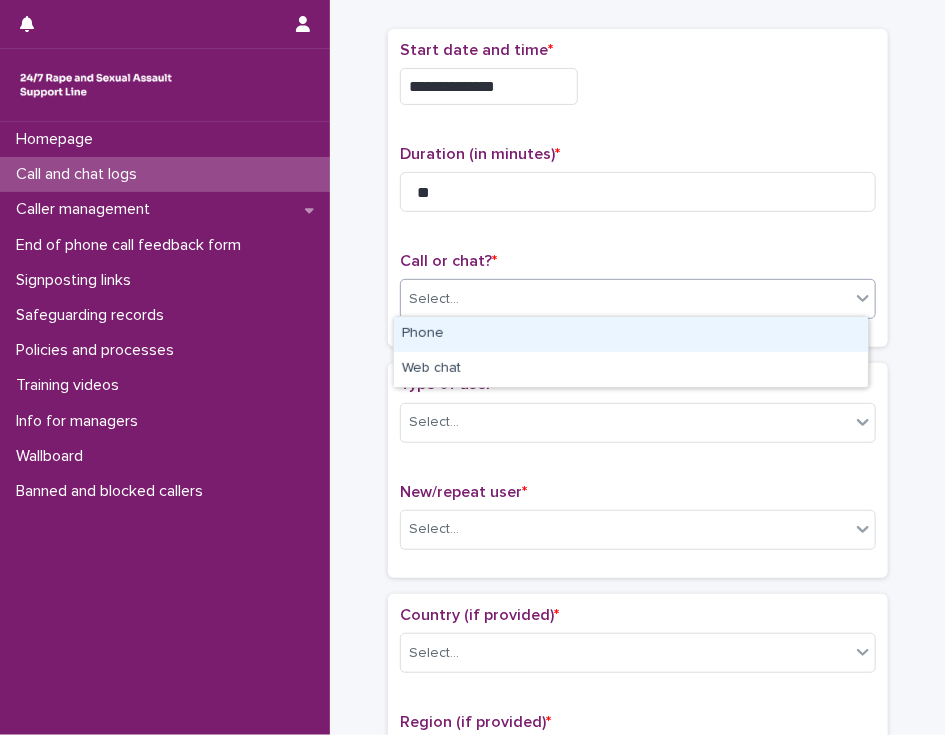 click on "Select..." at bounding box center (434, 299) 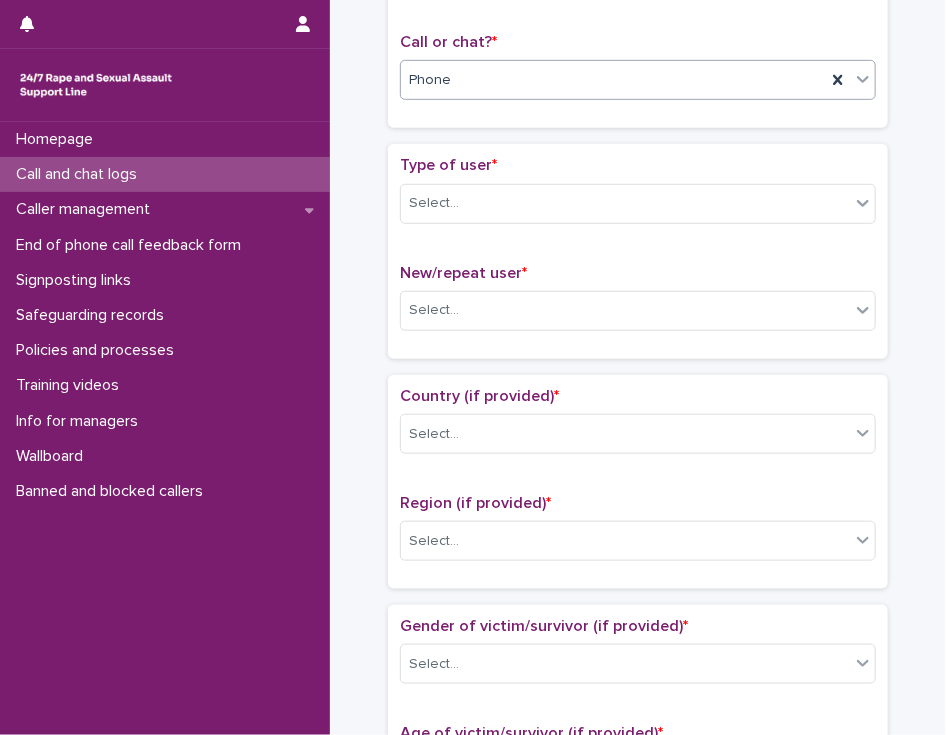 scroll, scrollTop: 316, scrollLeft: 0, axis: vertical 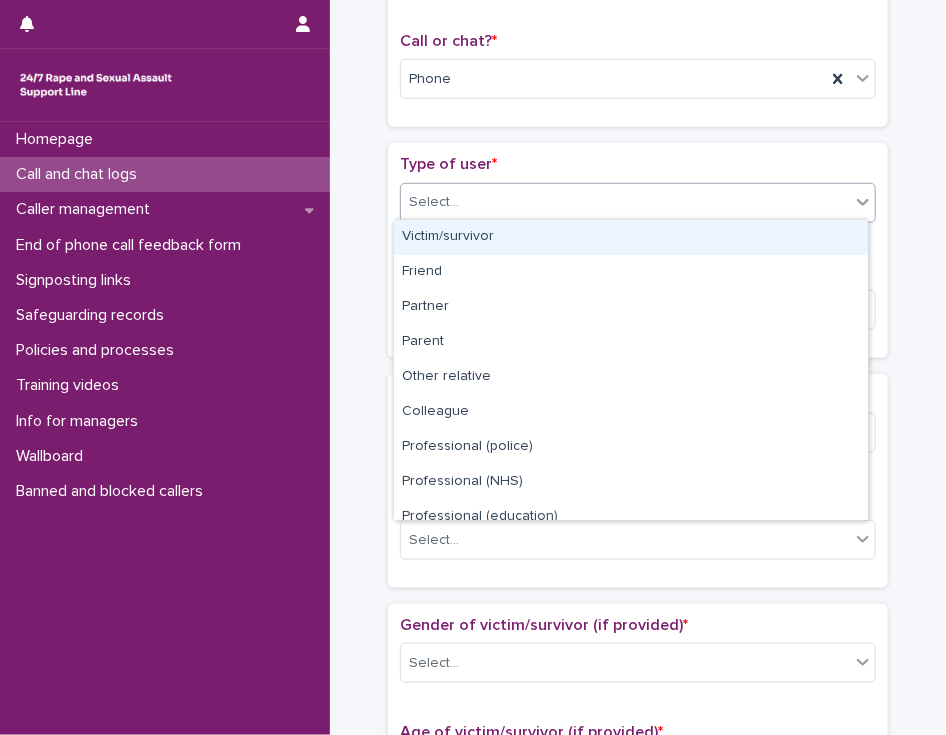 click on "Select..." at bounding box center (625, 202) 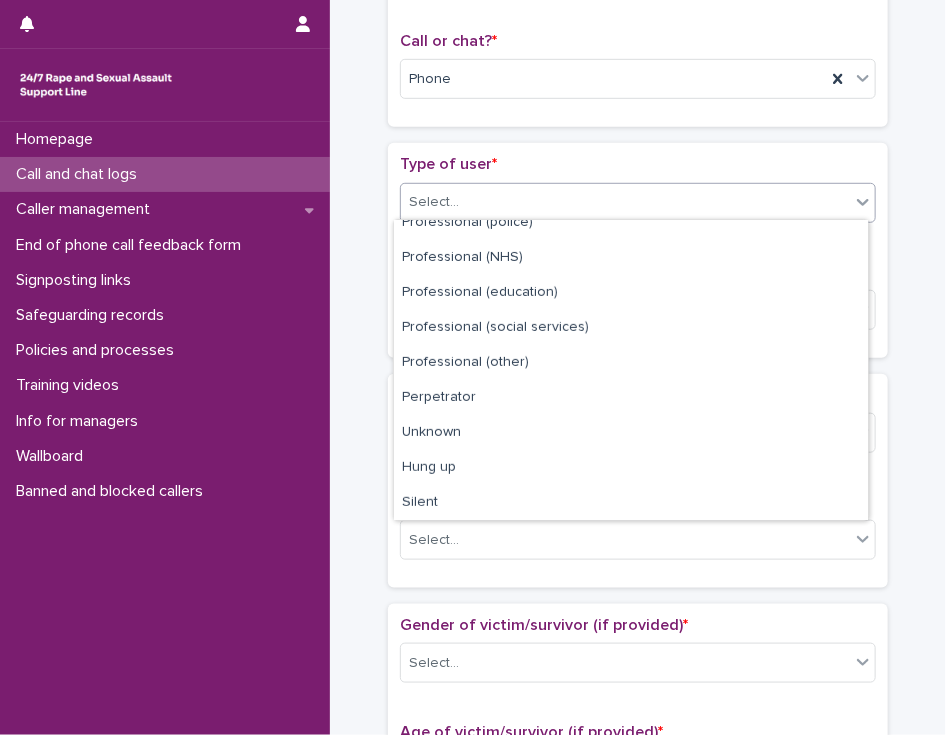 scroll, scrollTop: 224, scrollLeft: 0, axis: vertical 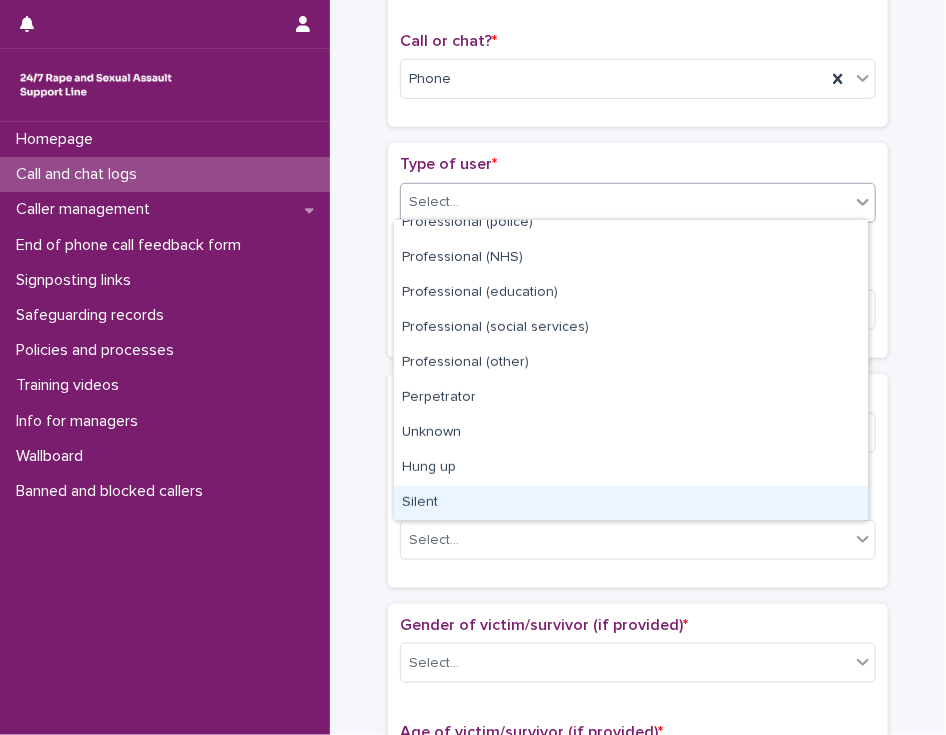 click on "Silent" at bounding box center [631, 503] 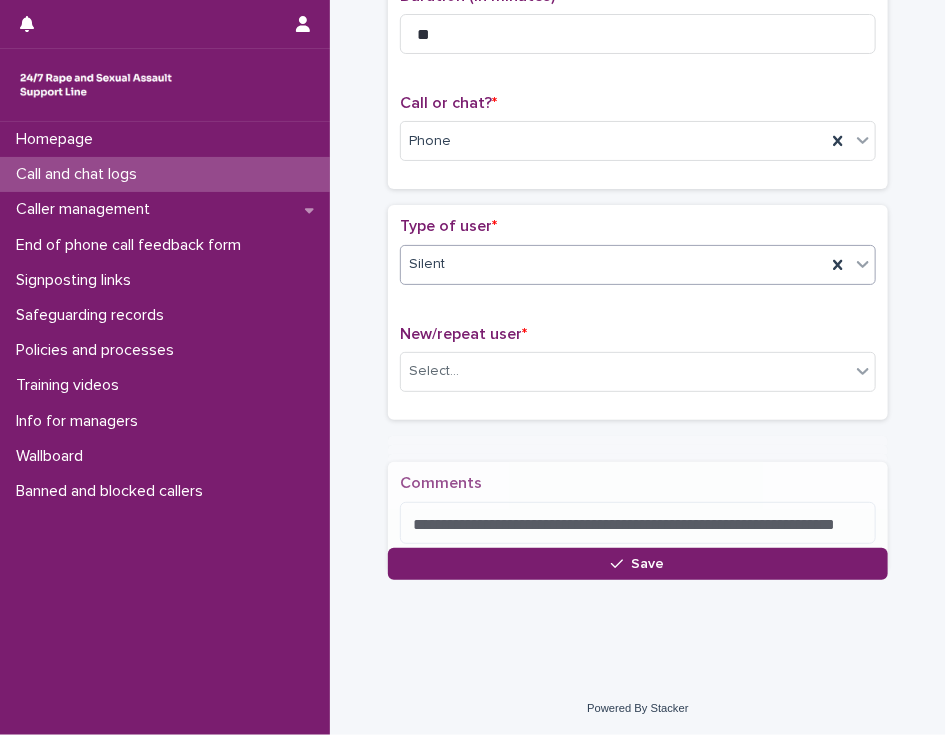 scroll, scrollTop: 262, scrollLeft: 0, axis: vertical 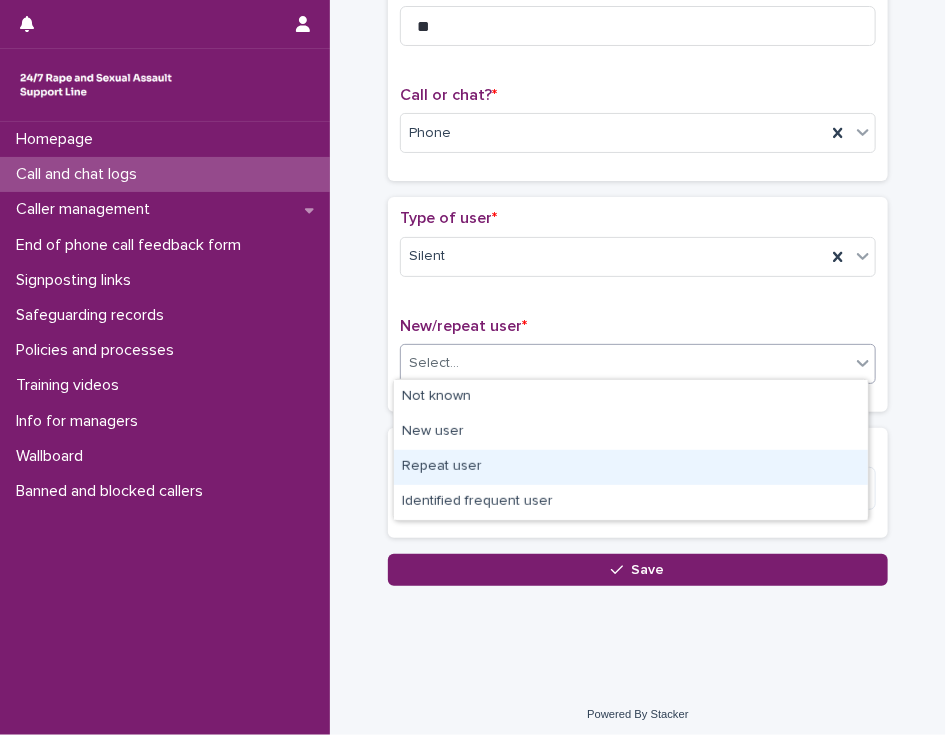 drag, startPoint x: 464, startPoint y: 359, endPoint x: 480, endPoint y: 447, distance: 89.44272 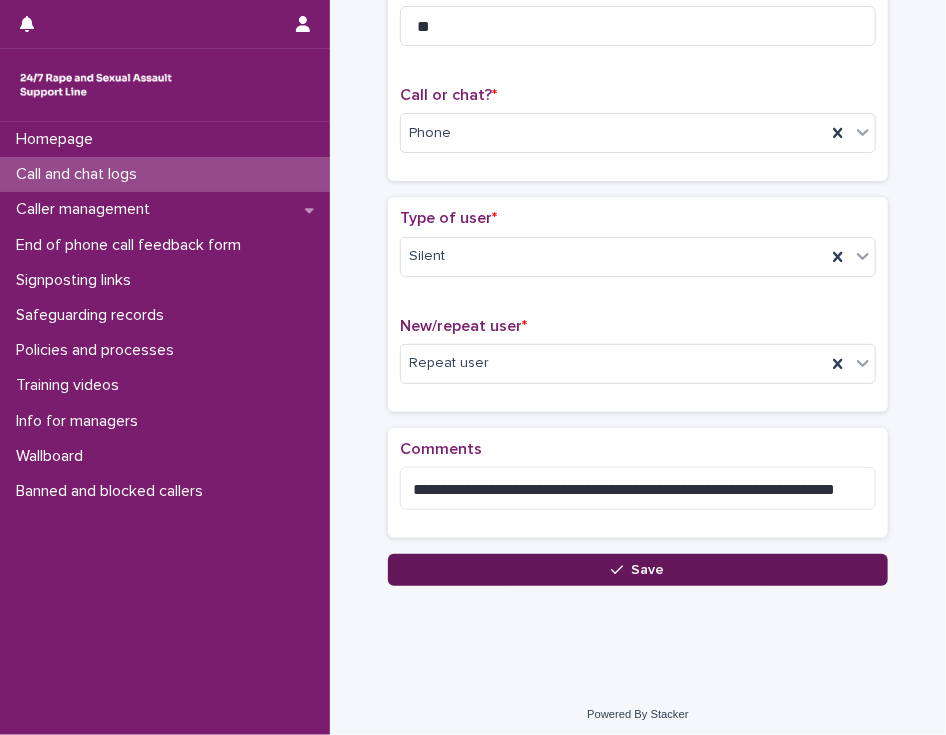 click on "Save" at bounding box center (638, 570) 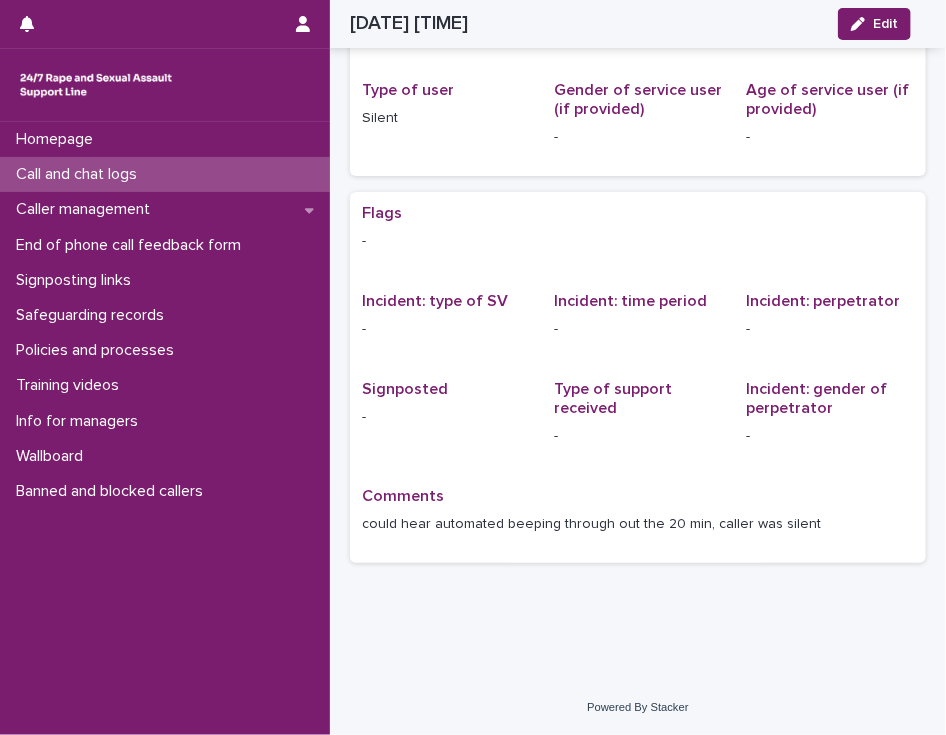scroll, scrollTop: 0, scrollLeft: 0, axis: both 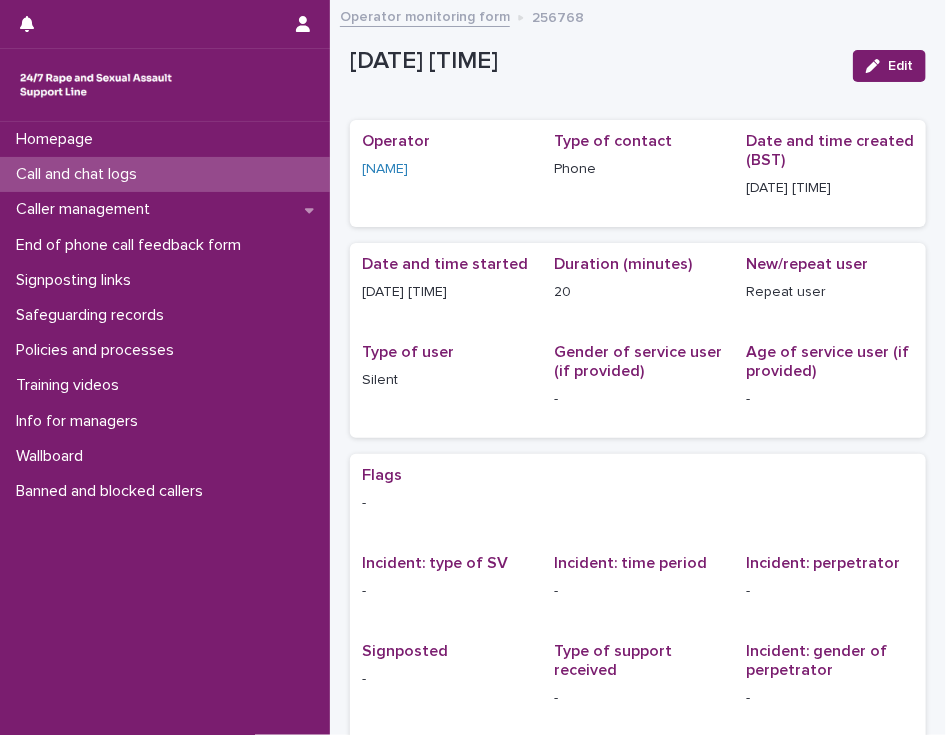click on "Call and chat logs" at bounding box center (80, 174) 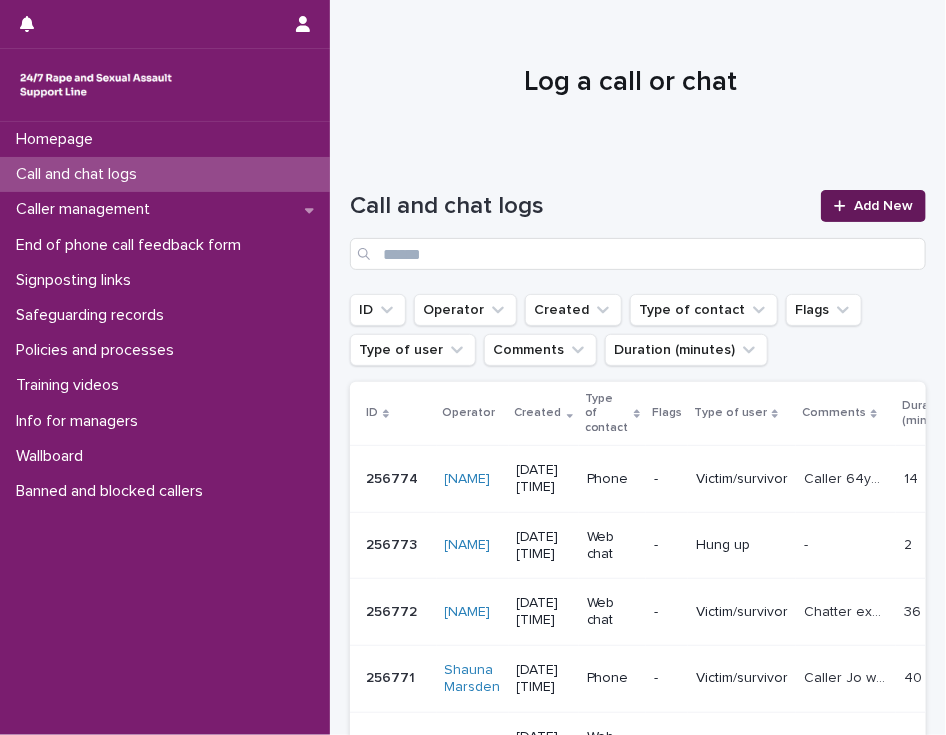 click at bounding box center [844, 206] 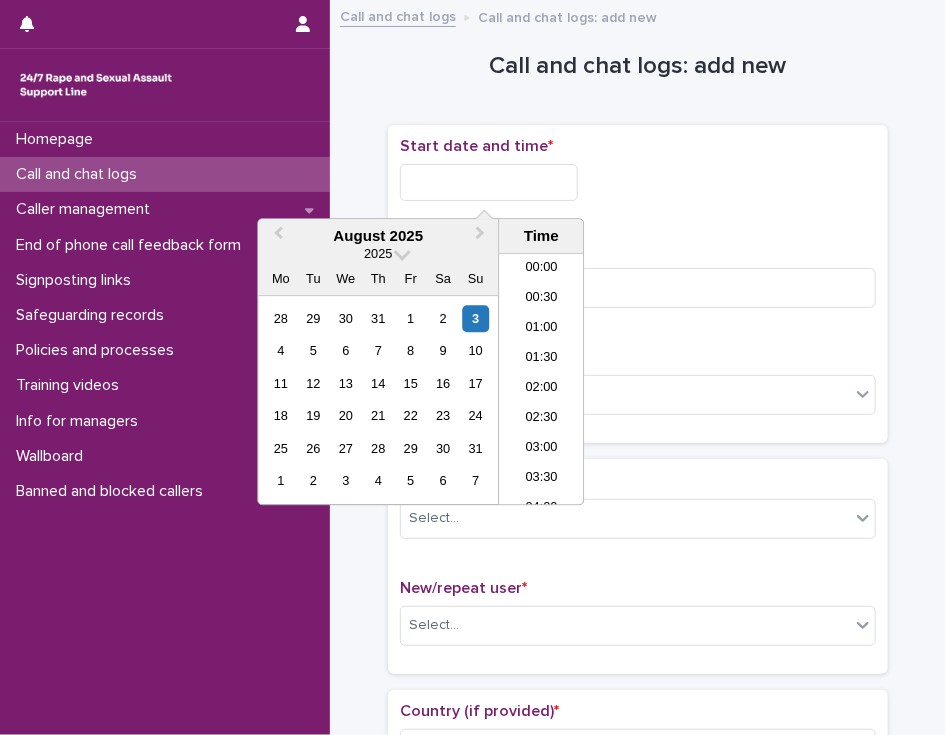 click at bounding box center [489, 182] 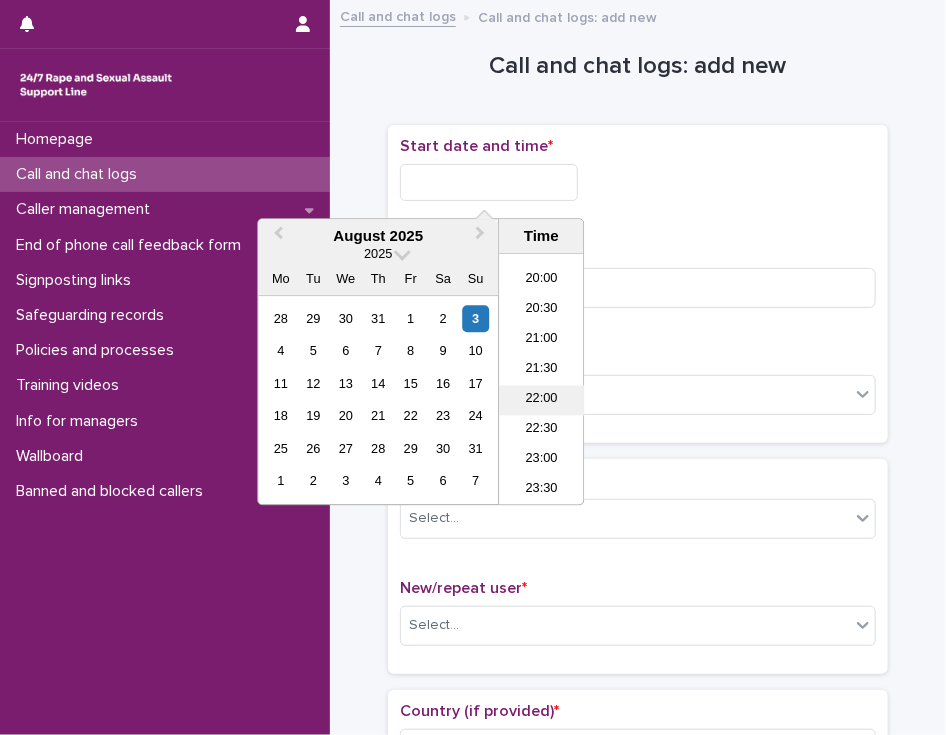 click on "22:00" at bounding box center [541, 401] 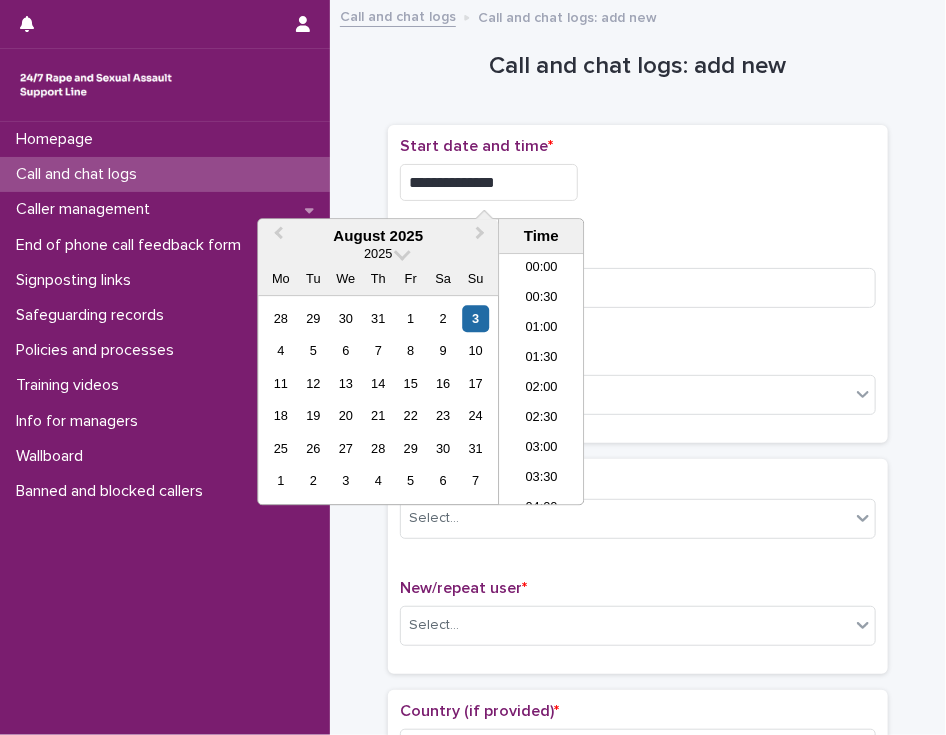 scroll, scrollTop: 1189, scrollLeft: 0, axis: vertical 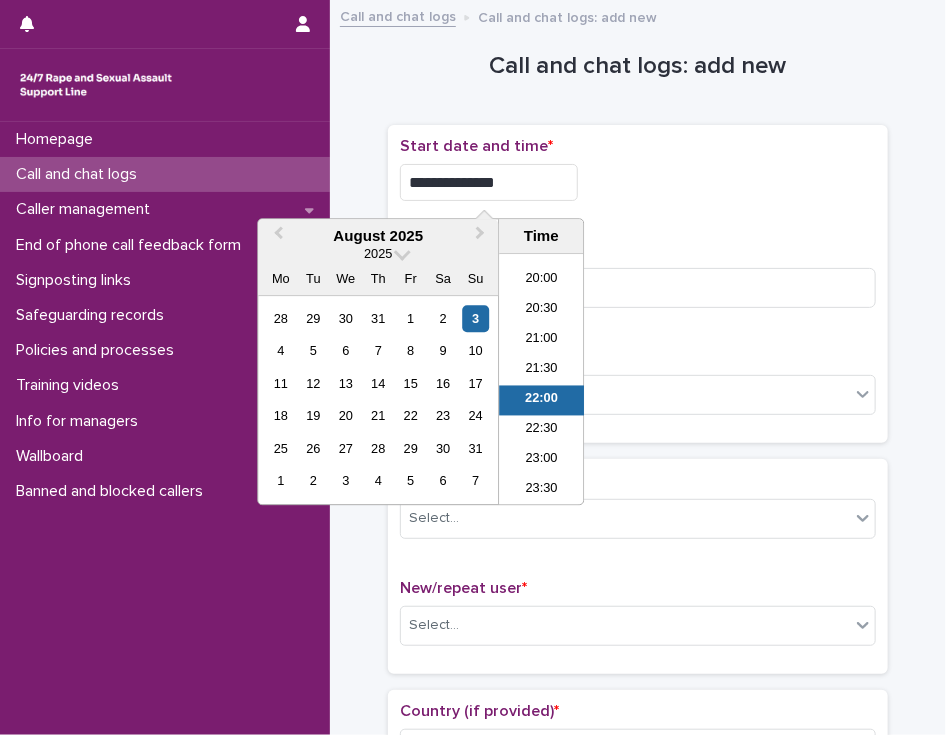 click on "**********" at bounding box center [489, 182] 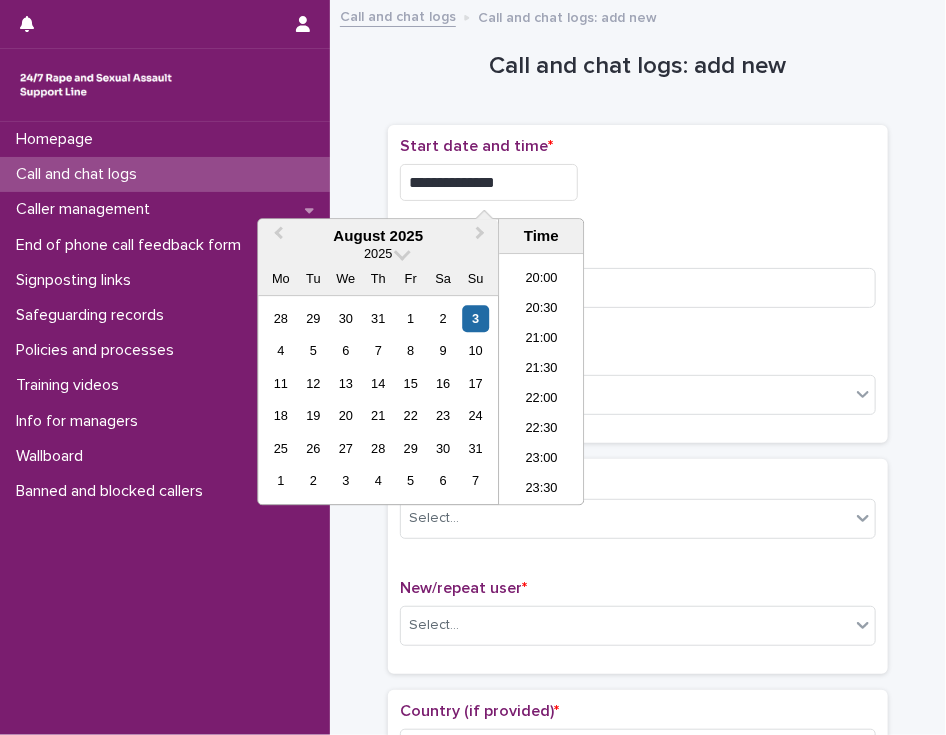 type on "**********" 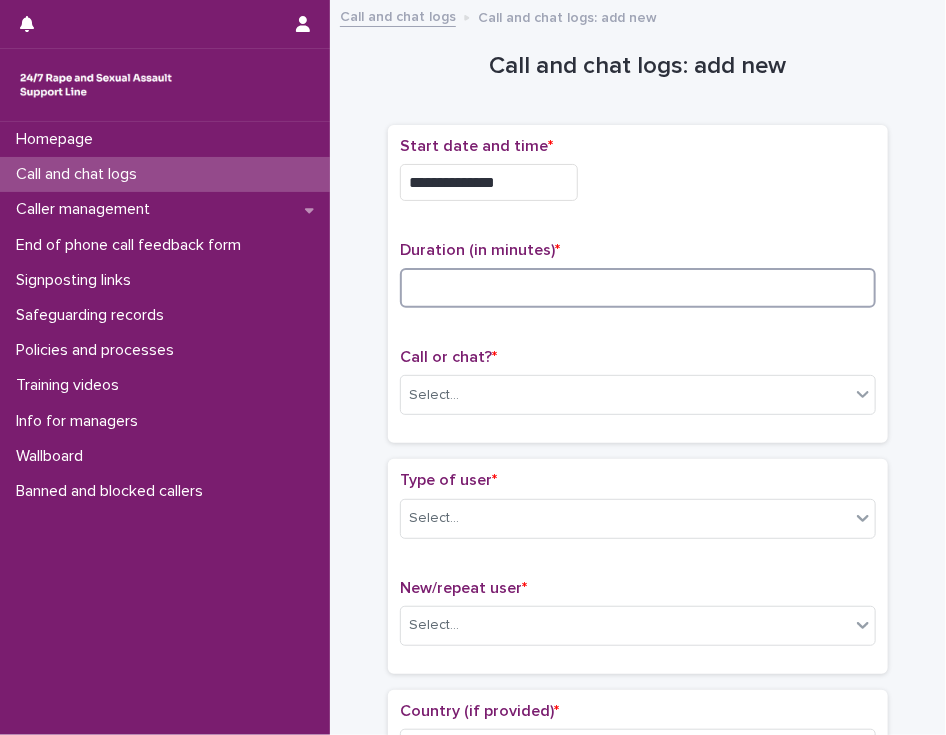 click at bounding box center (638, 288) 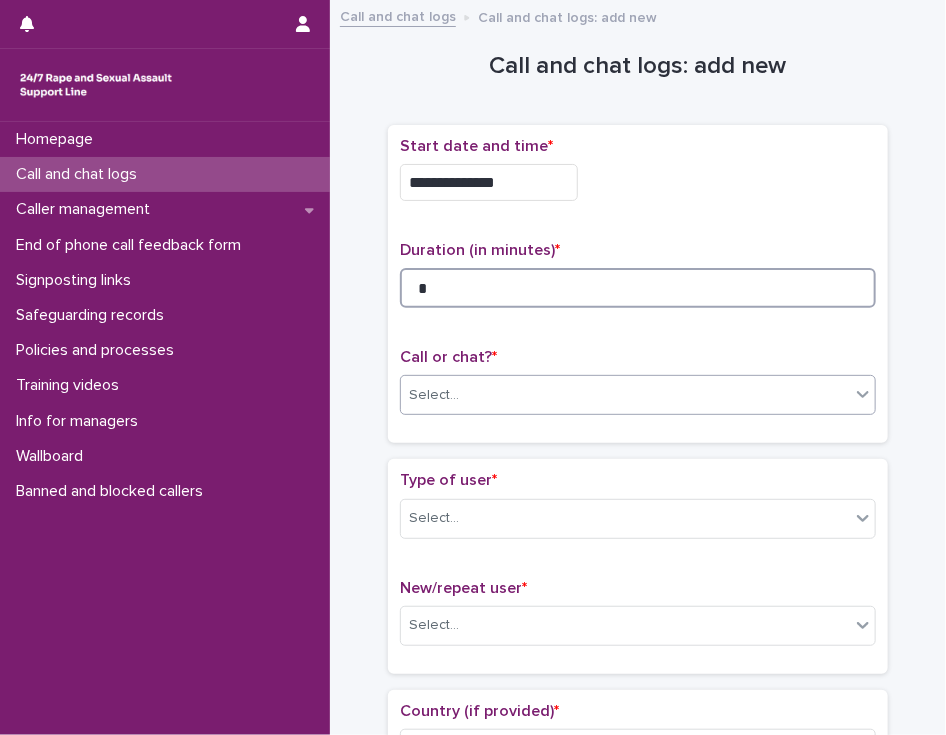 type on "*" 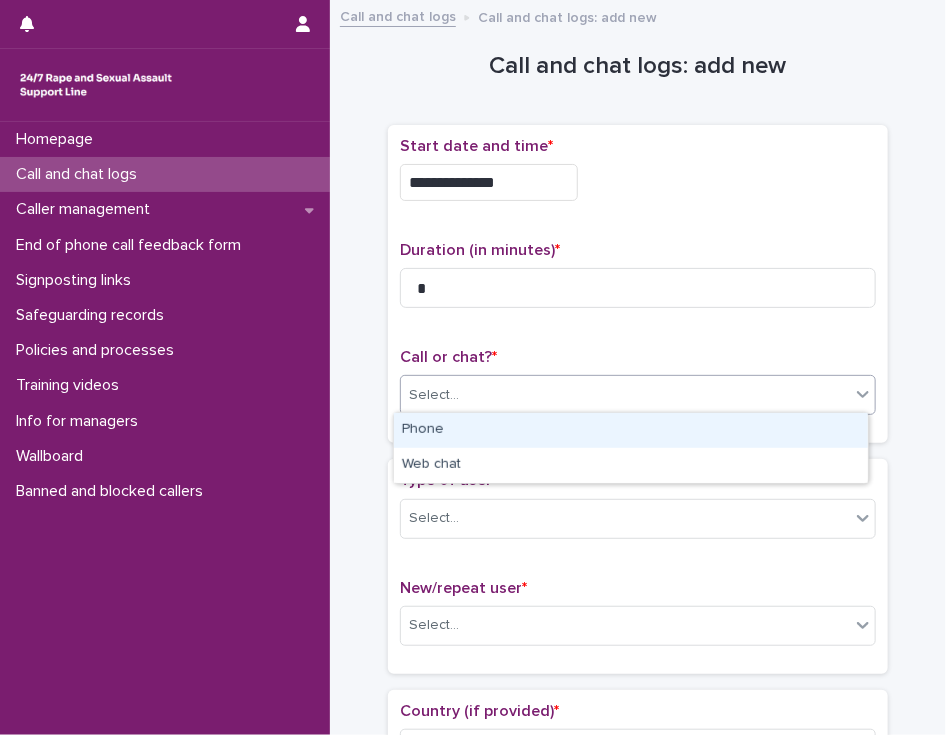 click on "Select..." at bounding box center [434, 395] 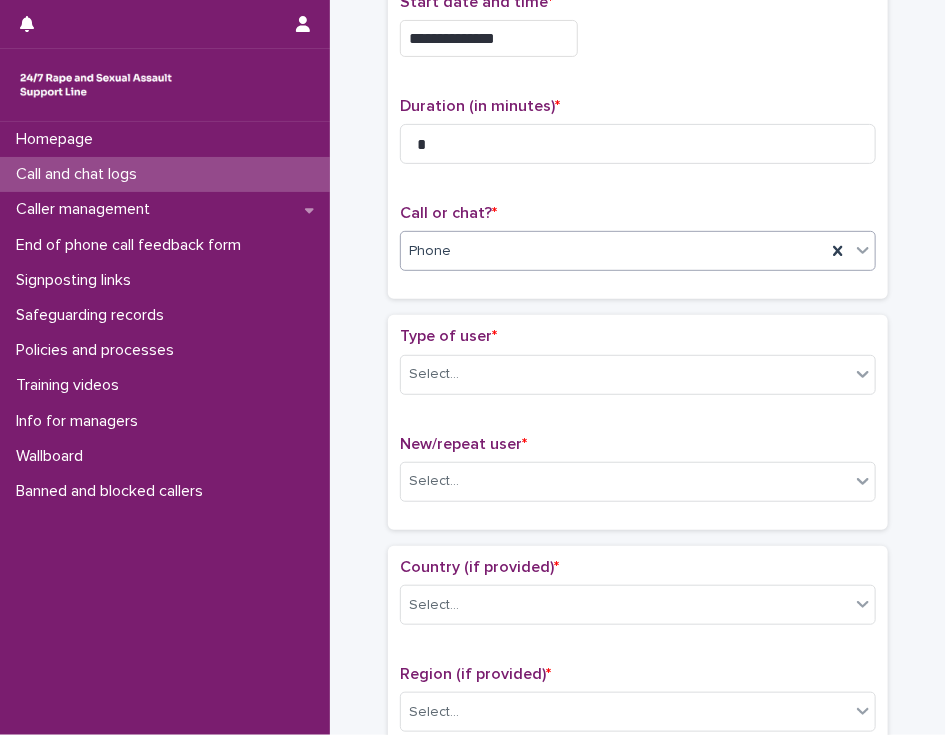 scroll, scrollTop: 168, scrollLeft: 0, axis: vertical 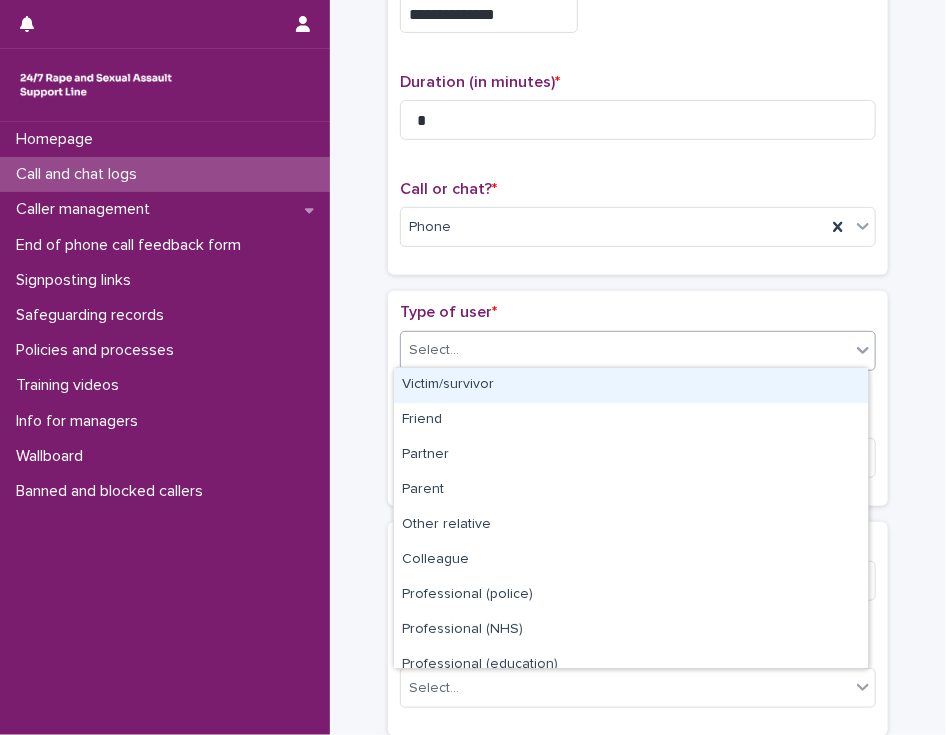 click on "Select..." at bounding box center (625, 350) 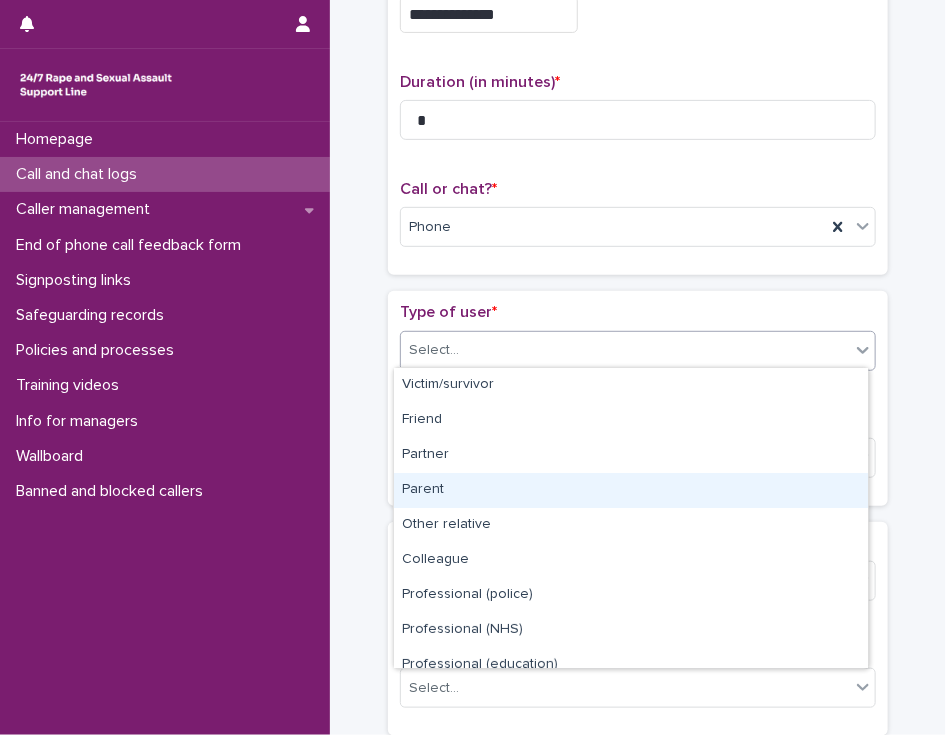scroll, scrollTop: 224, scrollLeft: 0, axis: vertical 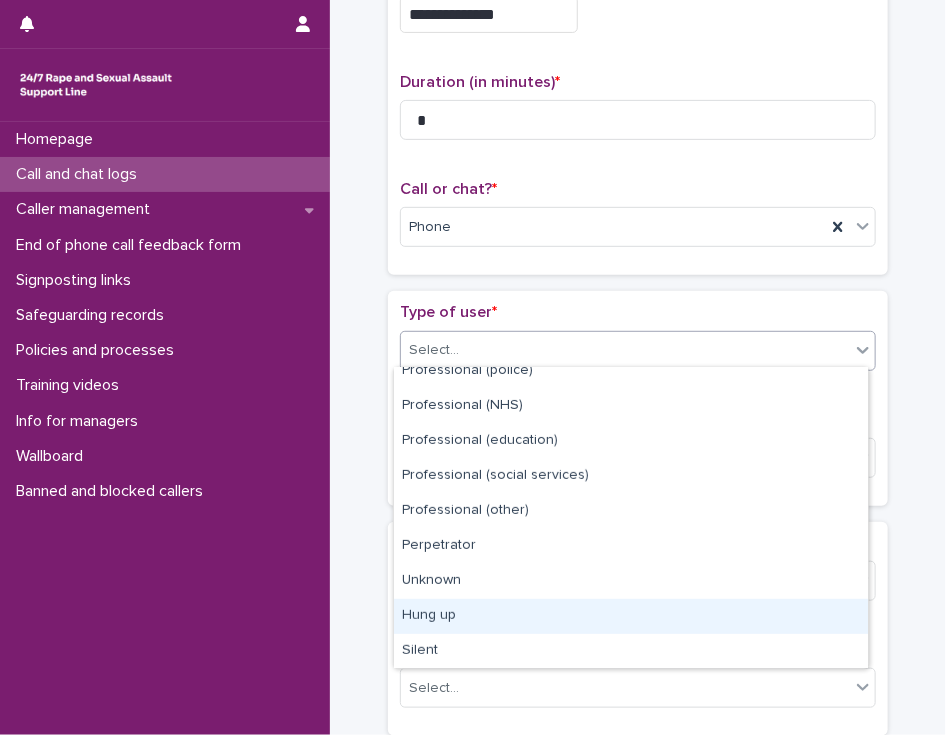 click on "Hung up" at bounding box center [631, 616] 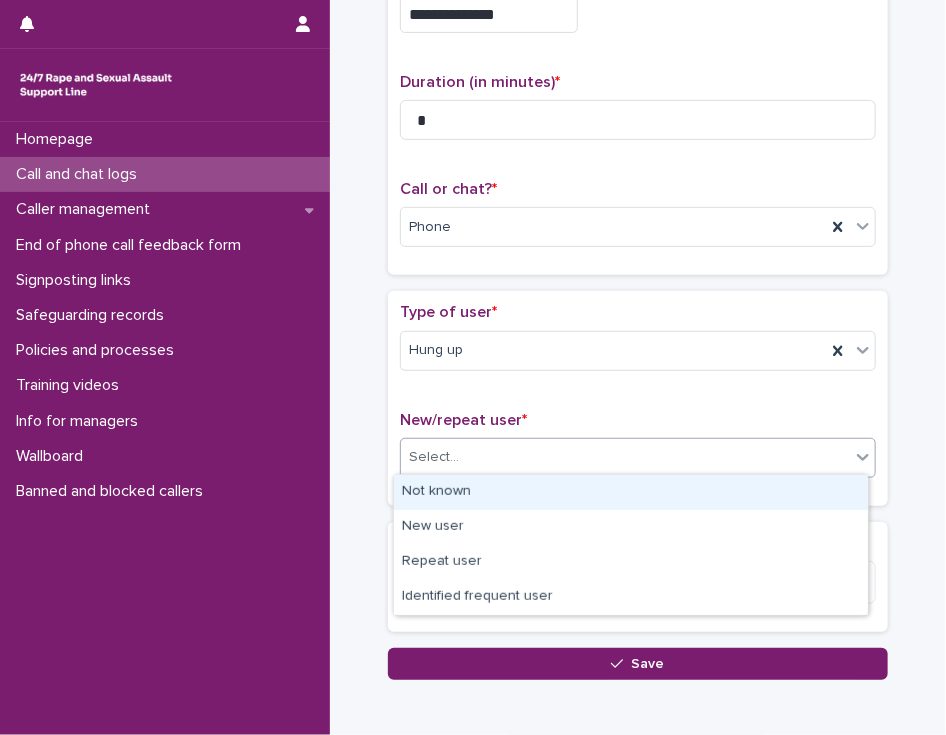 drag, startPoint x: 436, startPoint y: 448, endPoint x: 440, endPoint y: 485, distance: 37.215588 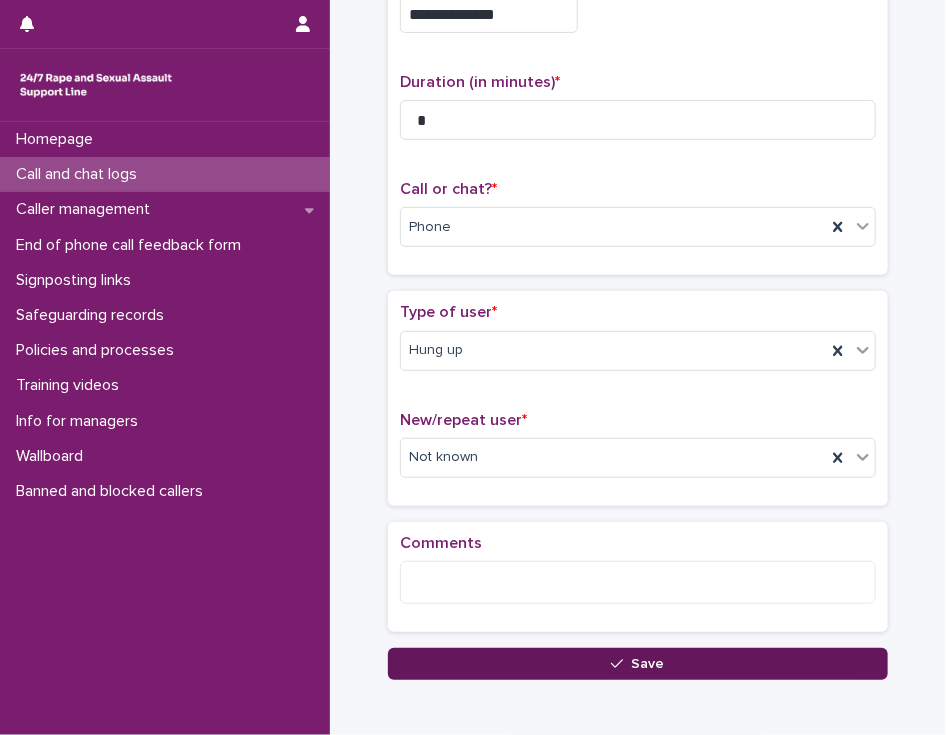 click on "Save" at bounding box center [638, 664] 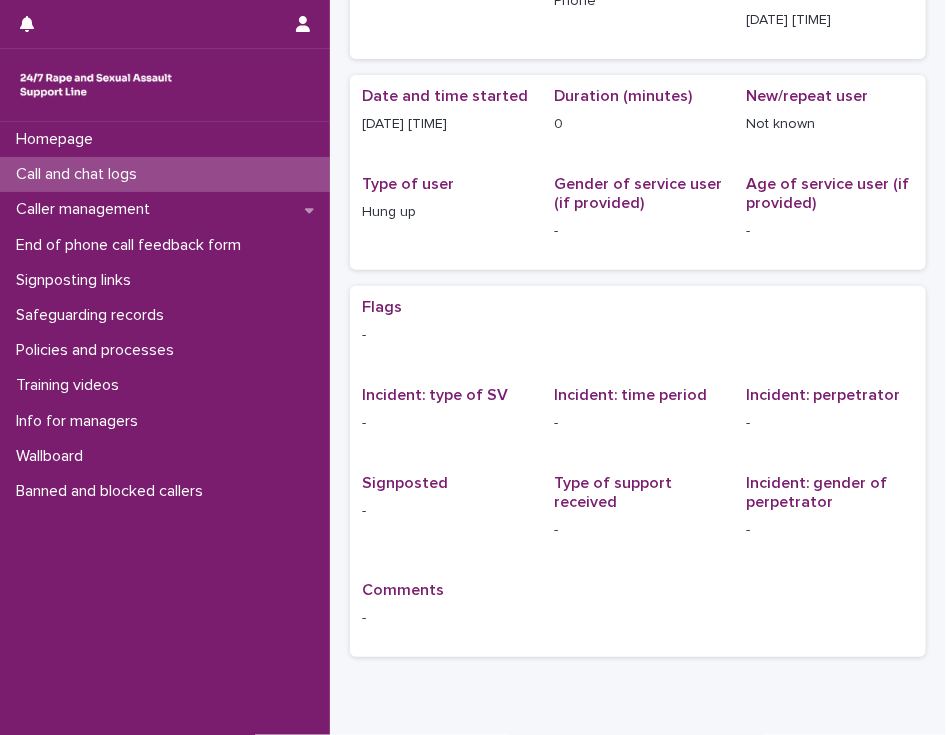 scroll, scrollTop: 0, scrollLeft: 0, axis: both 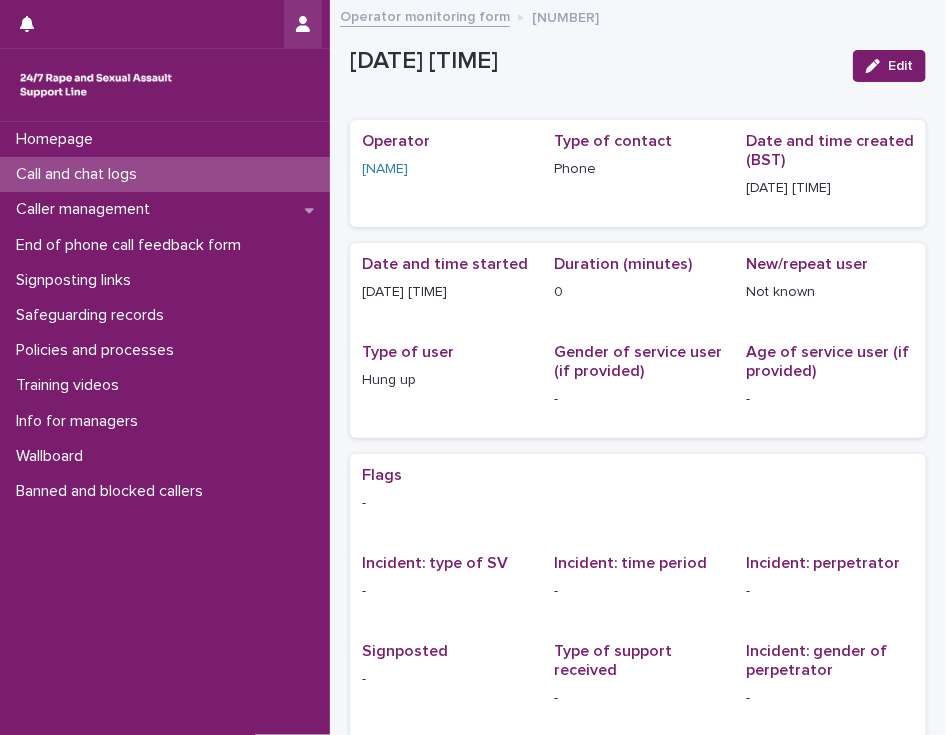 click at bounding box center [303, 24] 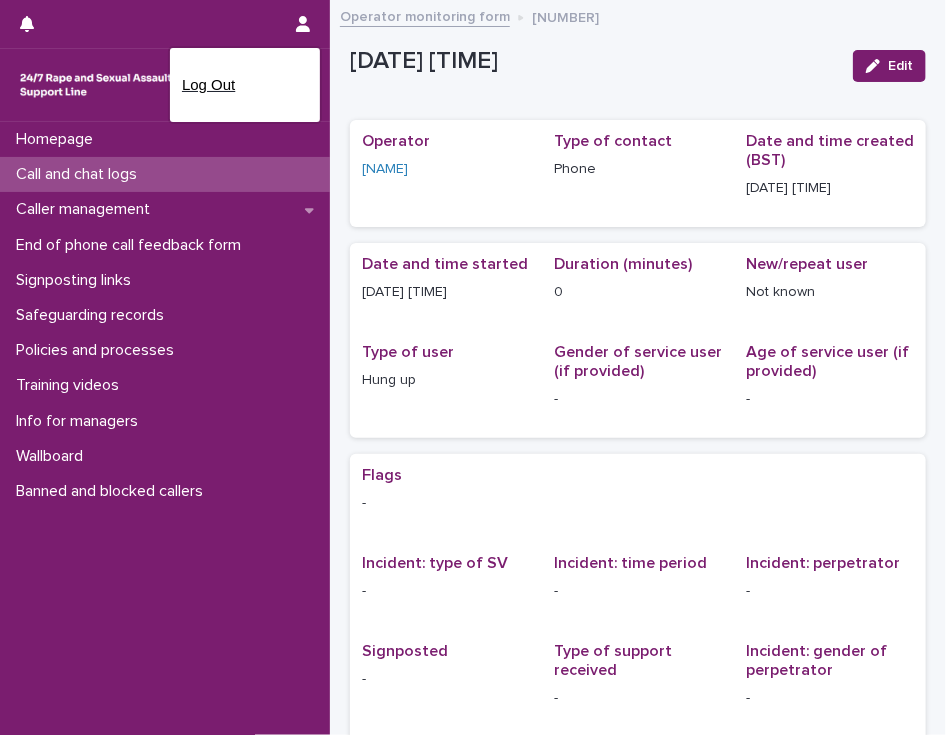 click on "Log Out" at bounding box center [245, 85] 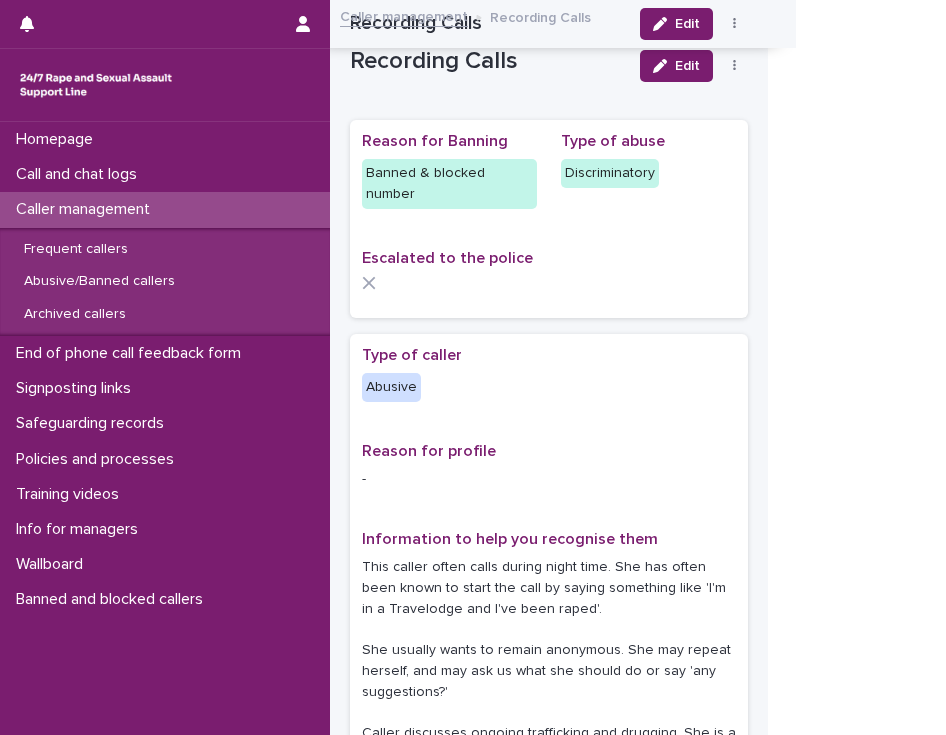 scroll, scrollTop: 0, scrollLeft: 0, axis: both 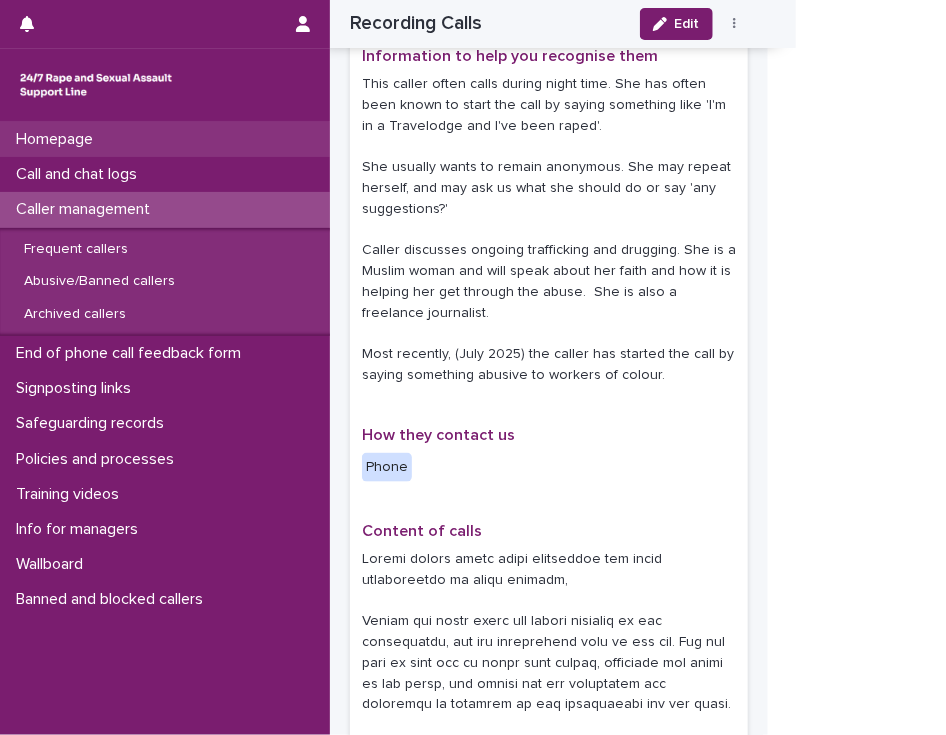 click on "Homepage" at bounding box center [58, 139] 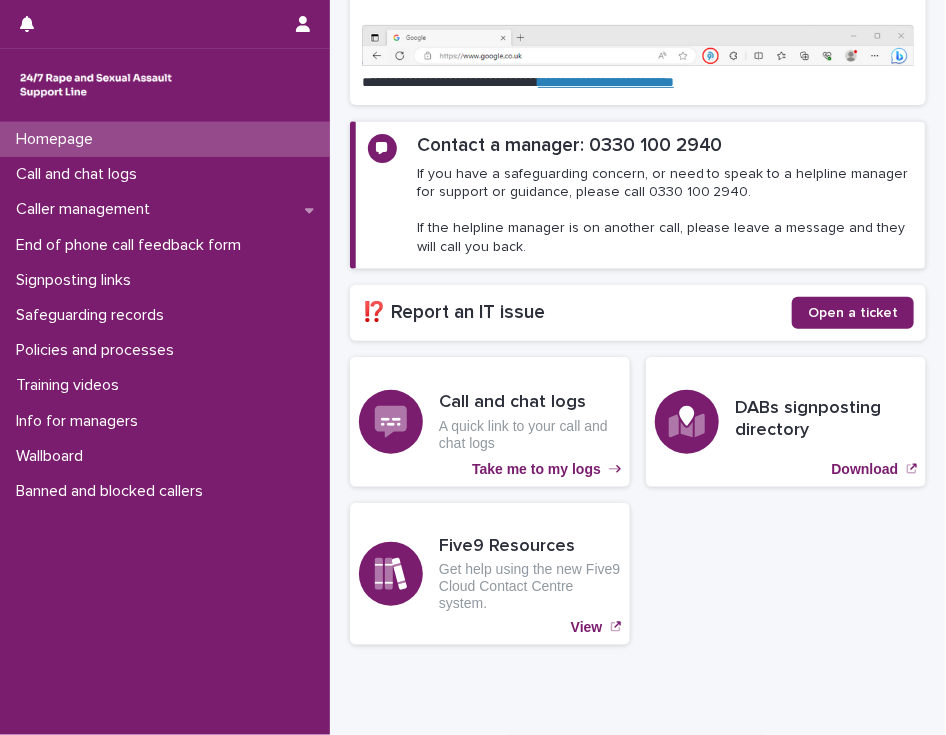scroll, scrollTop: 255, scrollLeft: 0, axis: vertical 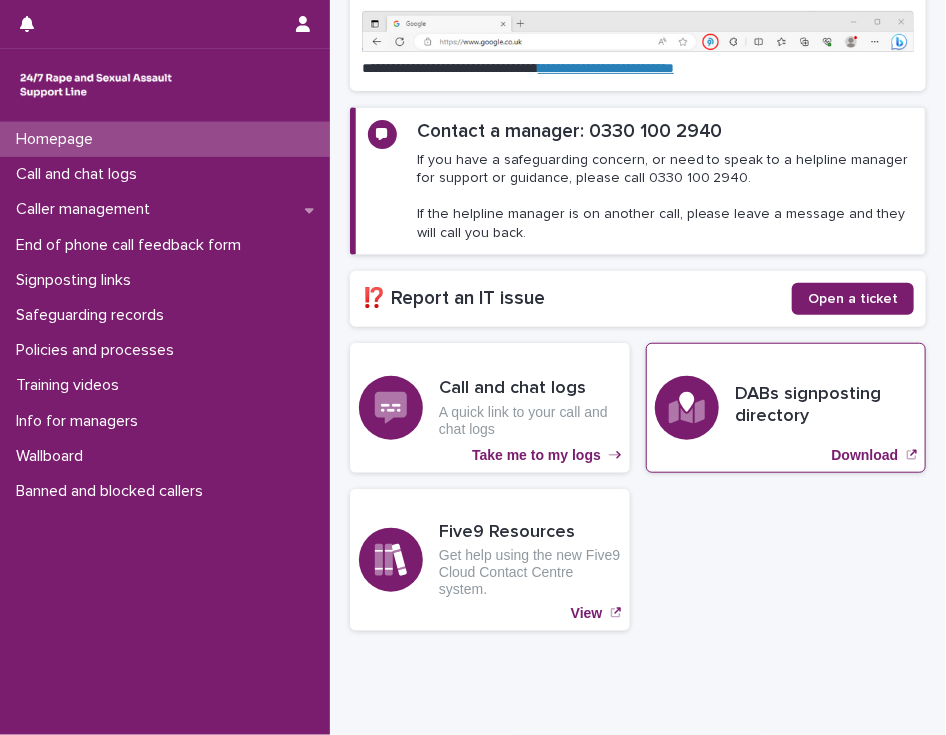 click at bounding box center (687, 408) 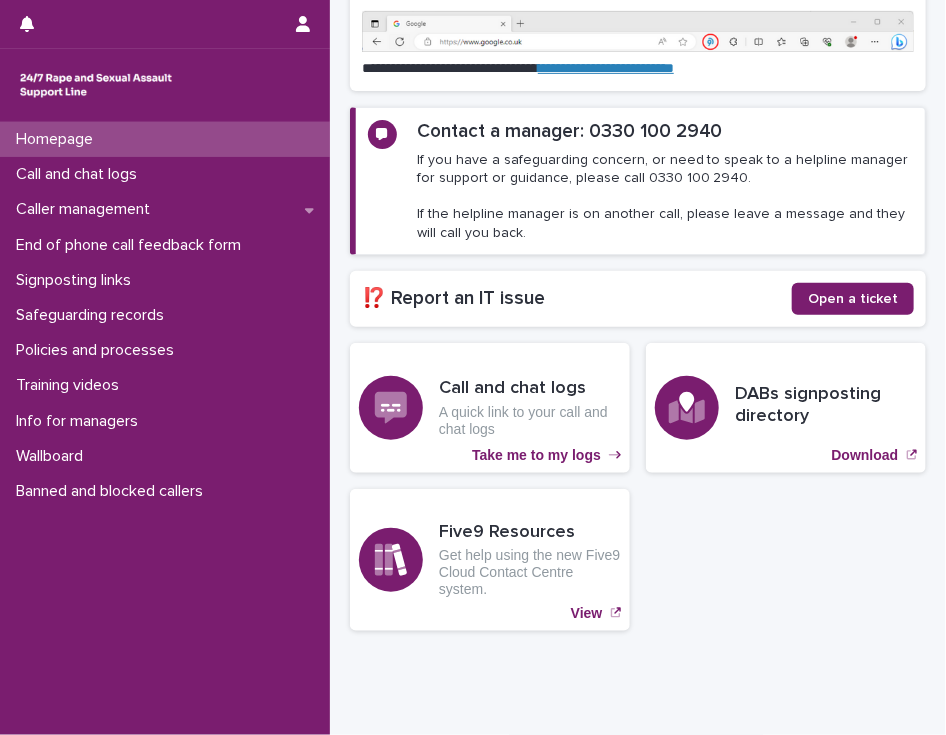 scroll, scrollTop: 0, scrollLeft: 0, axis: both 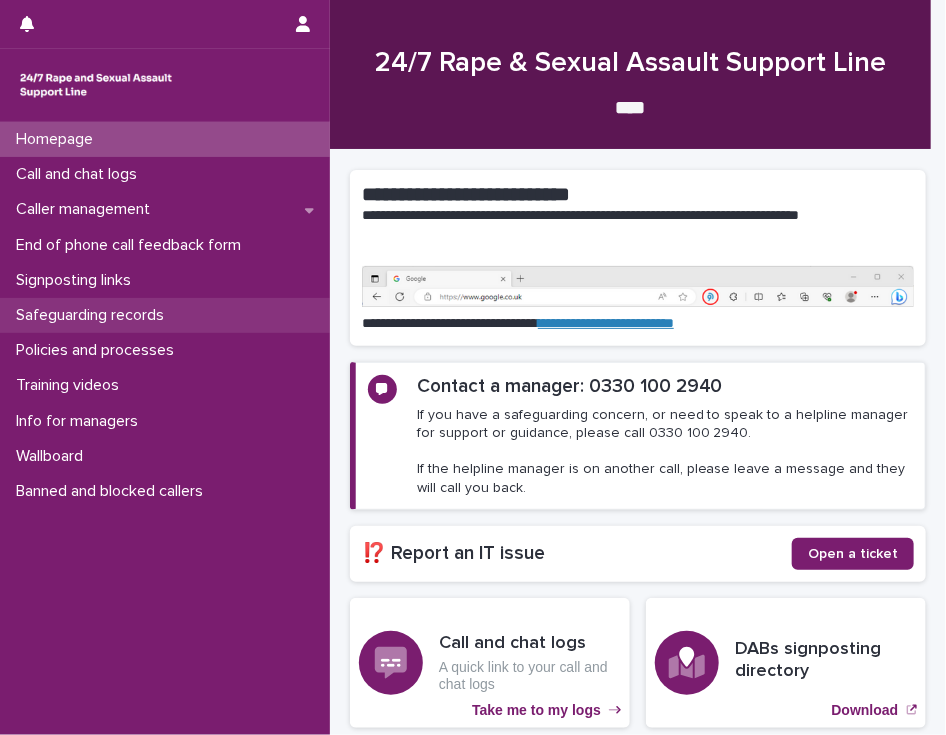 click on "Safeguarding records" at bounding box center [94, 315] 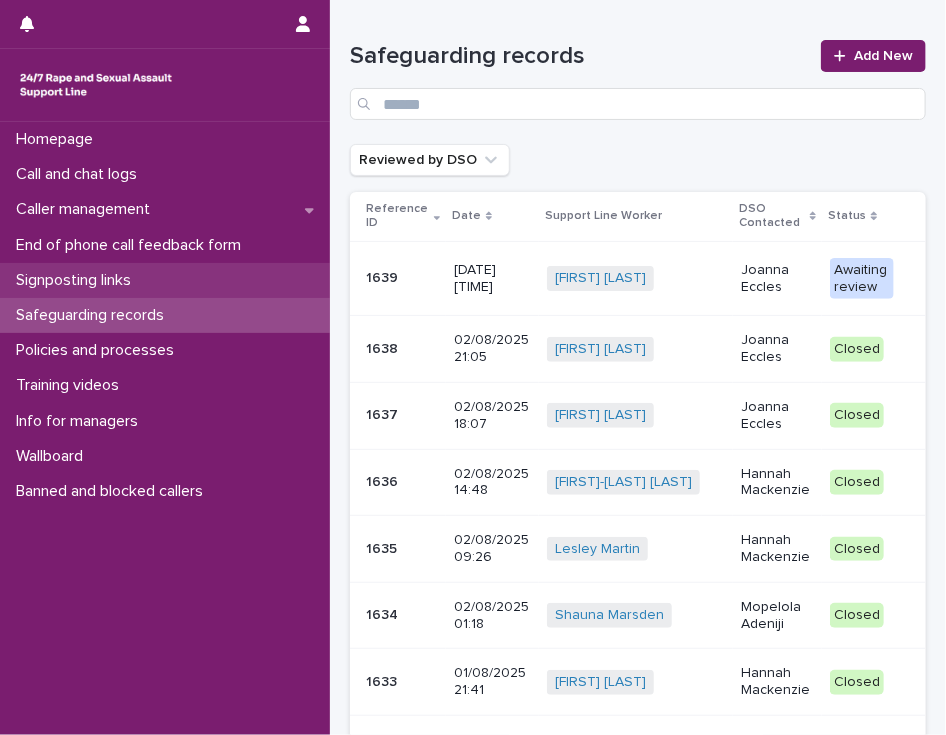 click on "Signposting links" at bounding box center [77, 280] 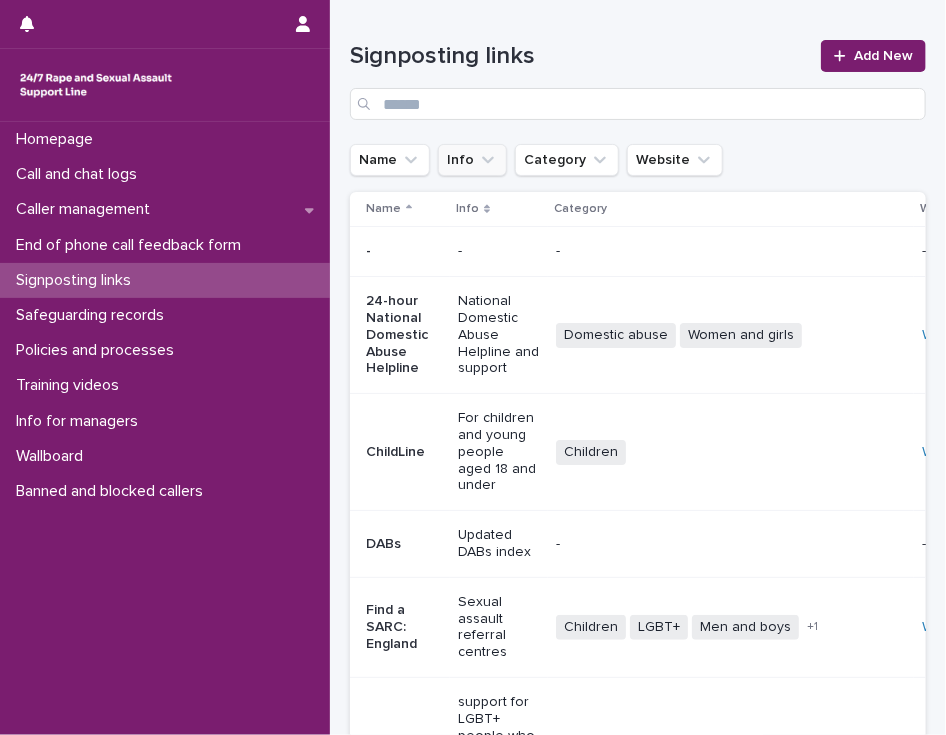 click on "Info" at bounding box center [472, 160] 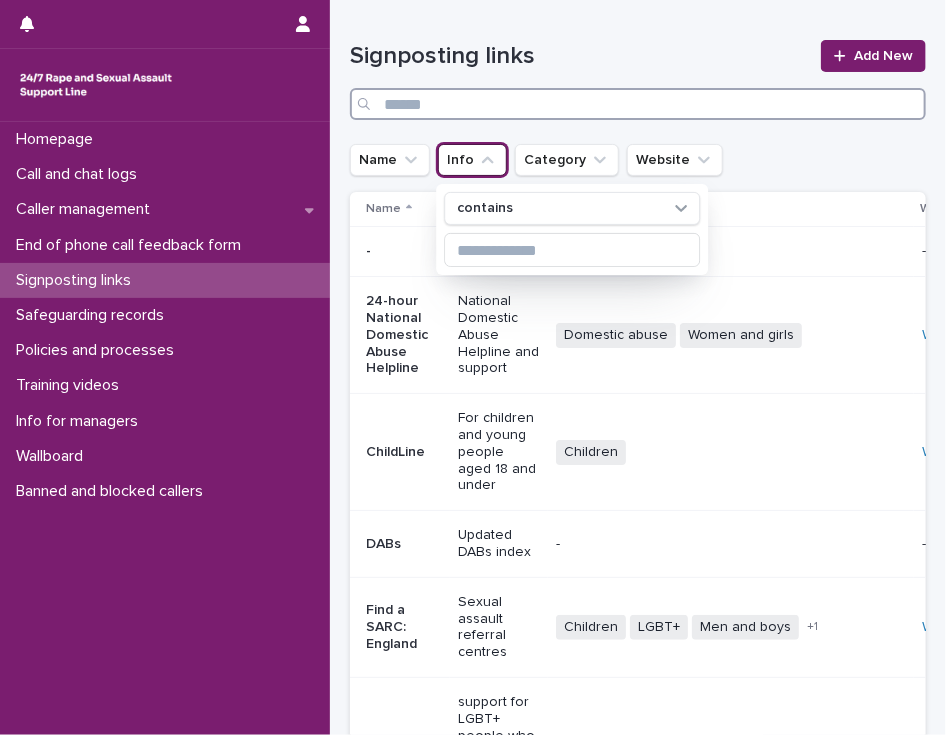 click at bounding box center [638, 104] 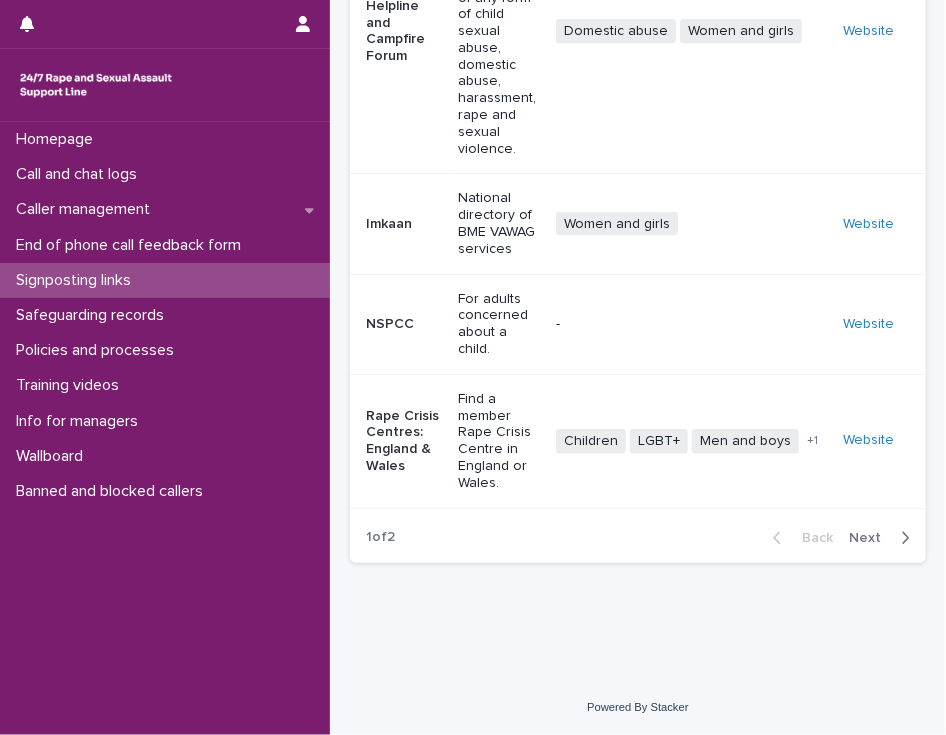 scroll, scrollTop: 968, scrollLeft: 0, axis: vertical 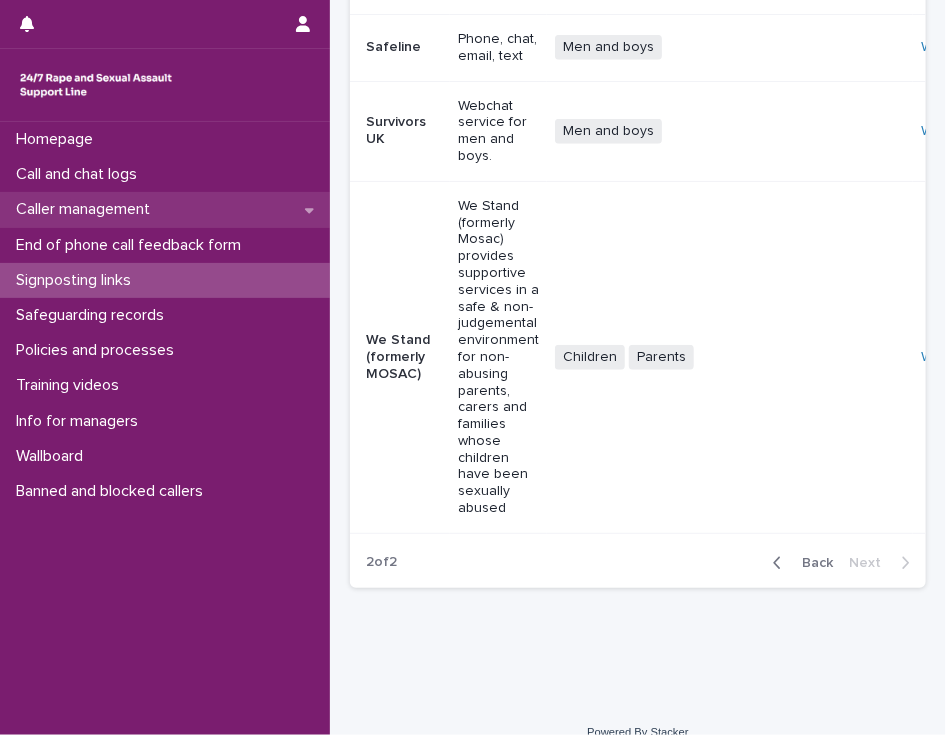 click on "Caller management" at bounding box center (87, 209) 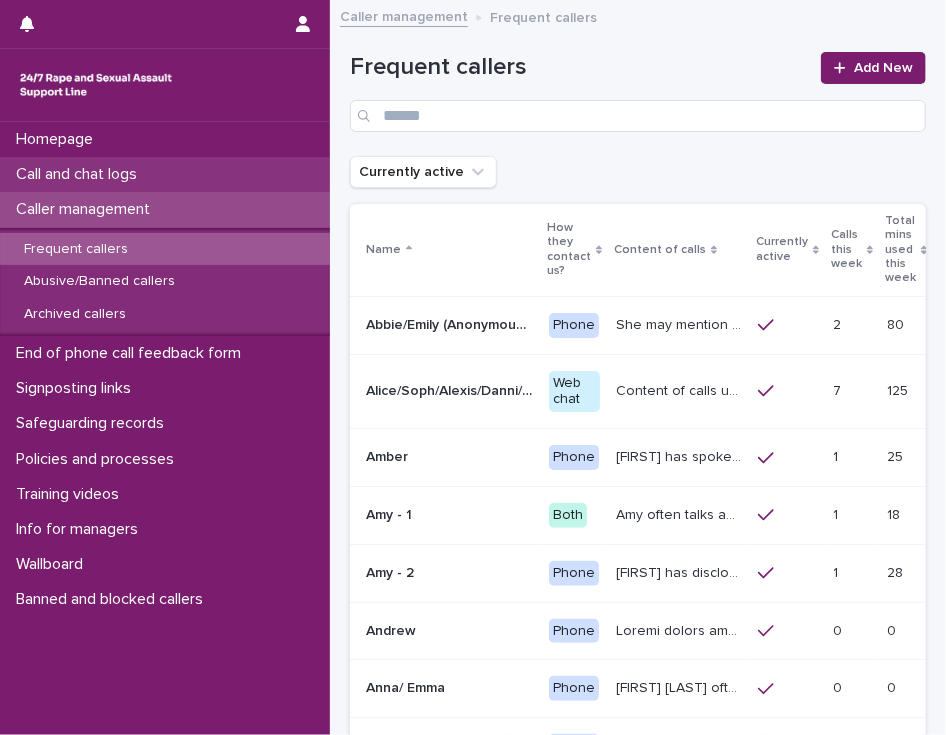 click on "Call and chat logs" at bounding box center [80, 174] 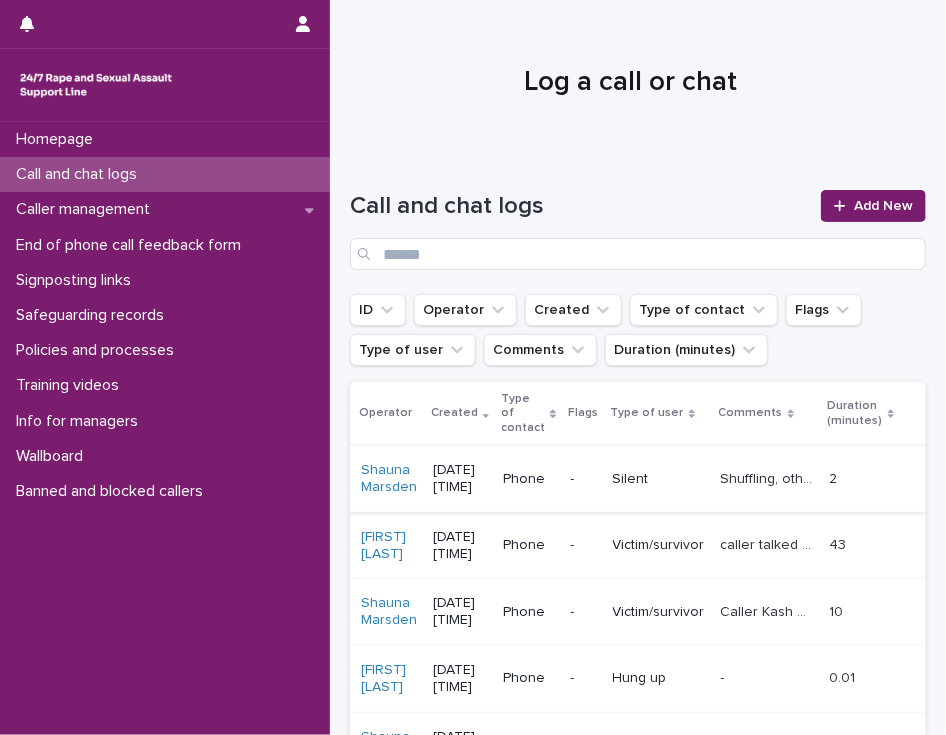 scroll, scrollTop: 0, scrollLeft: 84, axis: horizontal 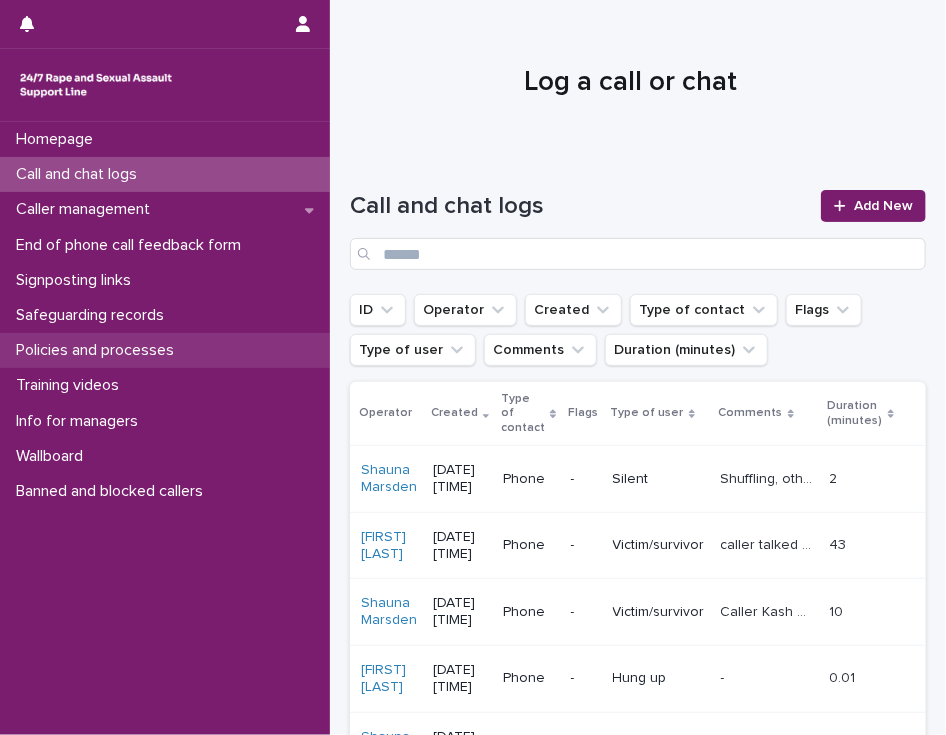 click on "Policies and processes" at bounding box center [99, 350] 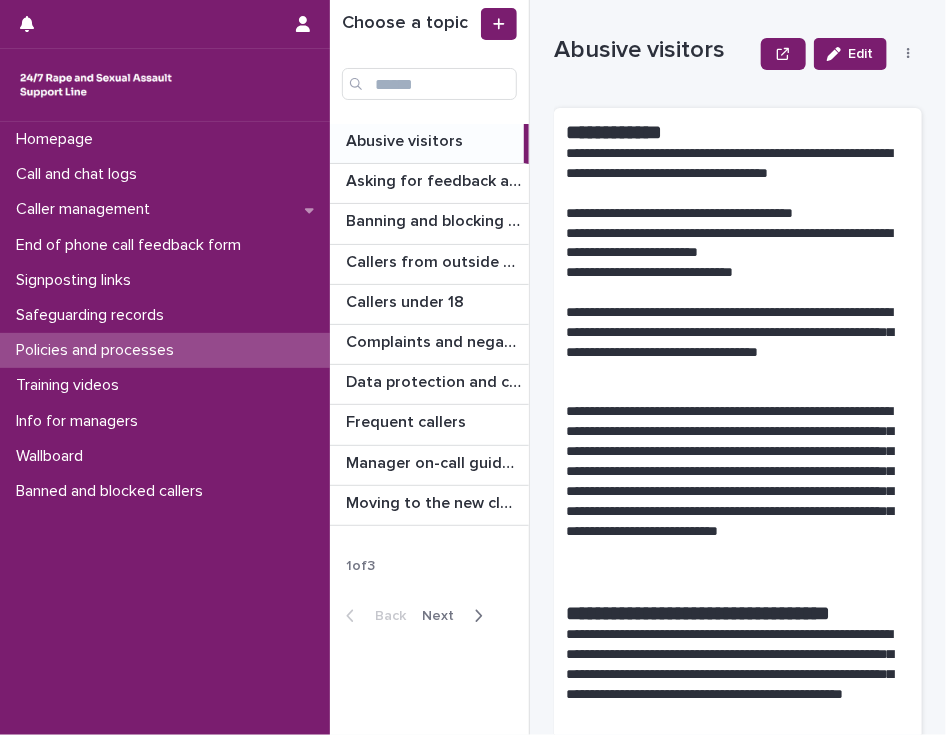 click on "Next" at bounding box center (444, 616) 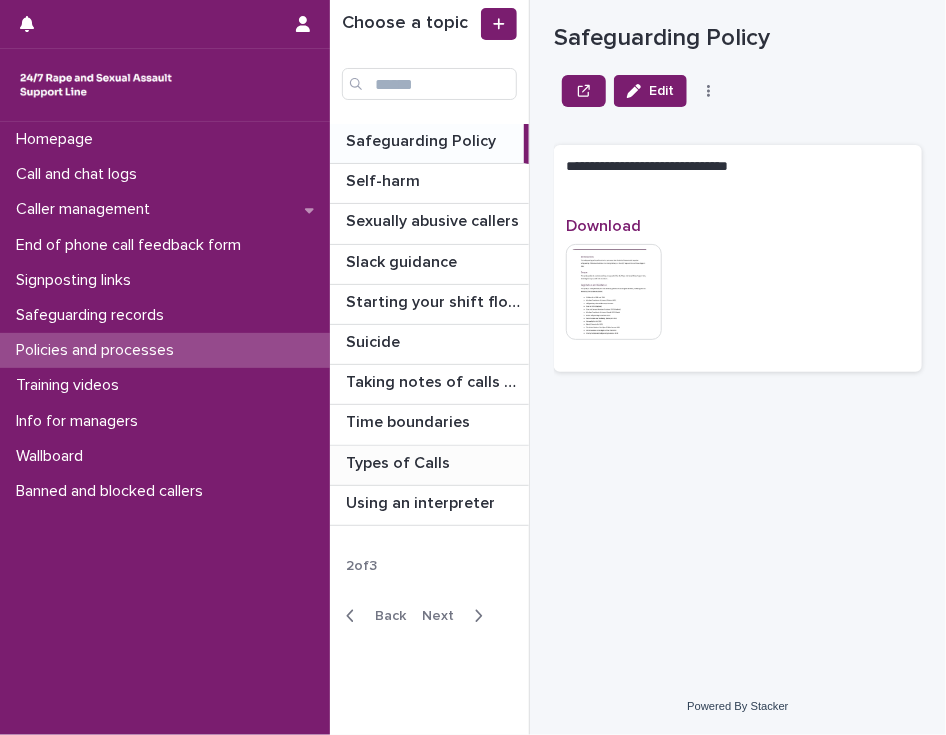 click on "Types of Calls" at bounding box center (400, 461) 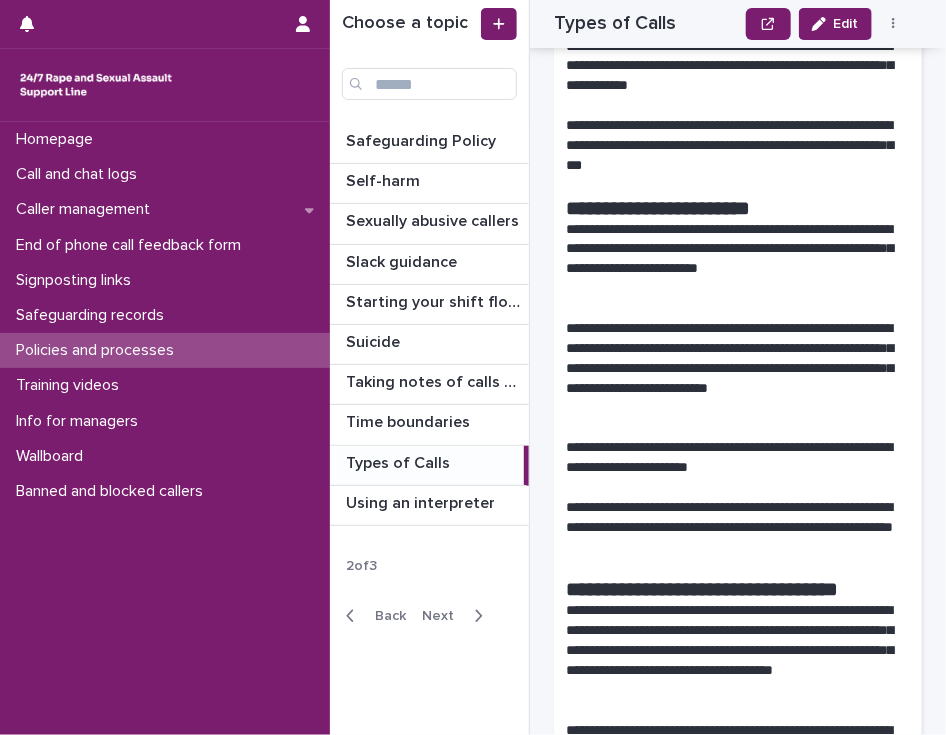 scroll, scrollTop: 6199, scrollLeft: 0, axis: vertical 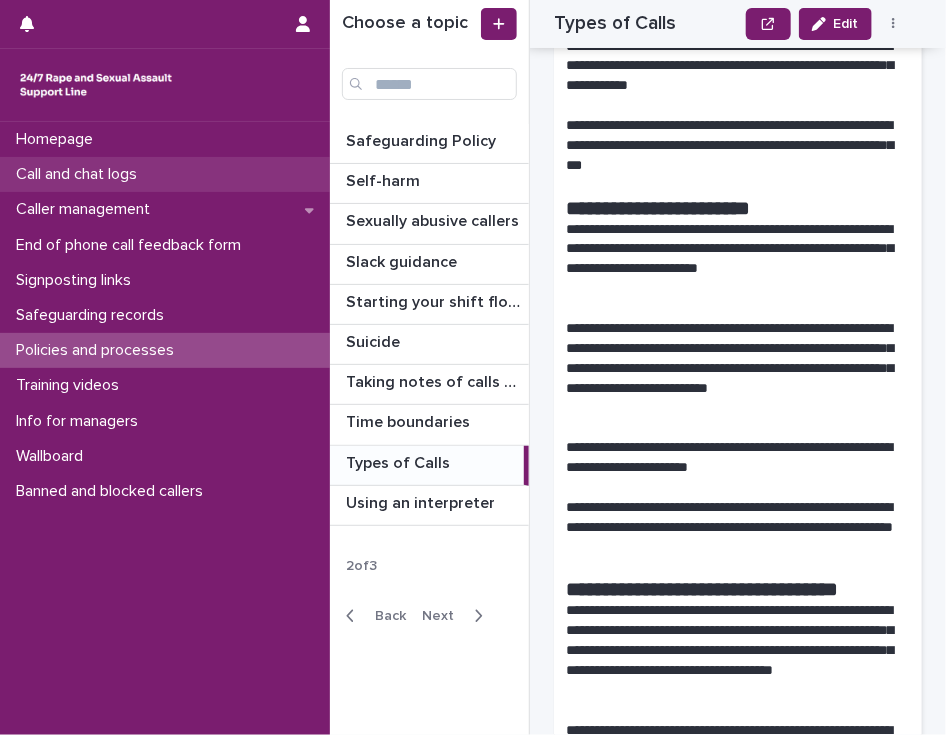 click on "Call and chat logs" at bounding box center [165, 174] 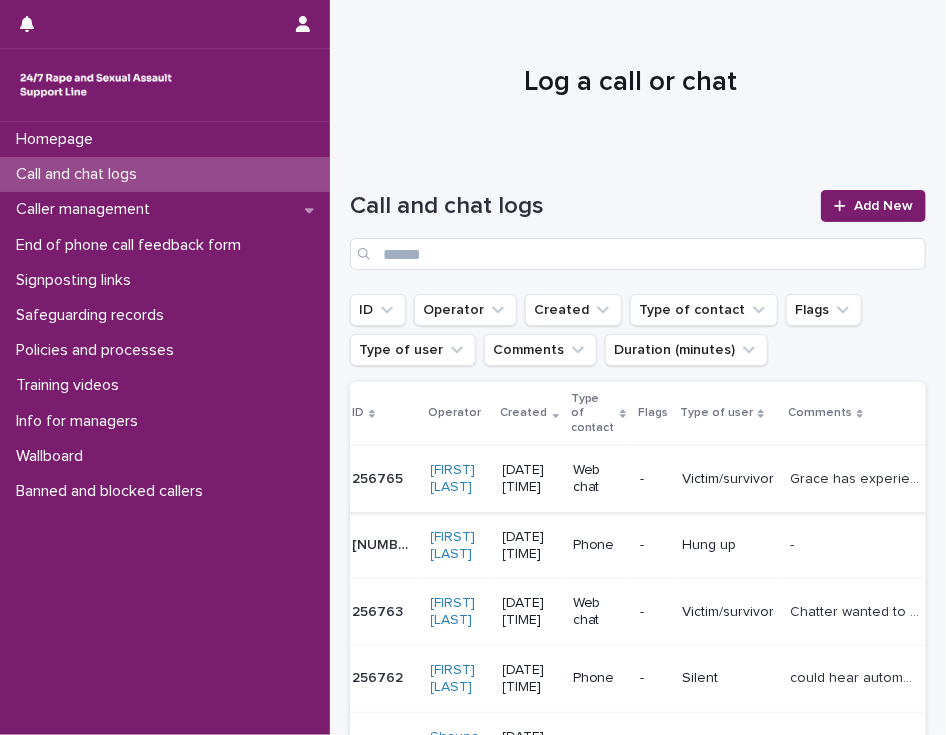 scroll, scrollTop: 0, scrollLeft: 12, axis: horizontal 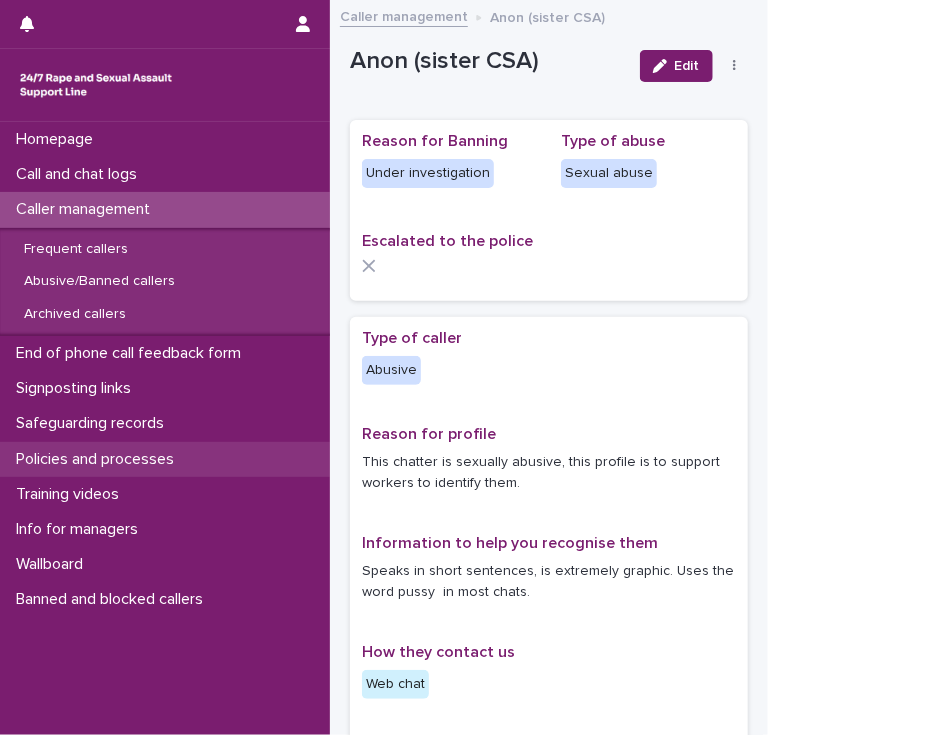 click on "Policies and processes" at bounding box center [99, 459] 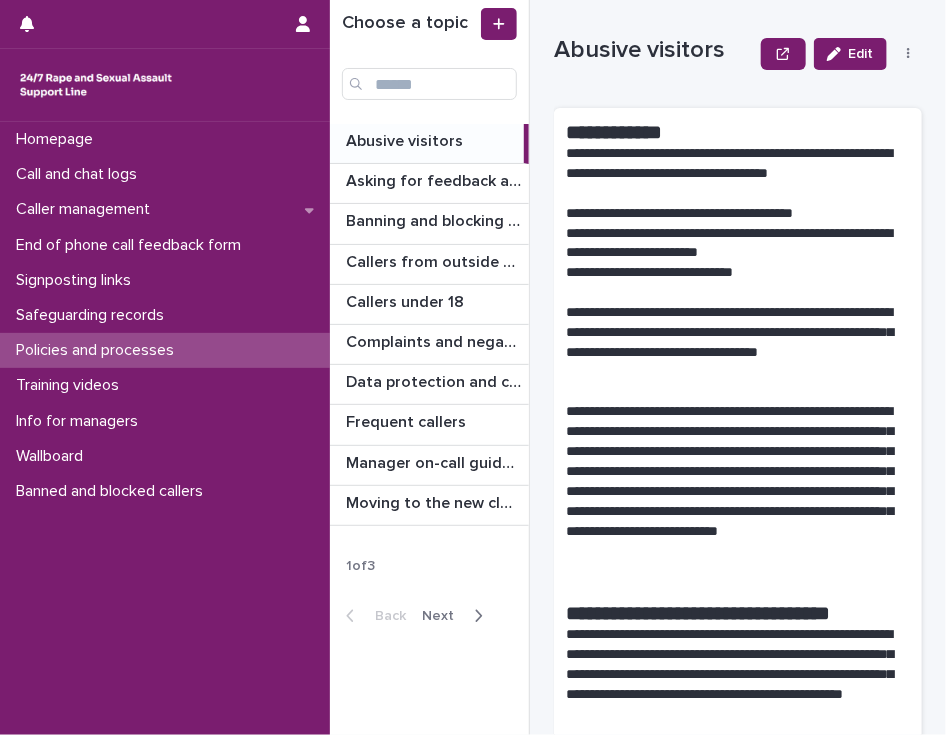 click at bounding box center [474, 616] 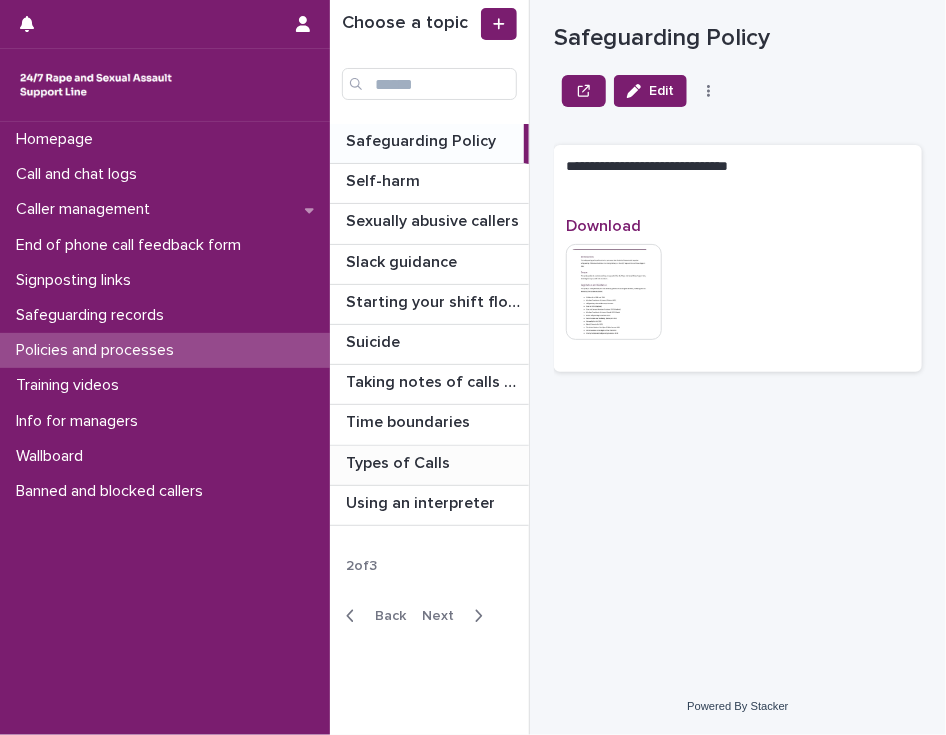 click on "Types of Calls" at bounding box center [400, 461] 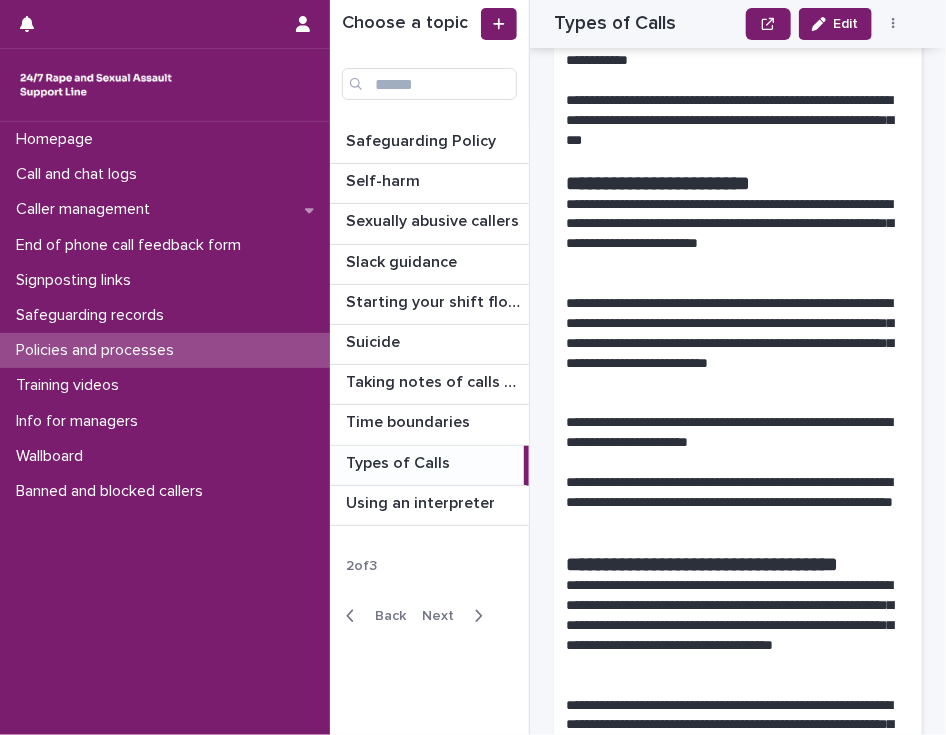 scroll, scrollTop: 6223, scrollLeft: 0, axis: vertical 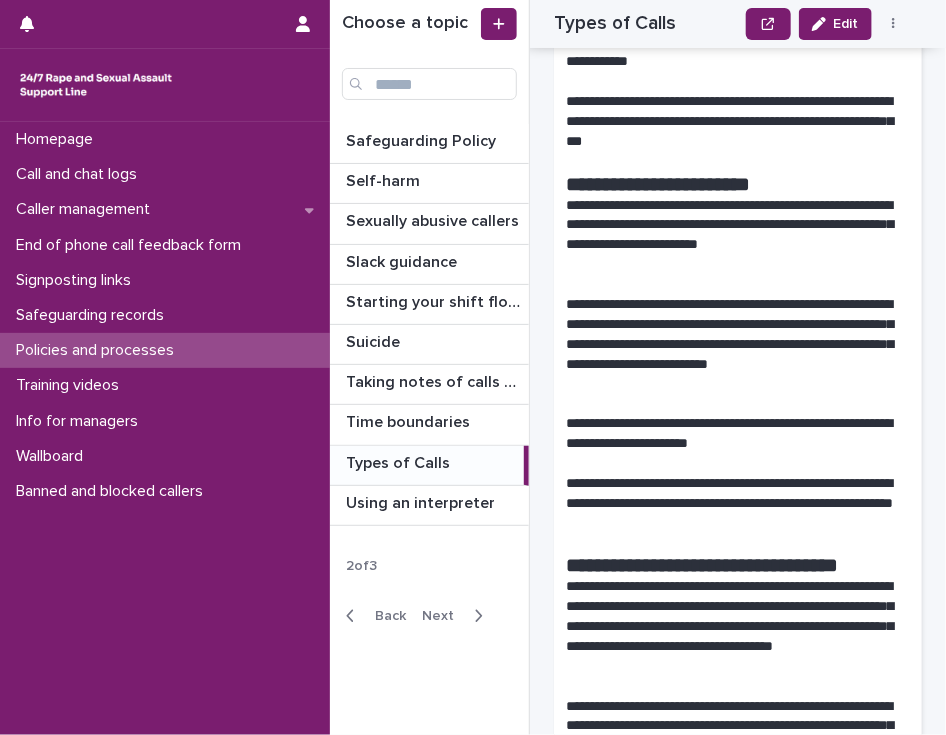 drag, startPoint x: 560, startPoint y: 241, endPoint x: 657, endPoint y: 298, distance: 112.507774 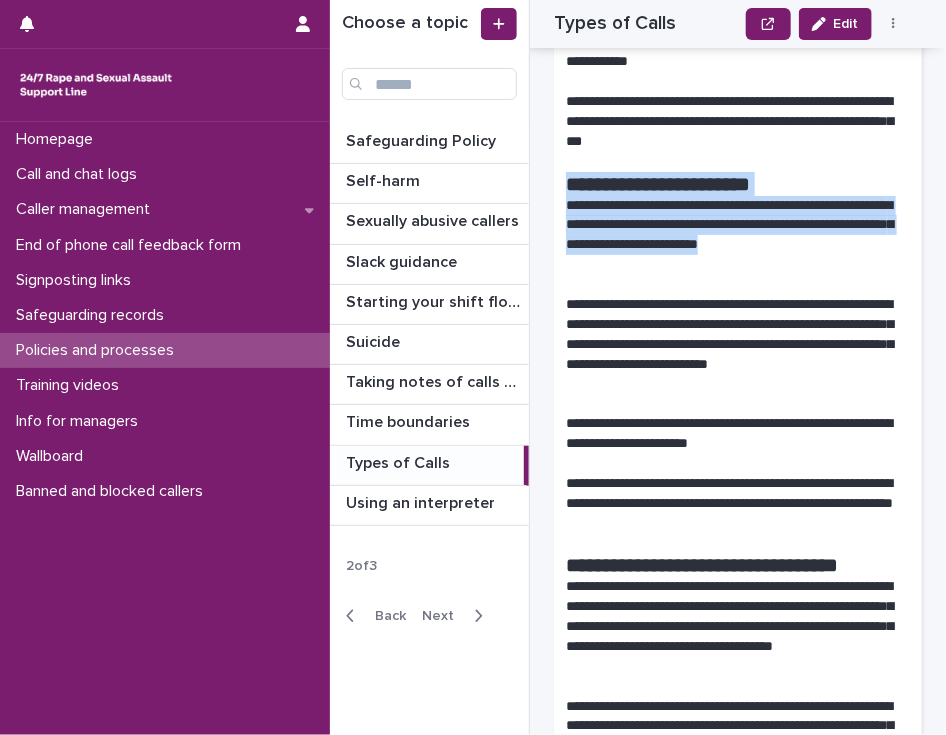 drag, startPoint x: 650, startPoint y: 334, endPoint x: 564, endPoint y: 242, distance: 125.93649 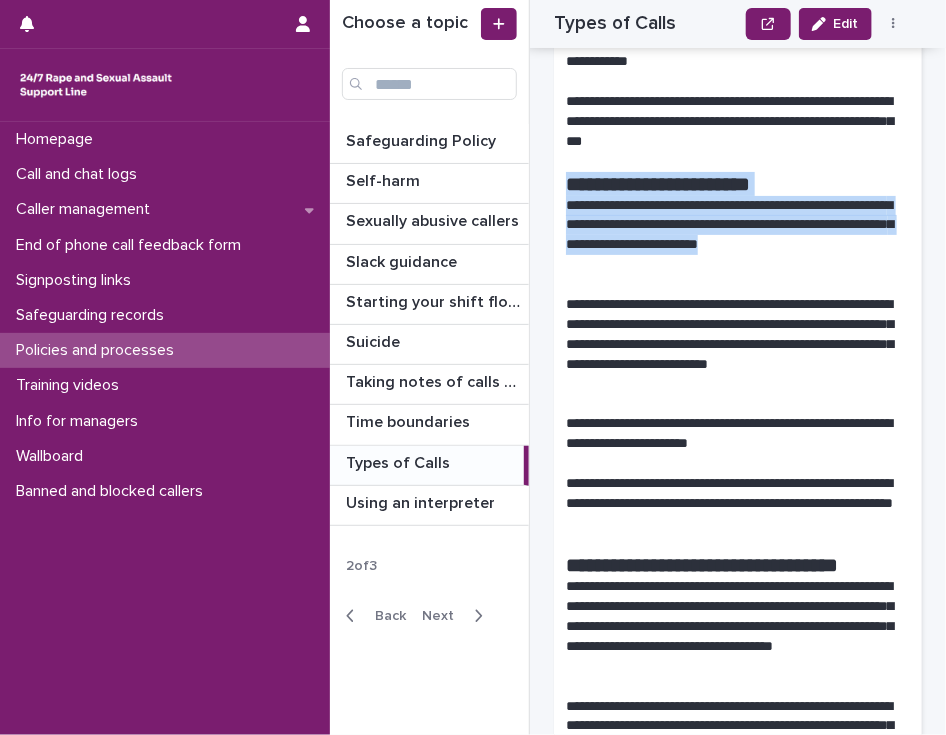 click on "**********" at bounding box center [738, -1925] 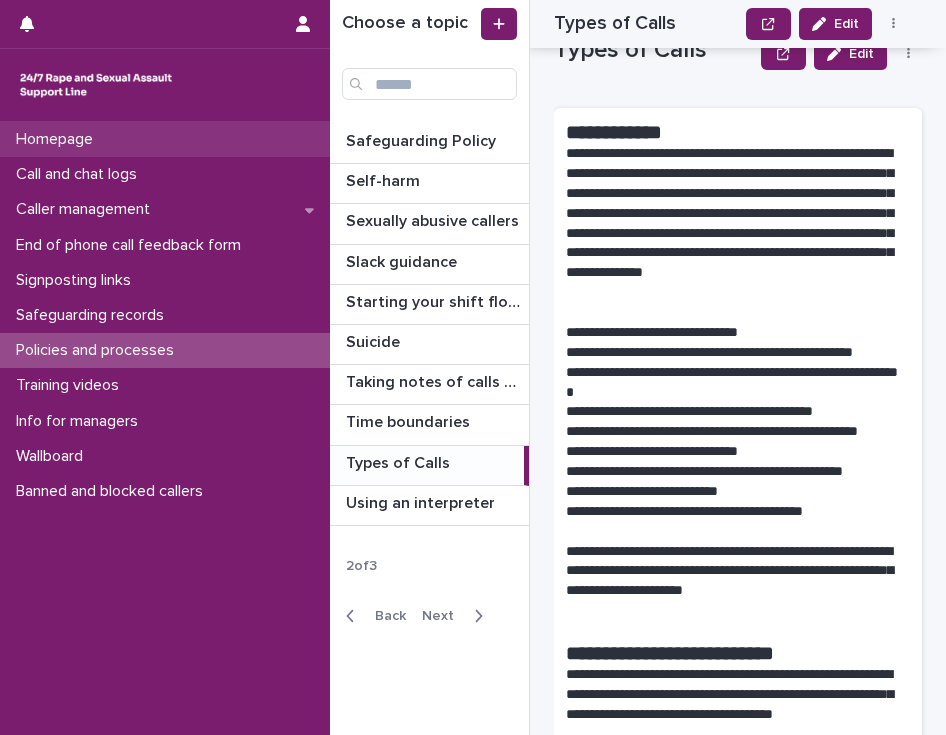 scroll, scrollTop: 0, scrollLeft: 0, axis: both 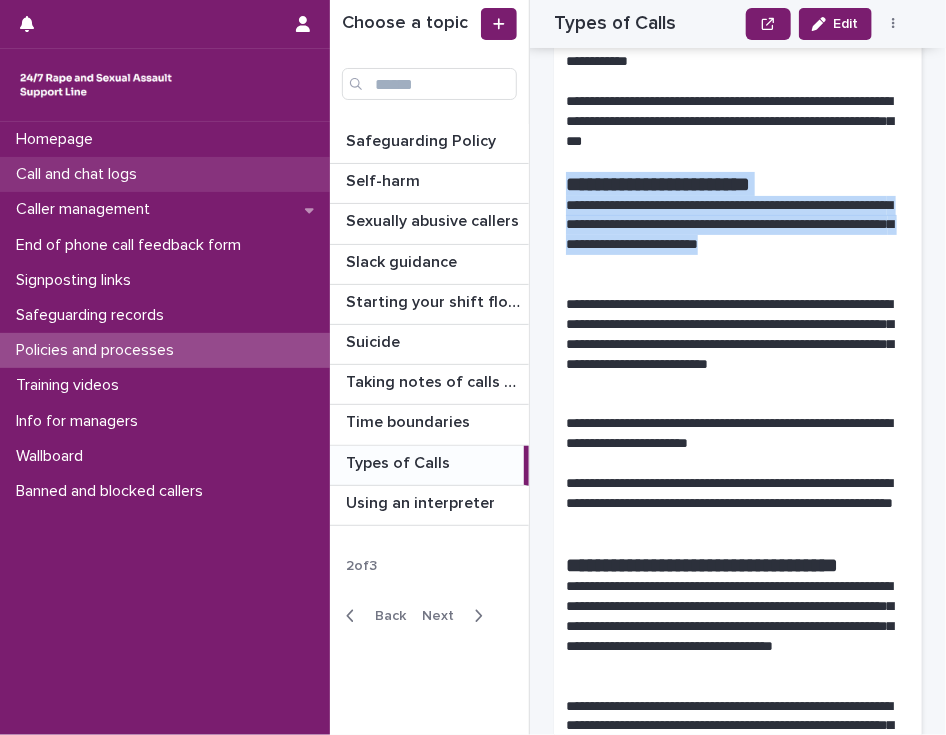 click on "Call and chat logs" at bounding box center (80, 174) 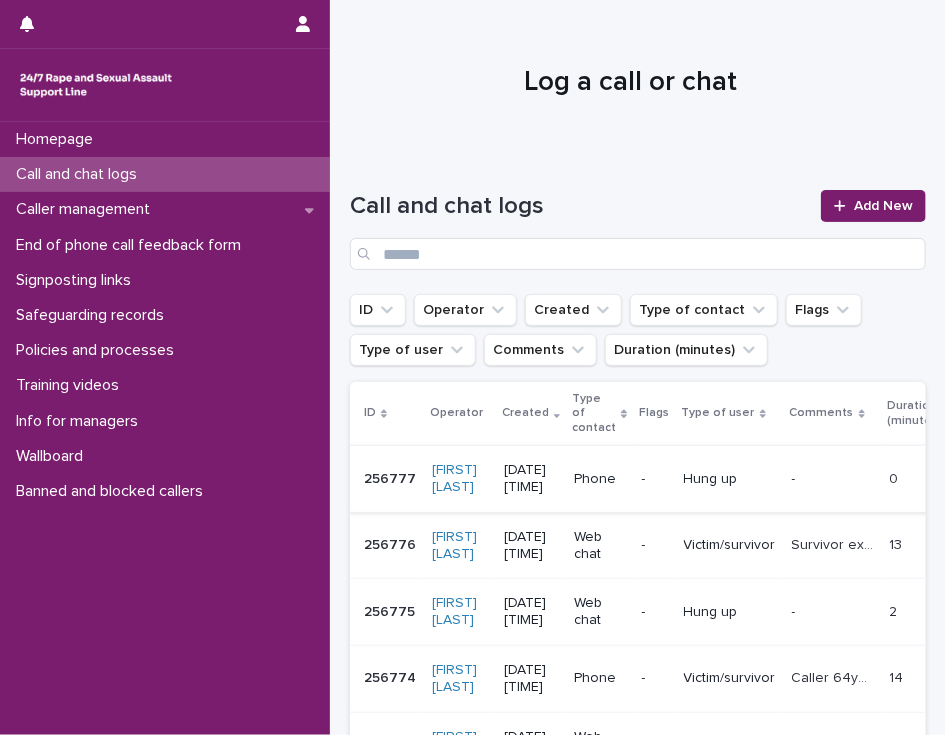 scroll, scrollTop: 0, scrollLeft: 0, axis: both 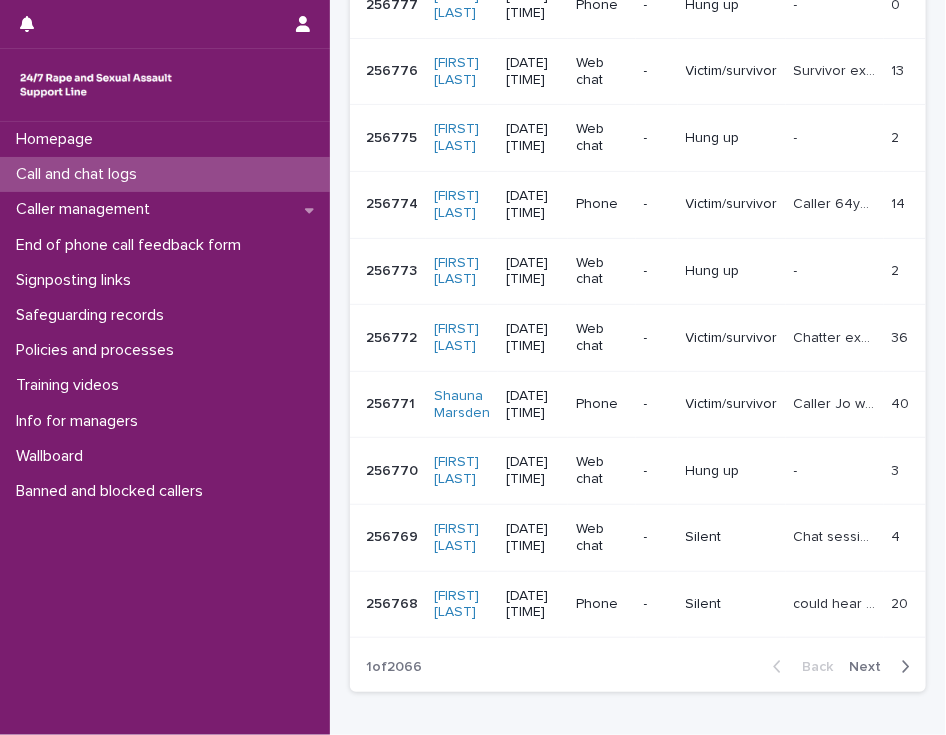 click on "could hear automated beeping through out the 20 min, caller was silent" at bounding box center [837, 602] 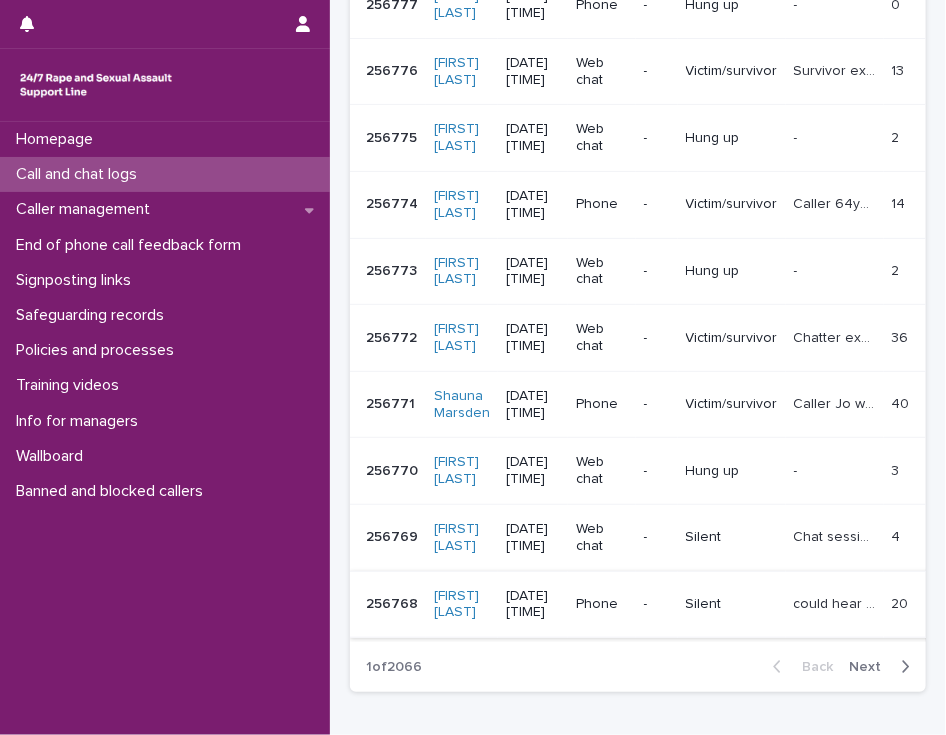 scroll, scrollTop: 0, scrollLeft: 0, axis: both 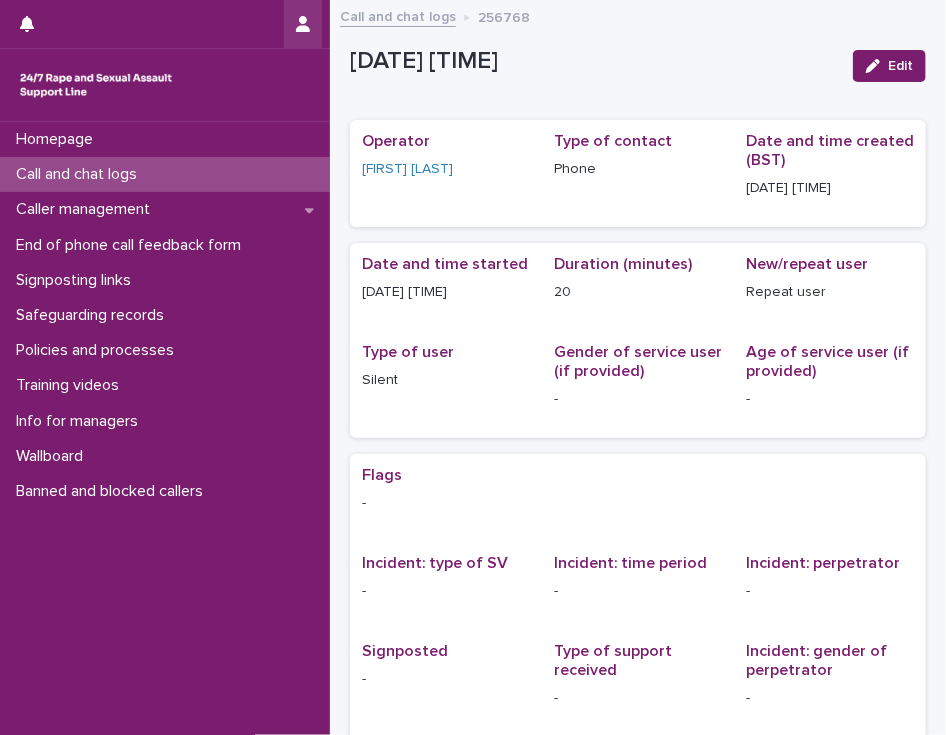 click 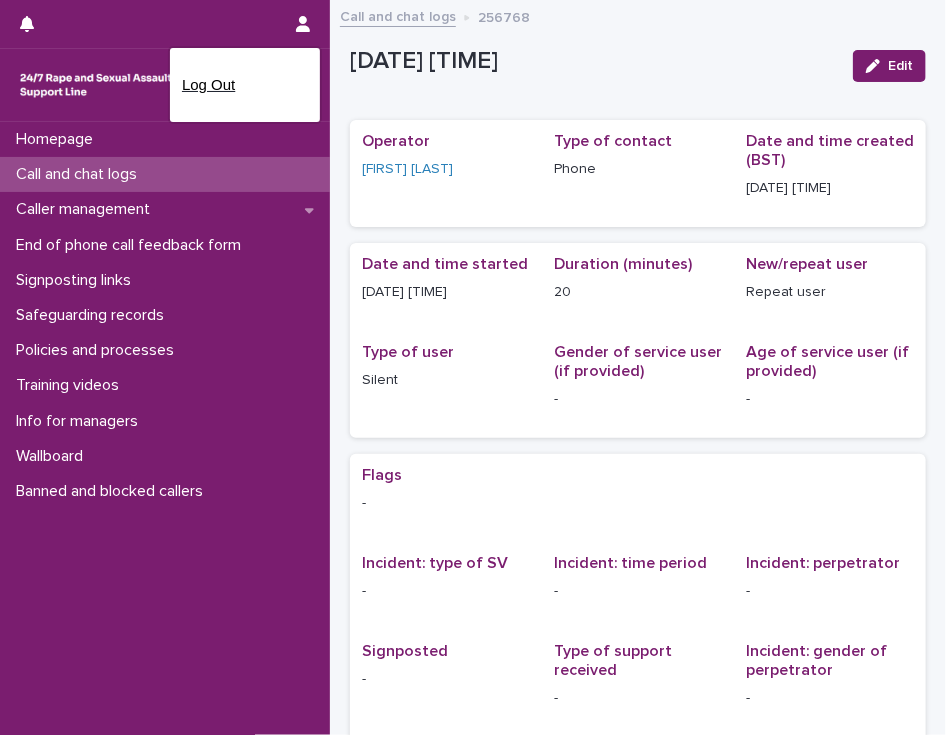 click on "Log Out" at bounding box center [245, 85] 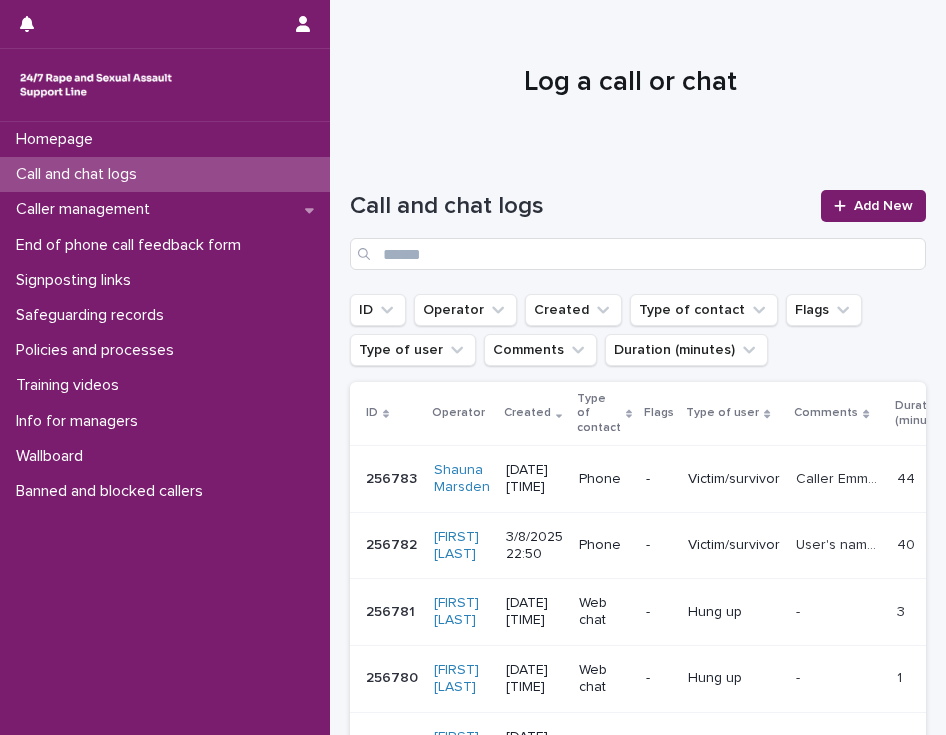 scroll, scrollTop: 0, scrollLeft: 0, axis: both 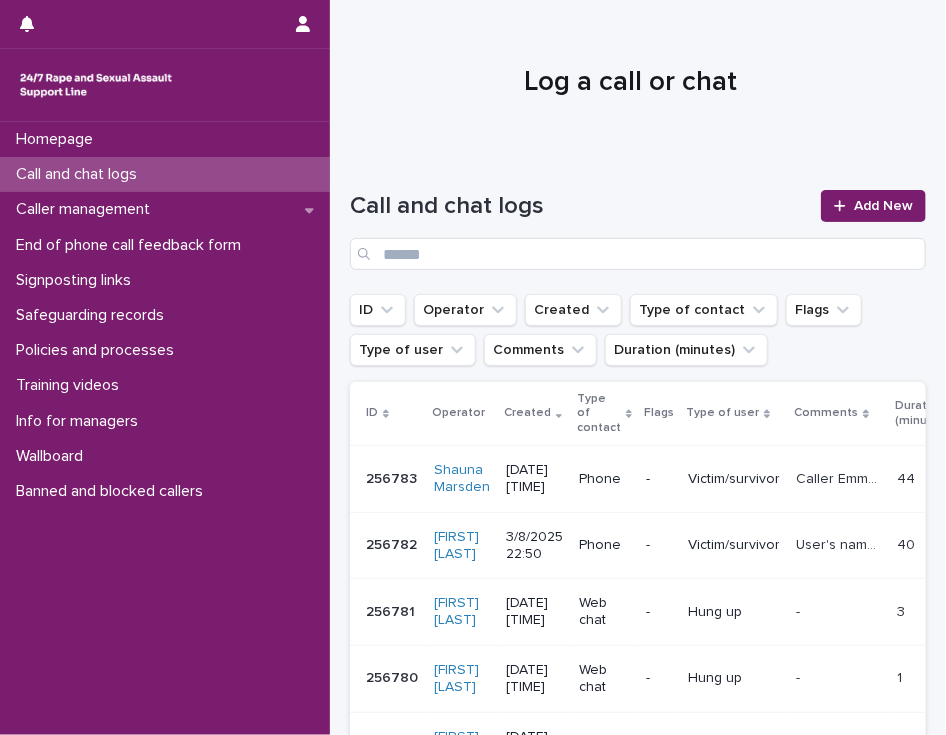 click 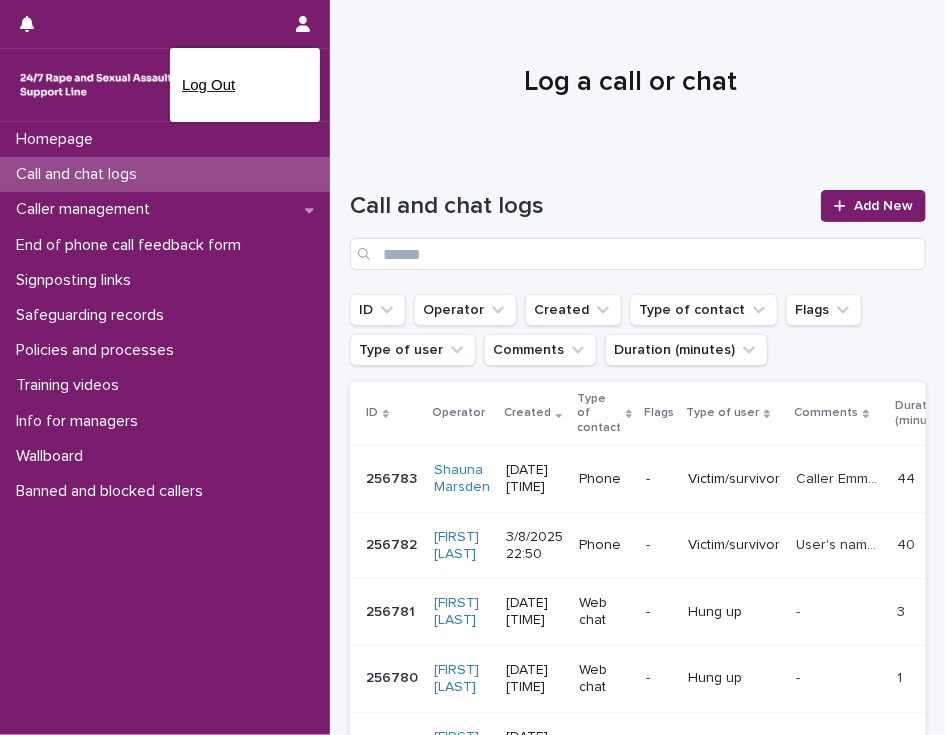 click on "Log Out" at bounding box center [245, 85] 